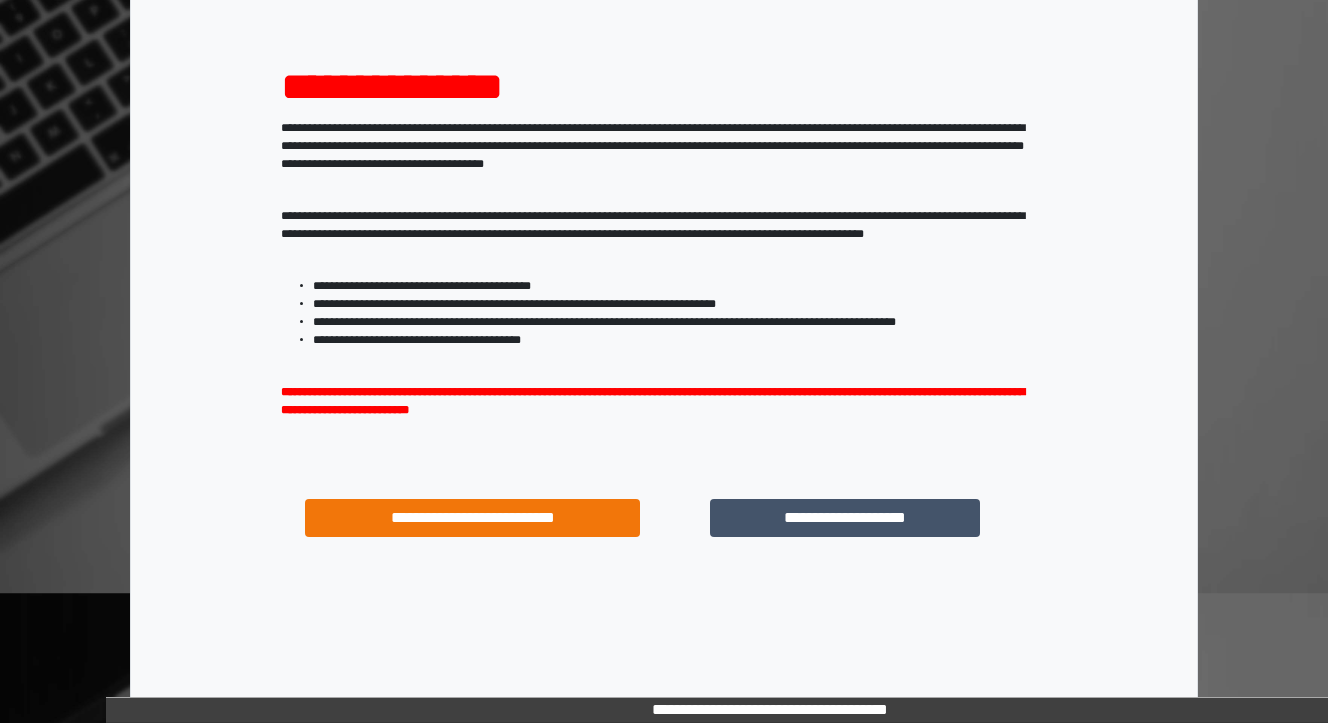 scroll, scrollTop: 204, scrollLeft: 0, axis: vertical 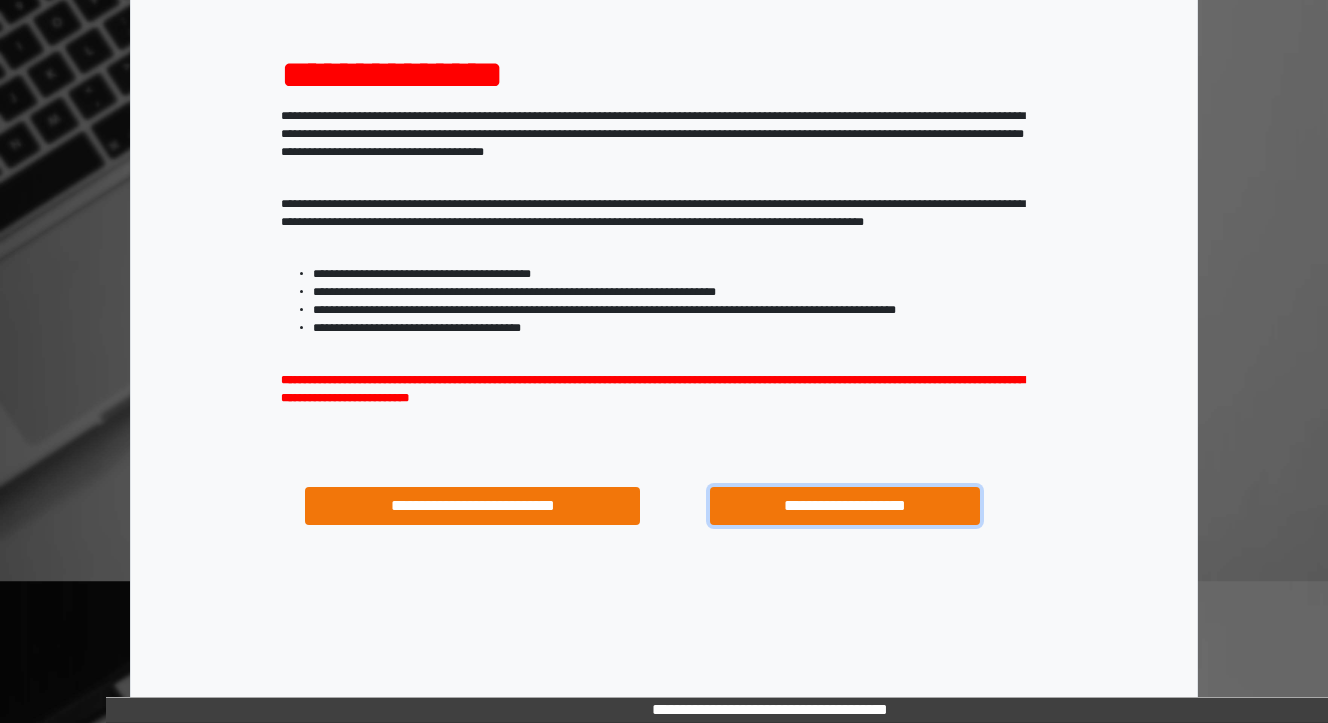 click on "**********" at bounding box center (844, 506) 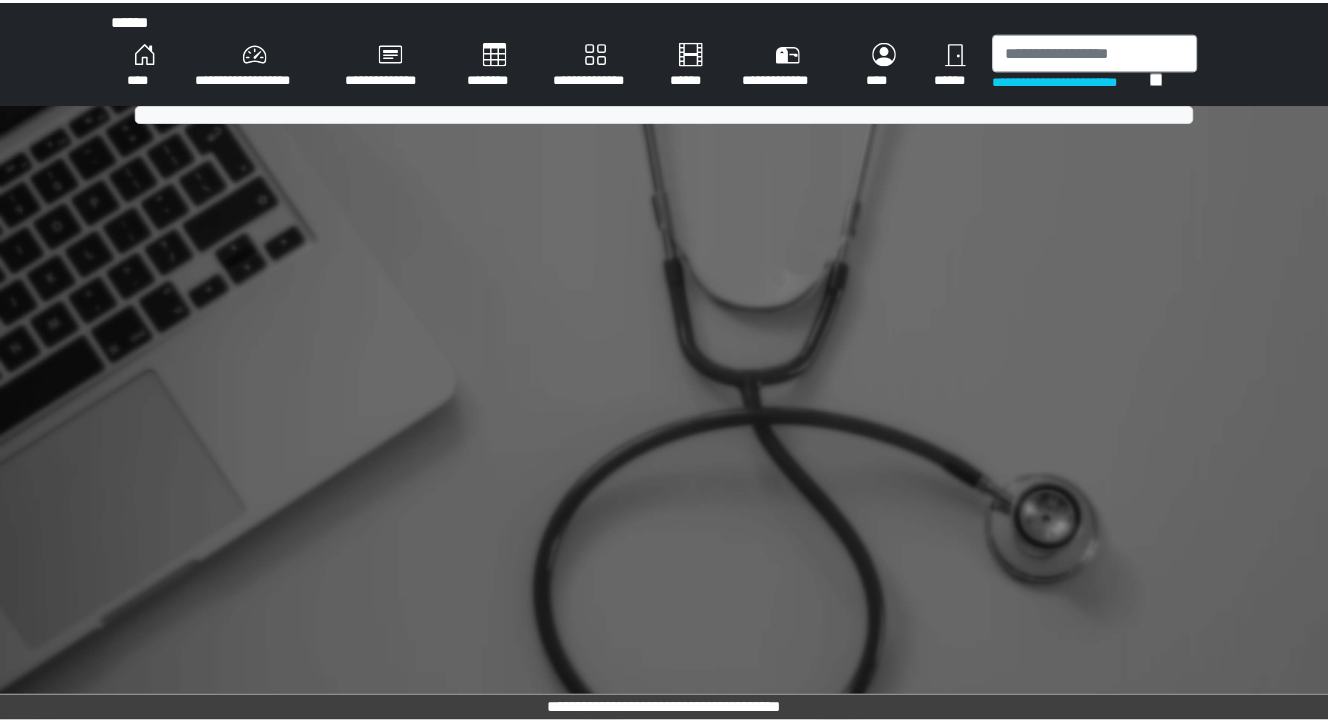 scroll, scrollTop: 0, scrollLeft: 0, axis: both 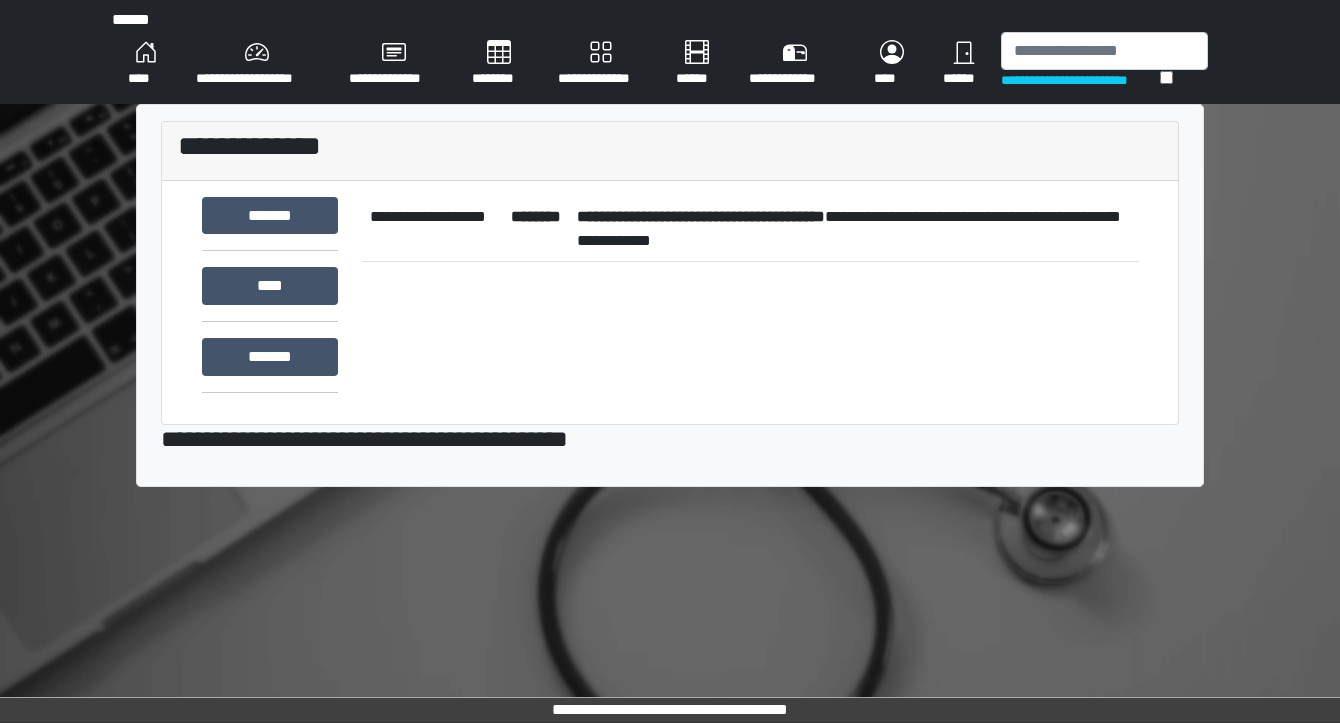 click on "**********" at bounding box center (853, 229) 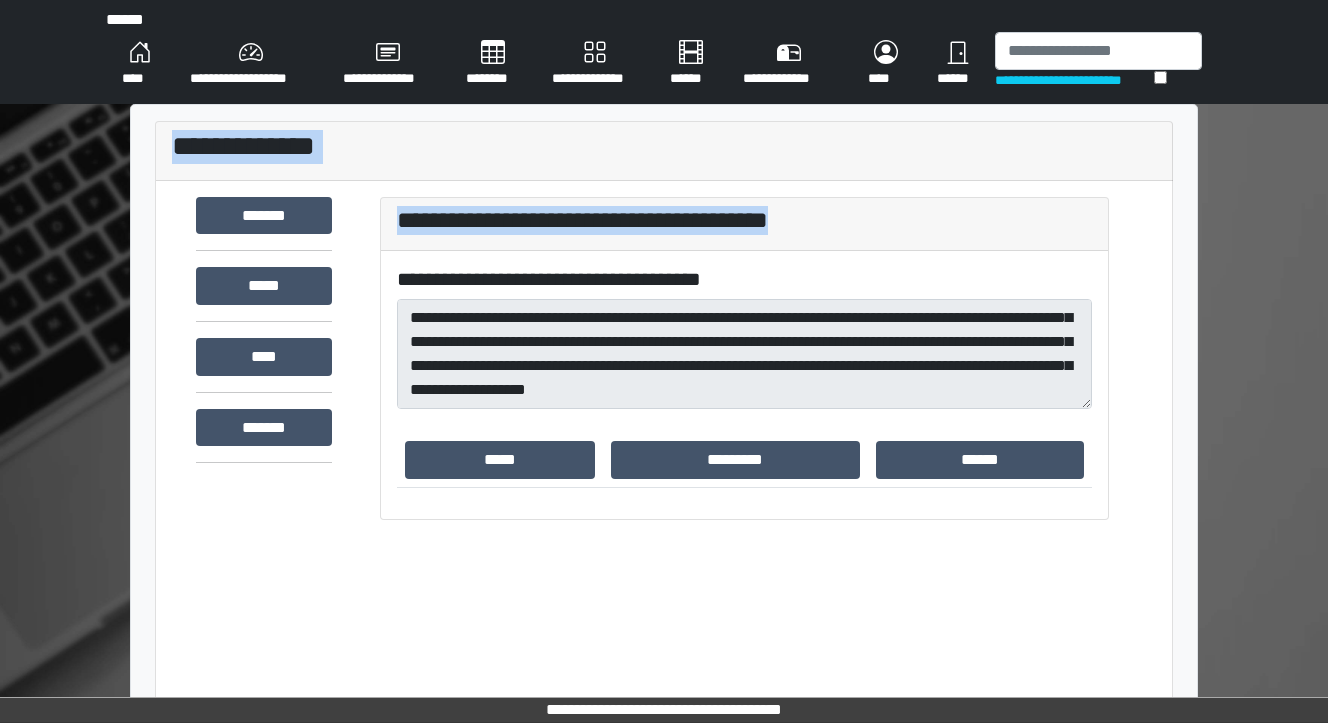 scroll, scrollTop: 216, scrollLeft: 0, axis: vertical 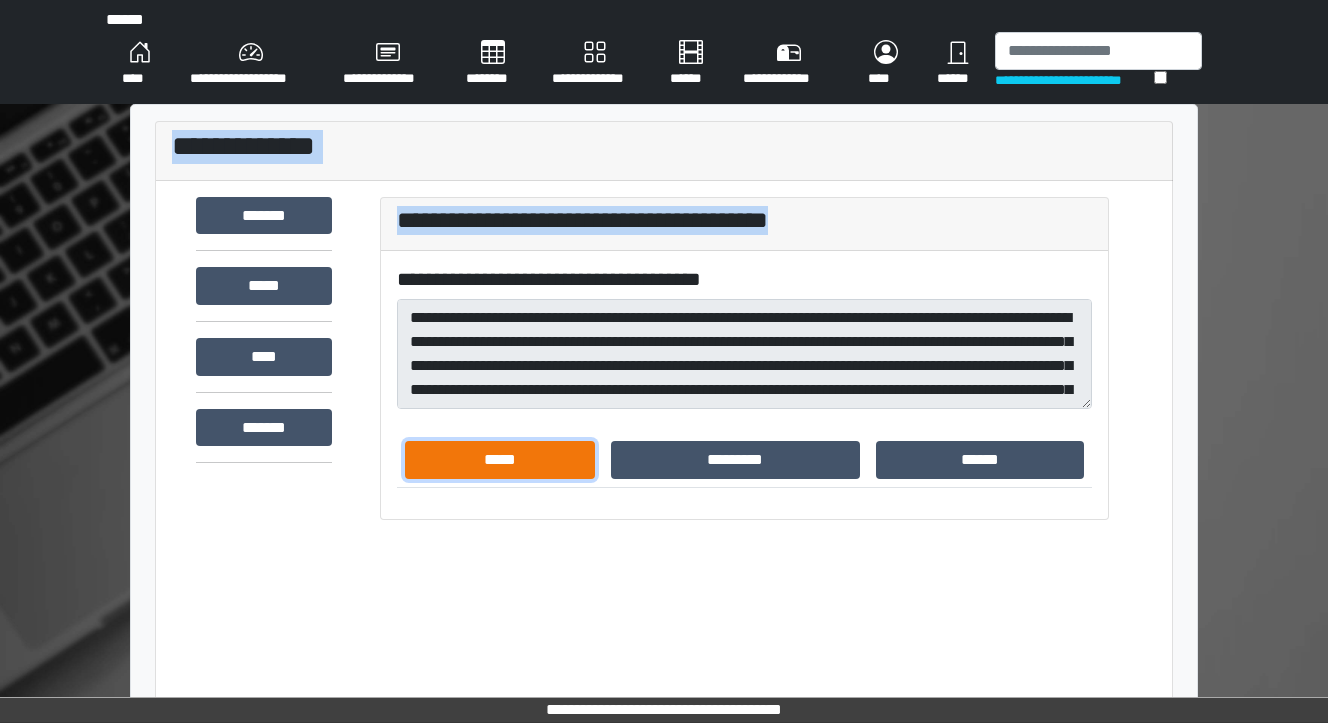 click on "*****" at bounding box center (500, 460) 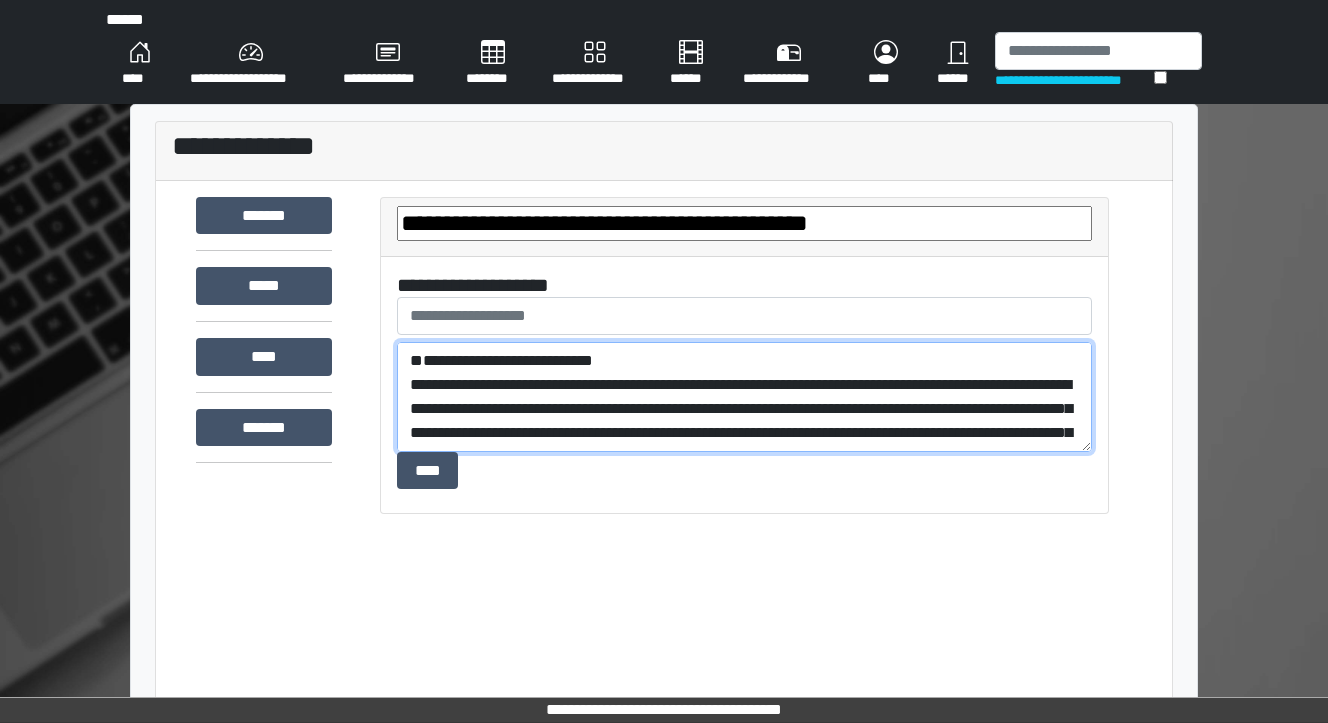 click at bounding box center [744, 397] 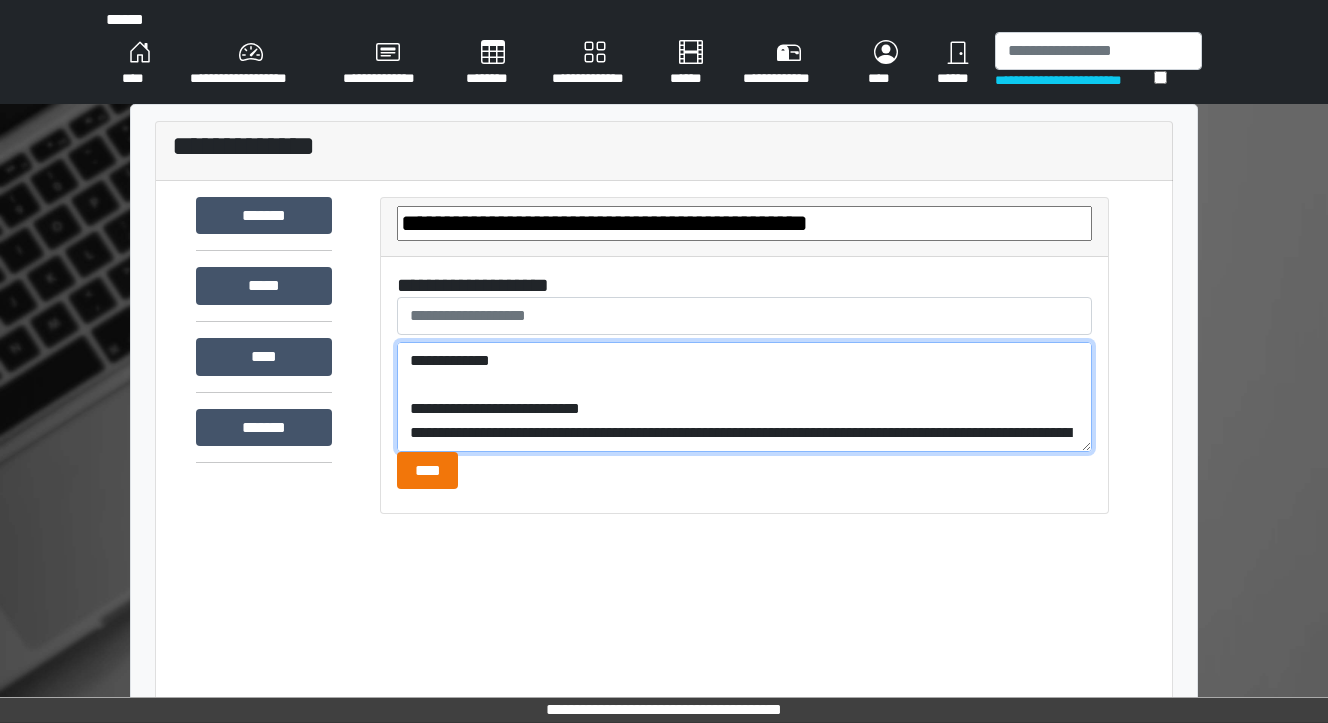 type on "**********" 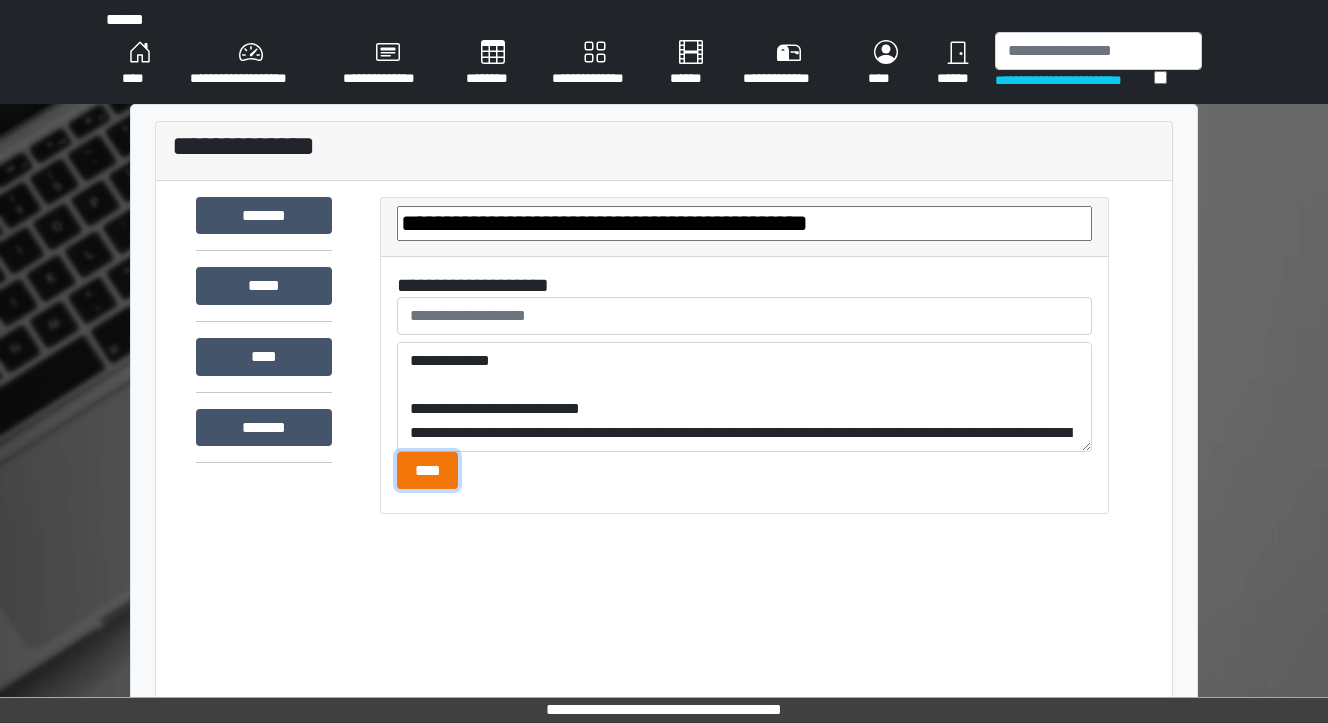 click on "****" at bounding box center (427, 471) 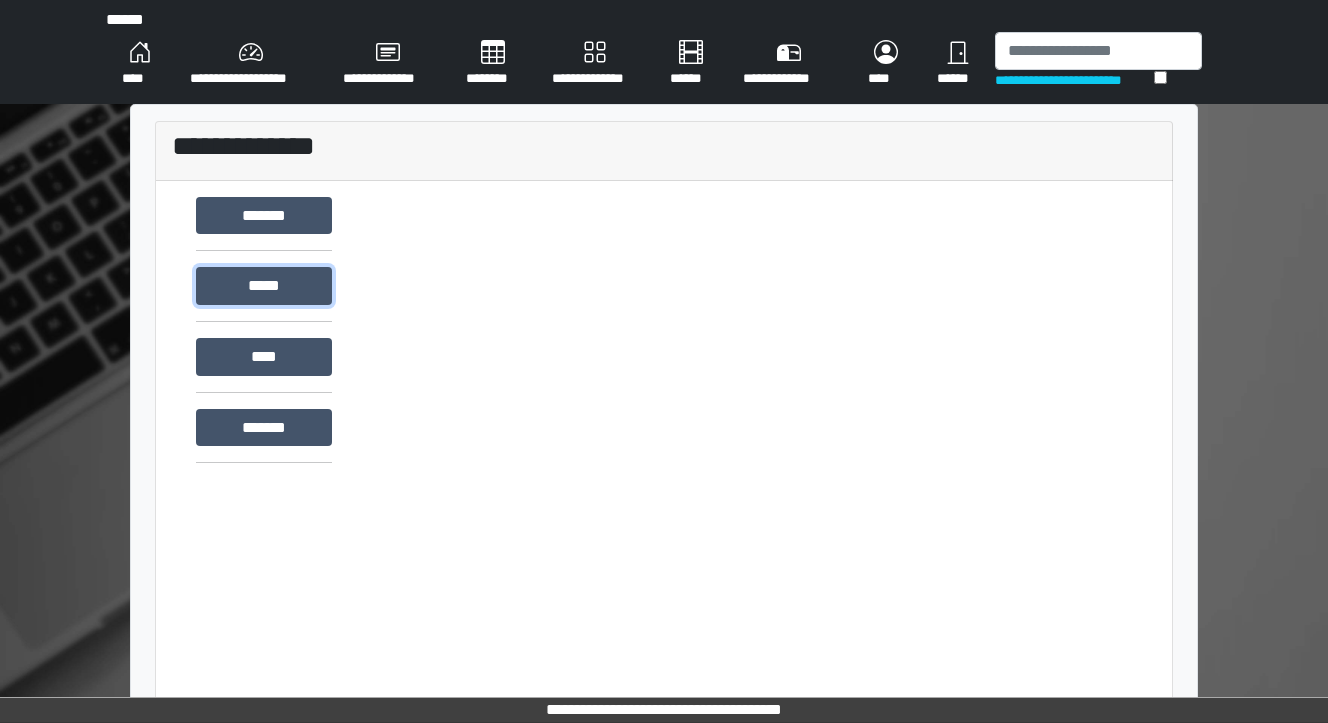 click on "*****" at bounding box center [264, 286] 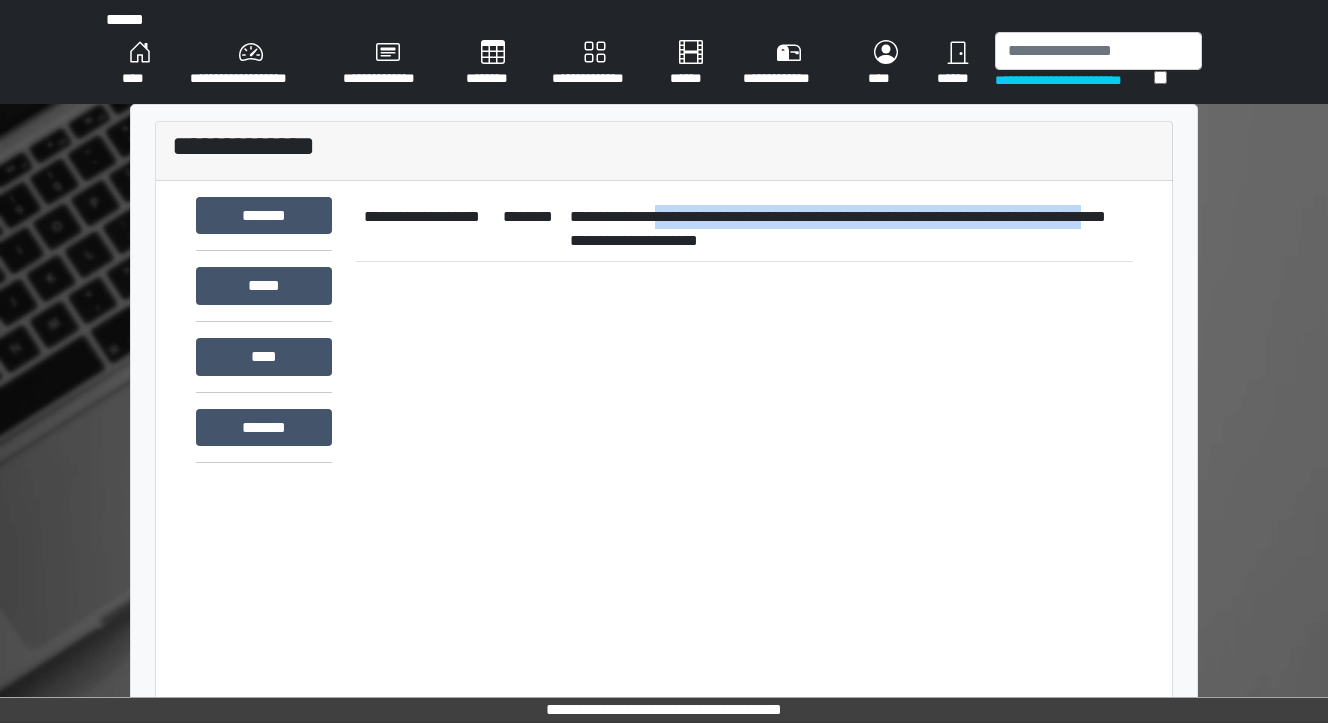 click on "**********" at bounding box center (847, 229) 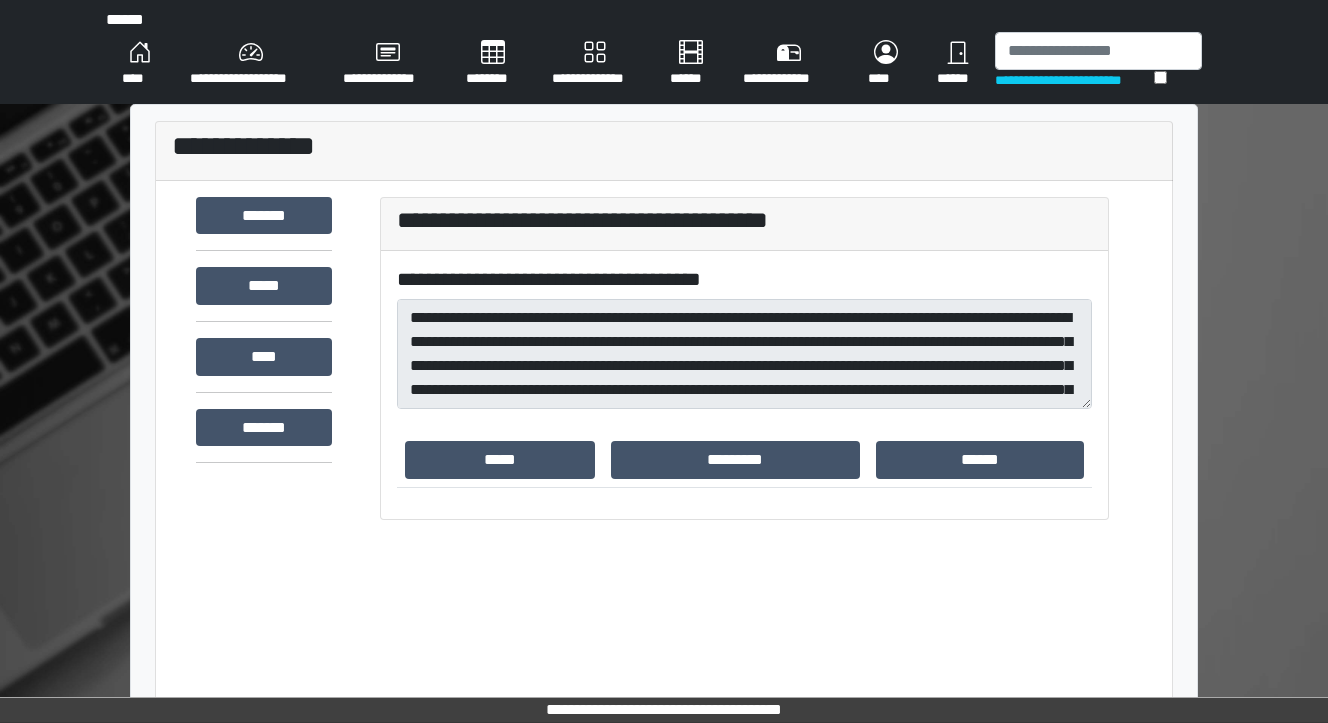 click on "******" at bounding box center [980, 460] 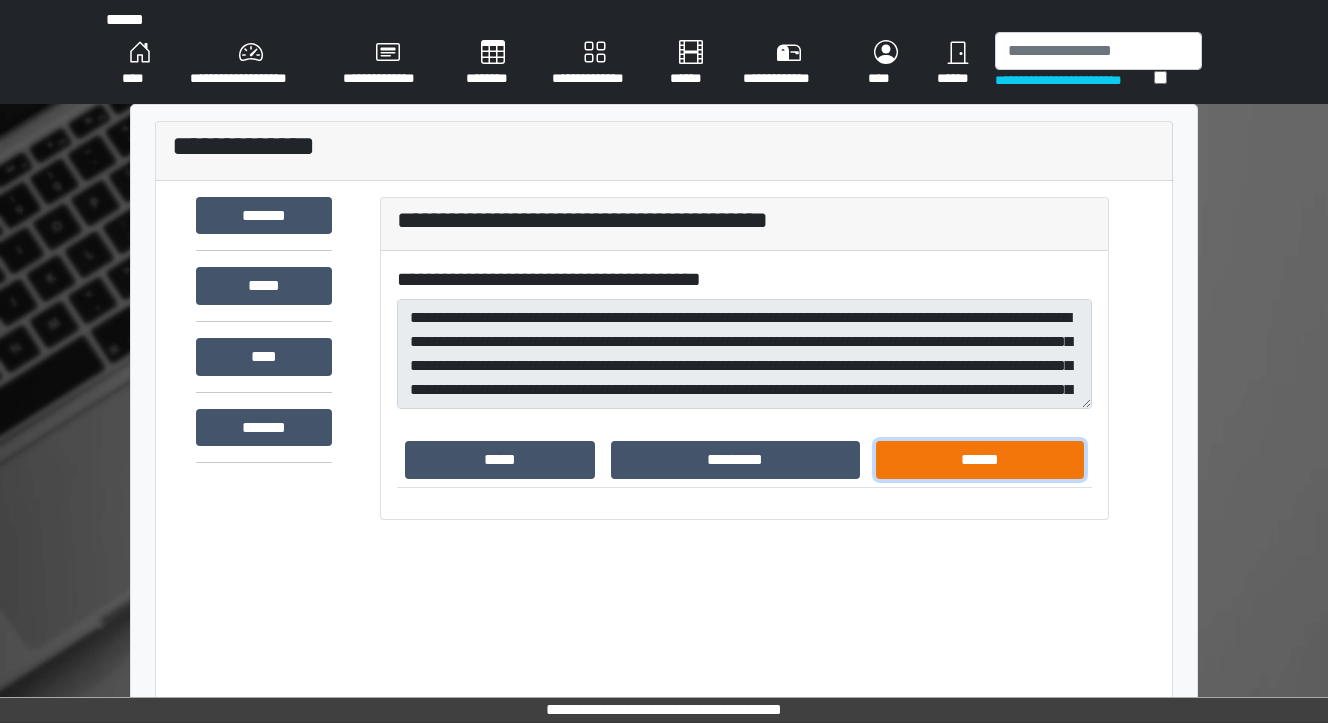 click on "******" at bounding box center (980, 460) 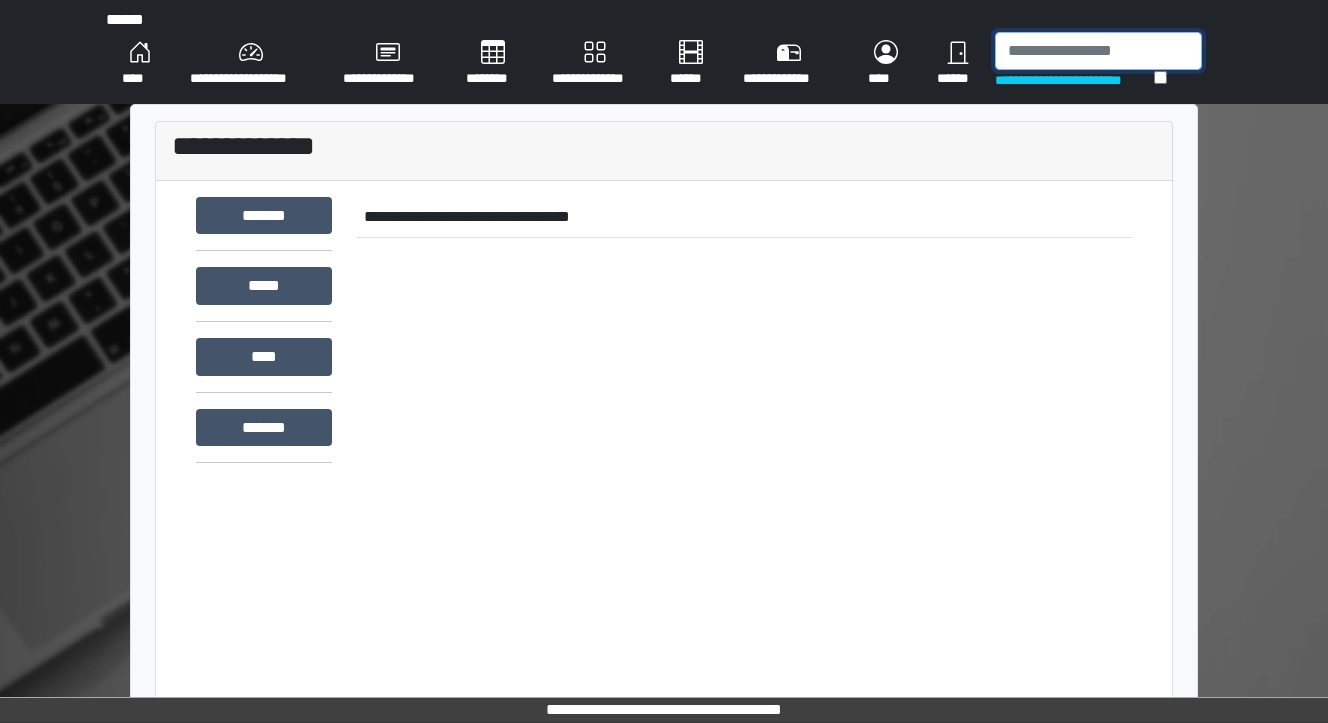 click at bounding box center (1098, 51) 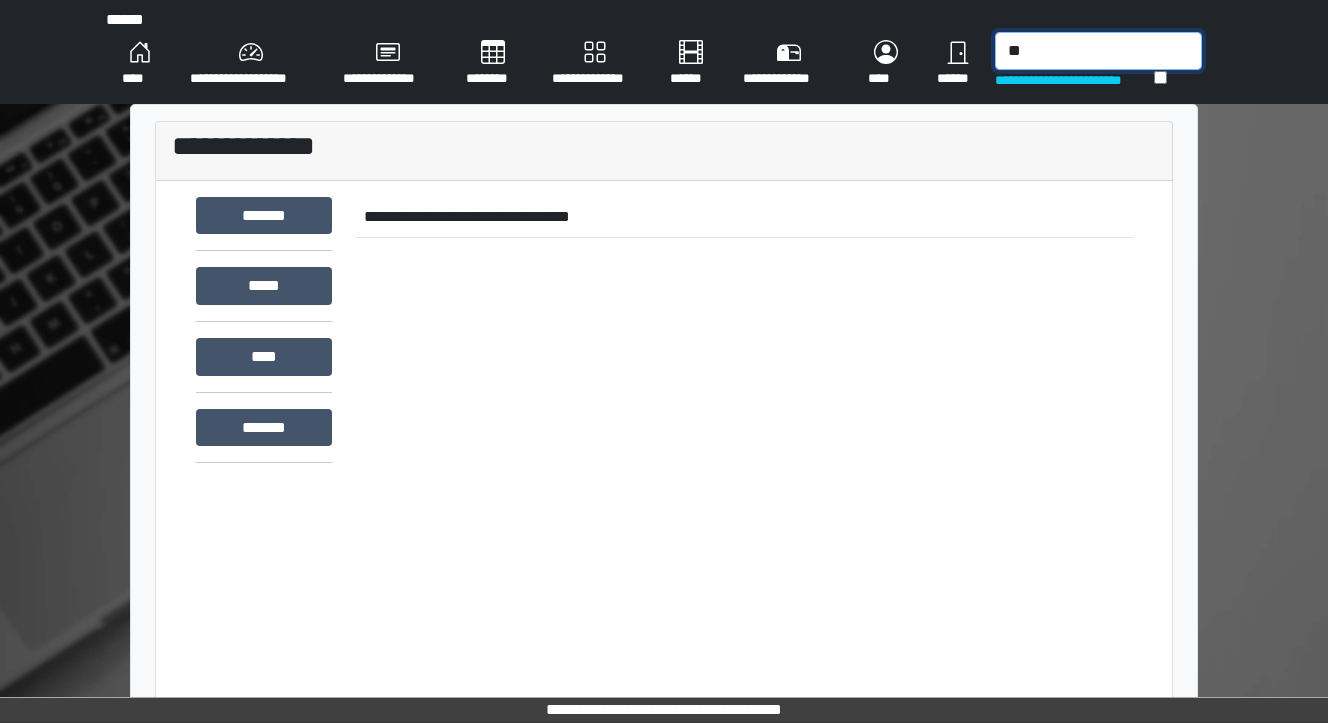 type on "*" 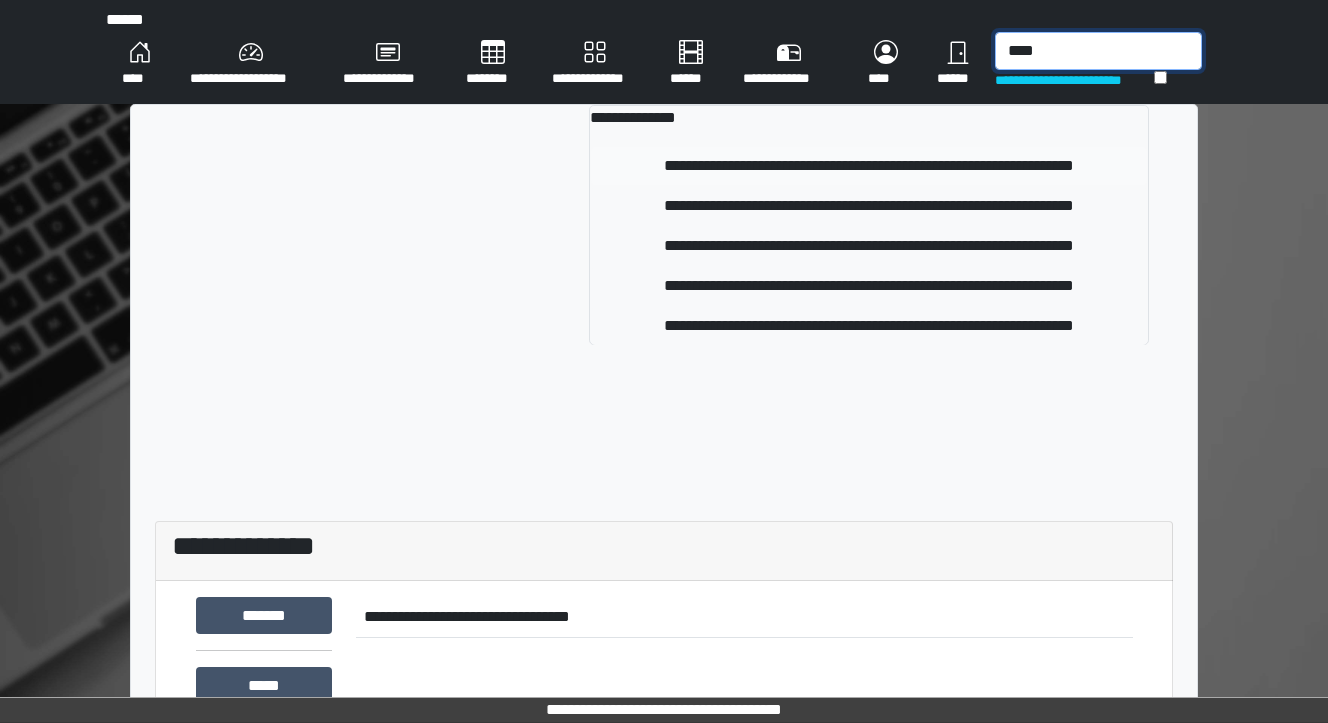 type on "****" 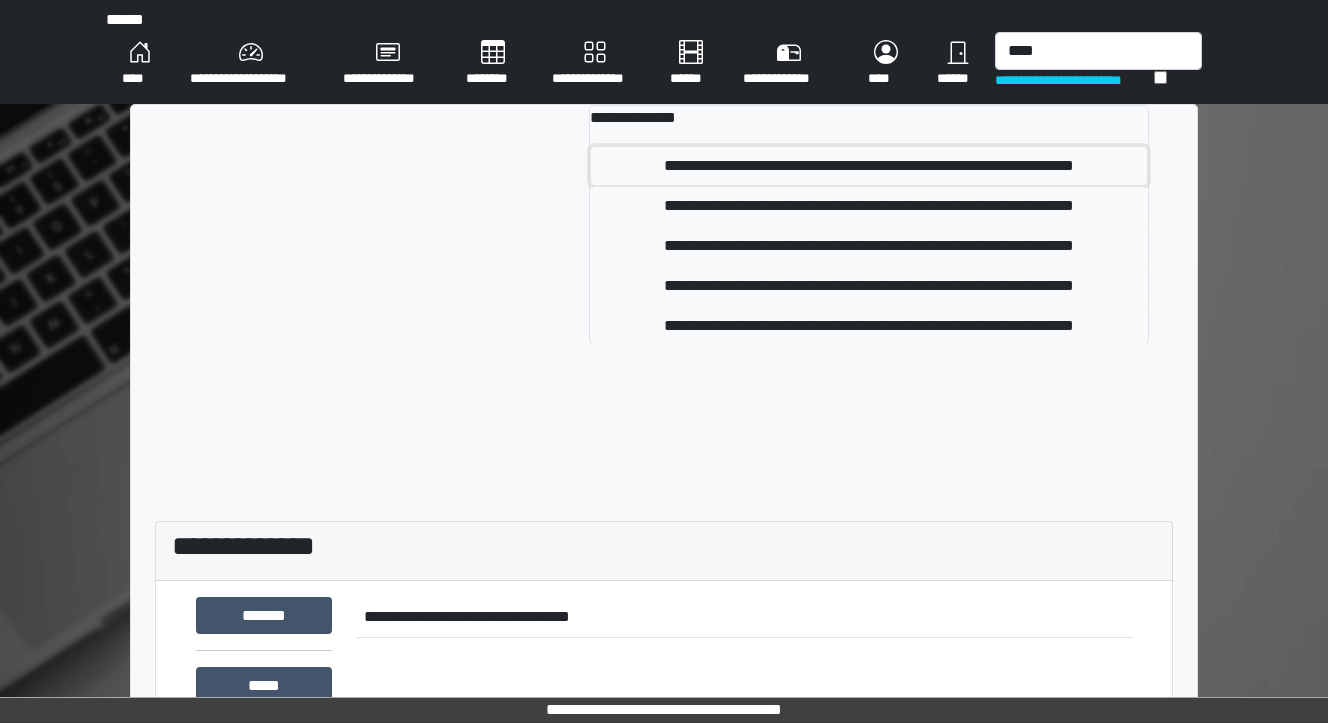 click on "**********" at bounding box center [869, 166] 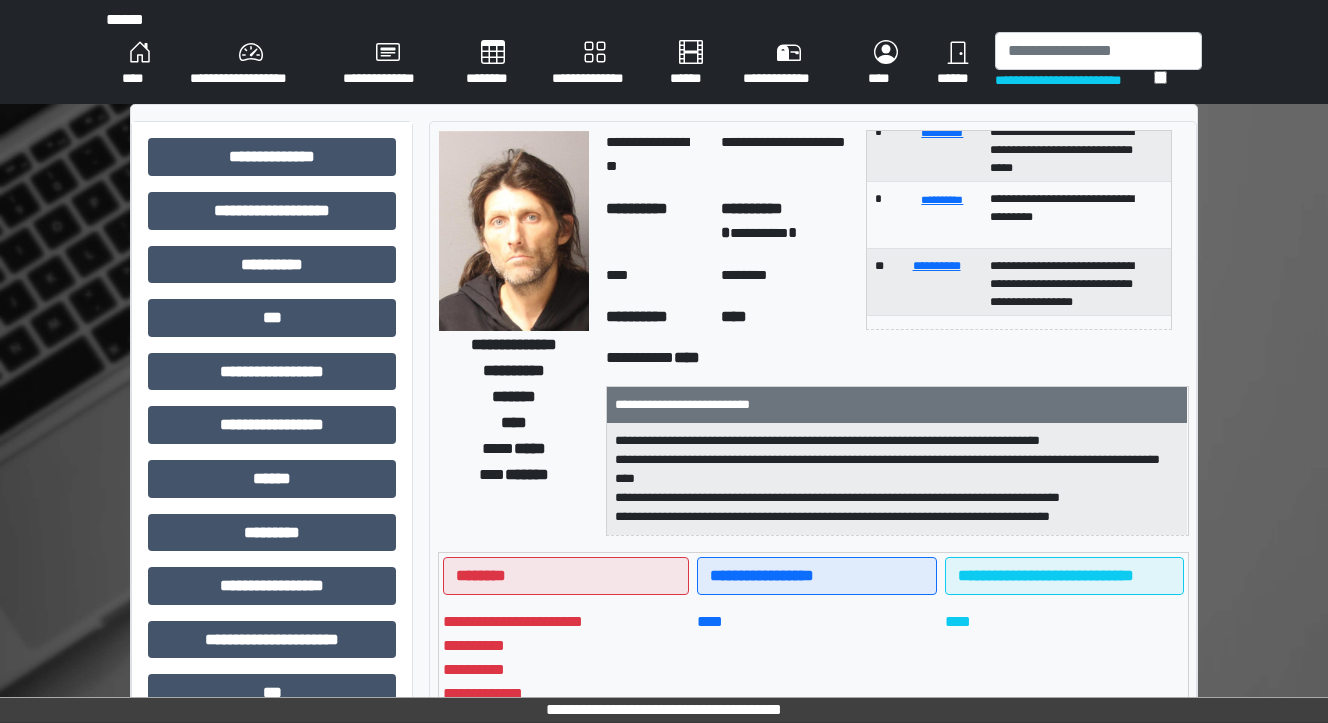 scroll, scrollTop: 92, scrollLeft: 0, axis: vertical 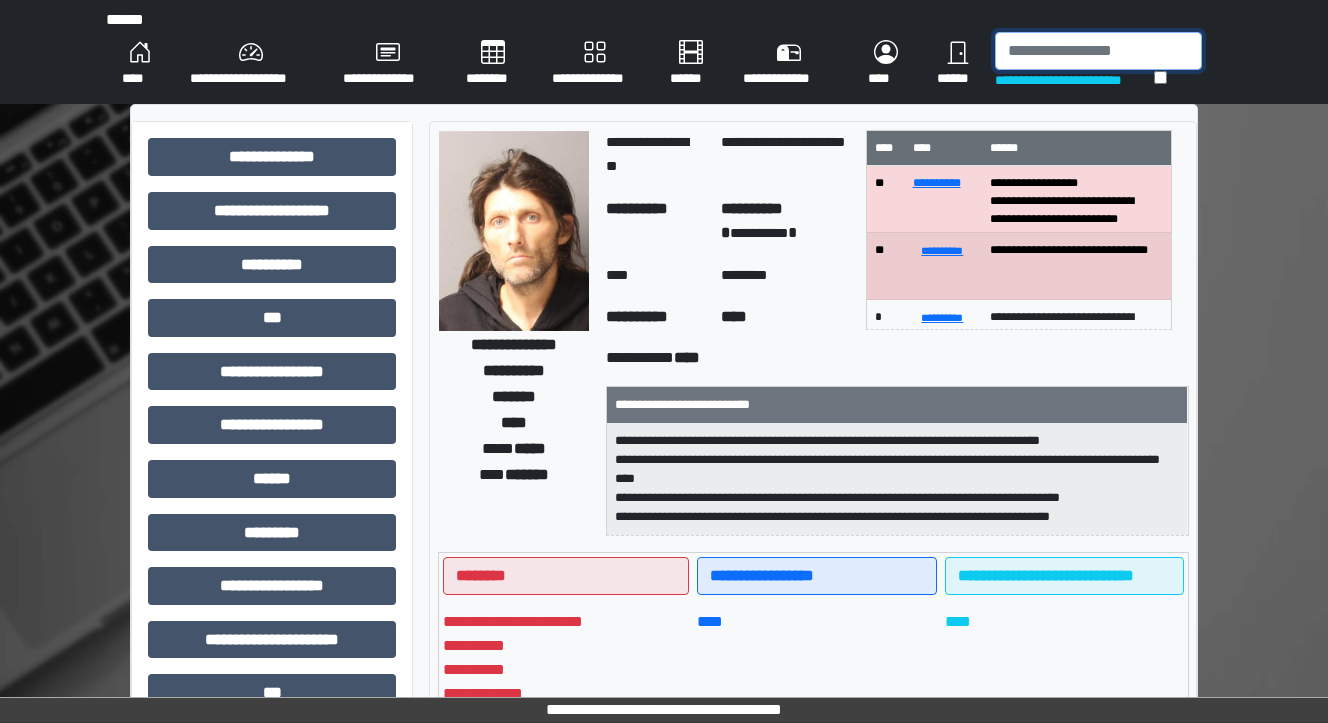 click at bounding box center (1098, 51) 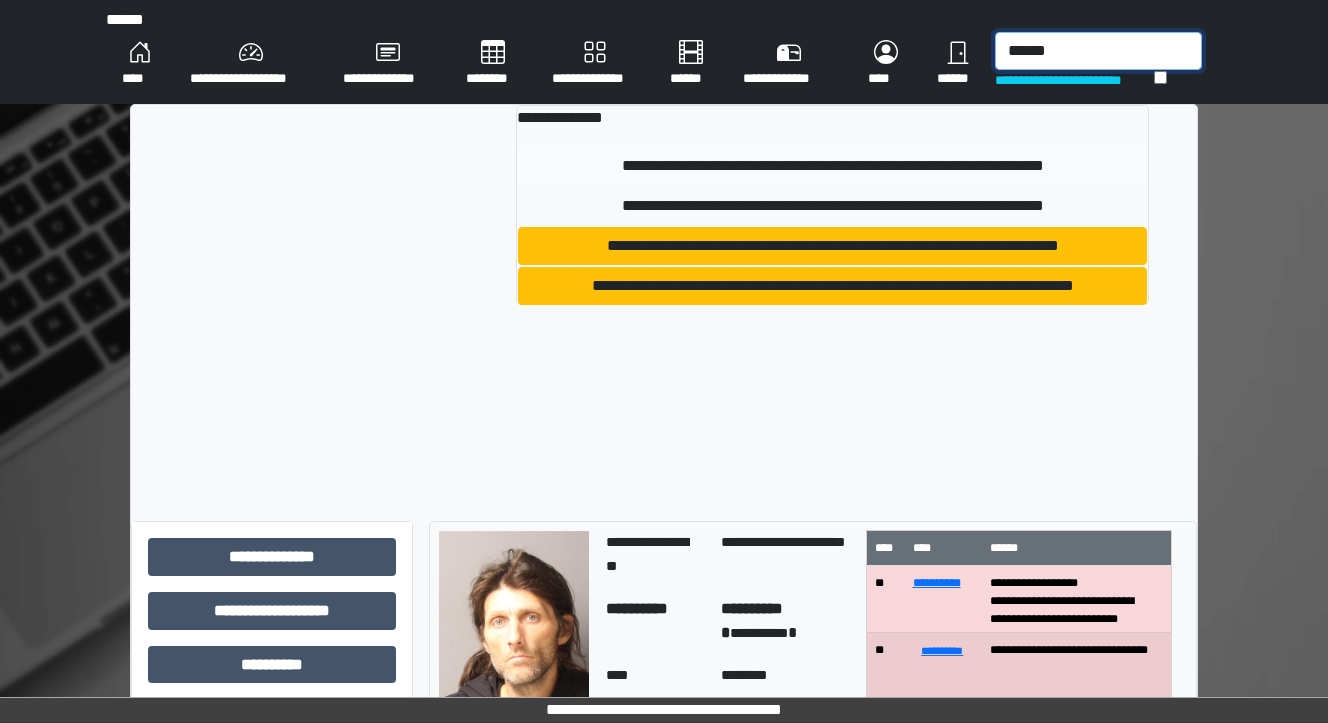 type on "******" 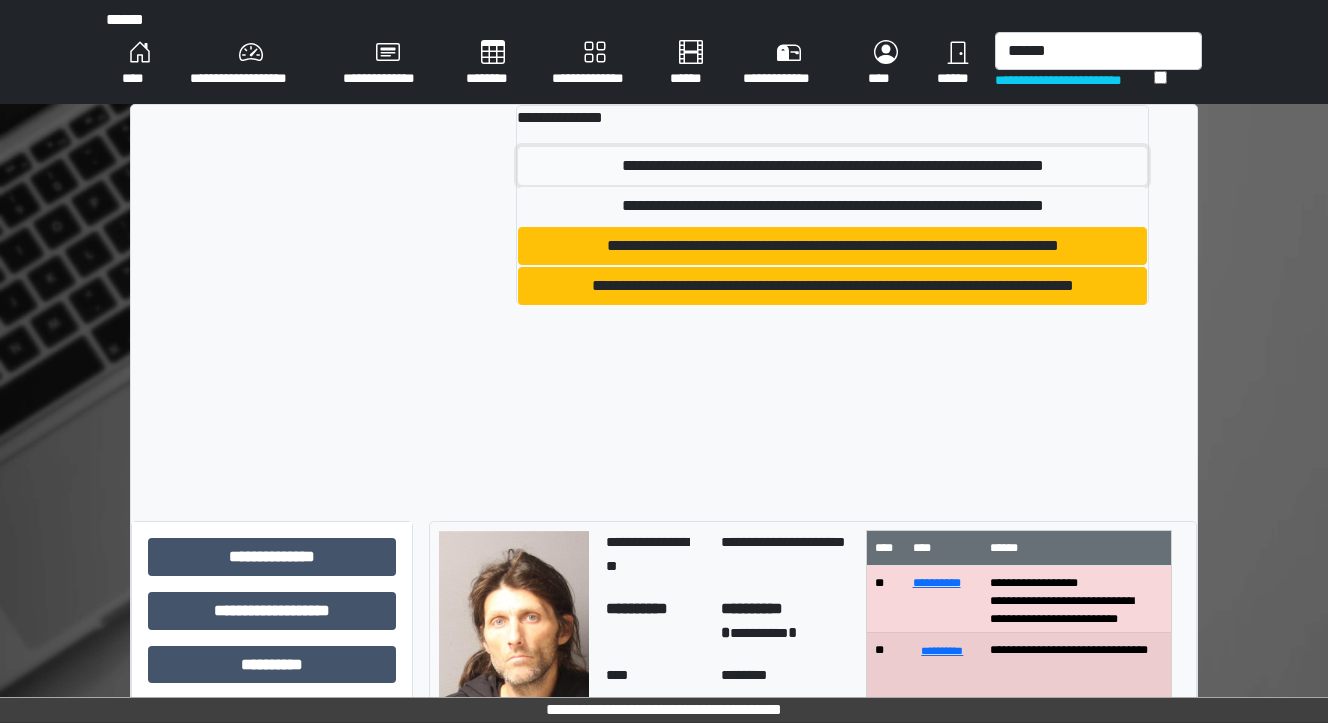 click on "**********" at bounding box center (833, 166) 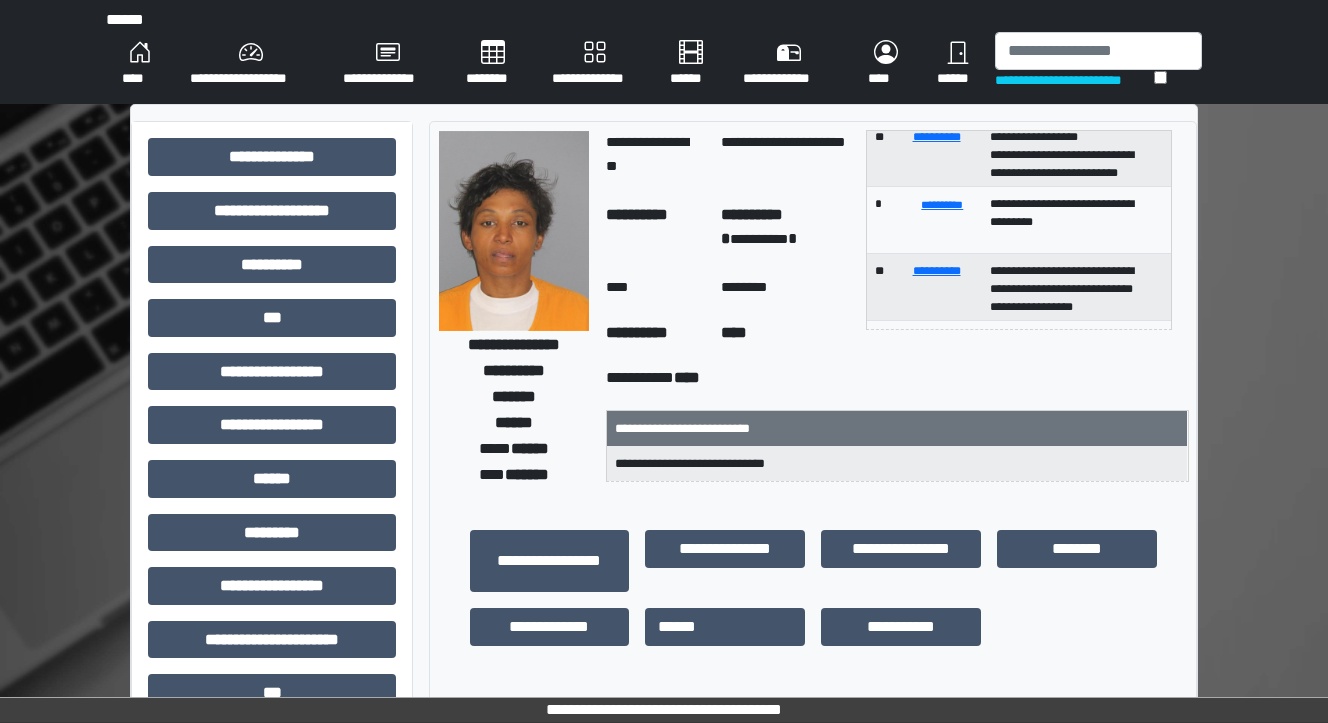 scroll, scrollTop: 119, scrollLeft: 0, axis: vertical 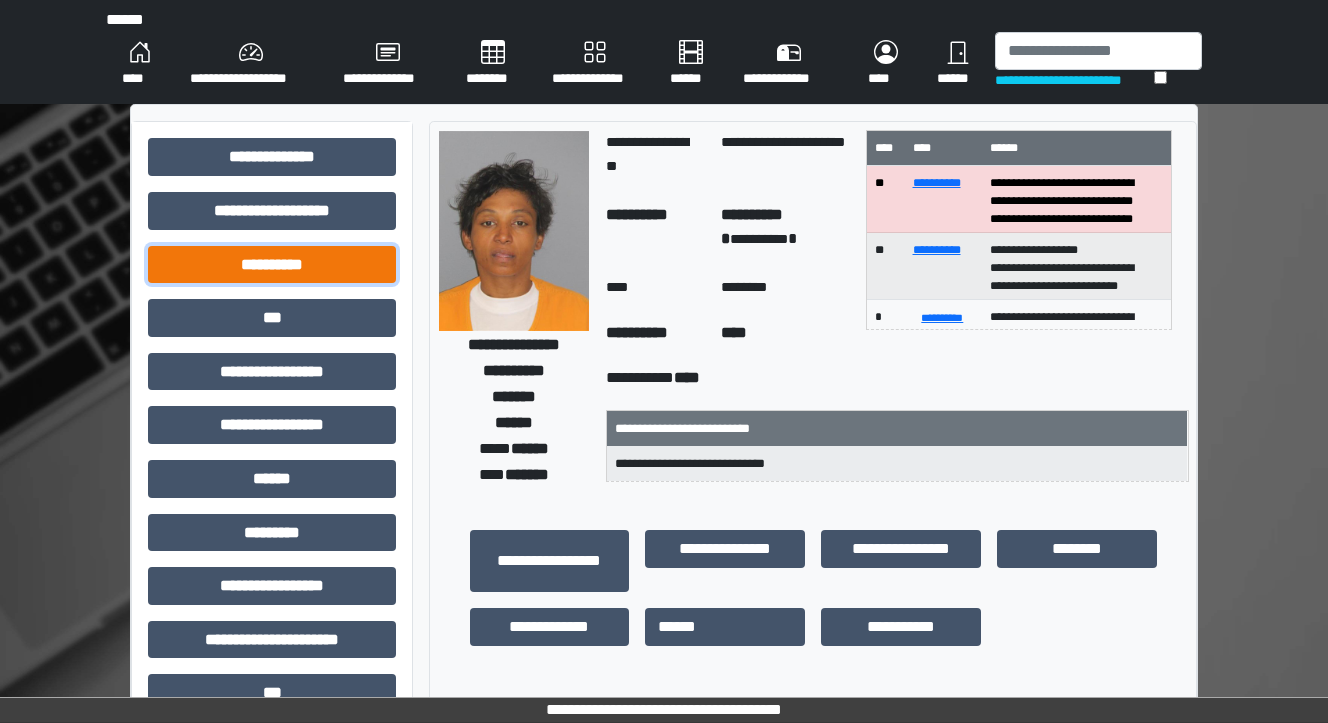 click on "**********" at bounding box center [272, 265] 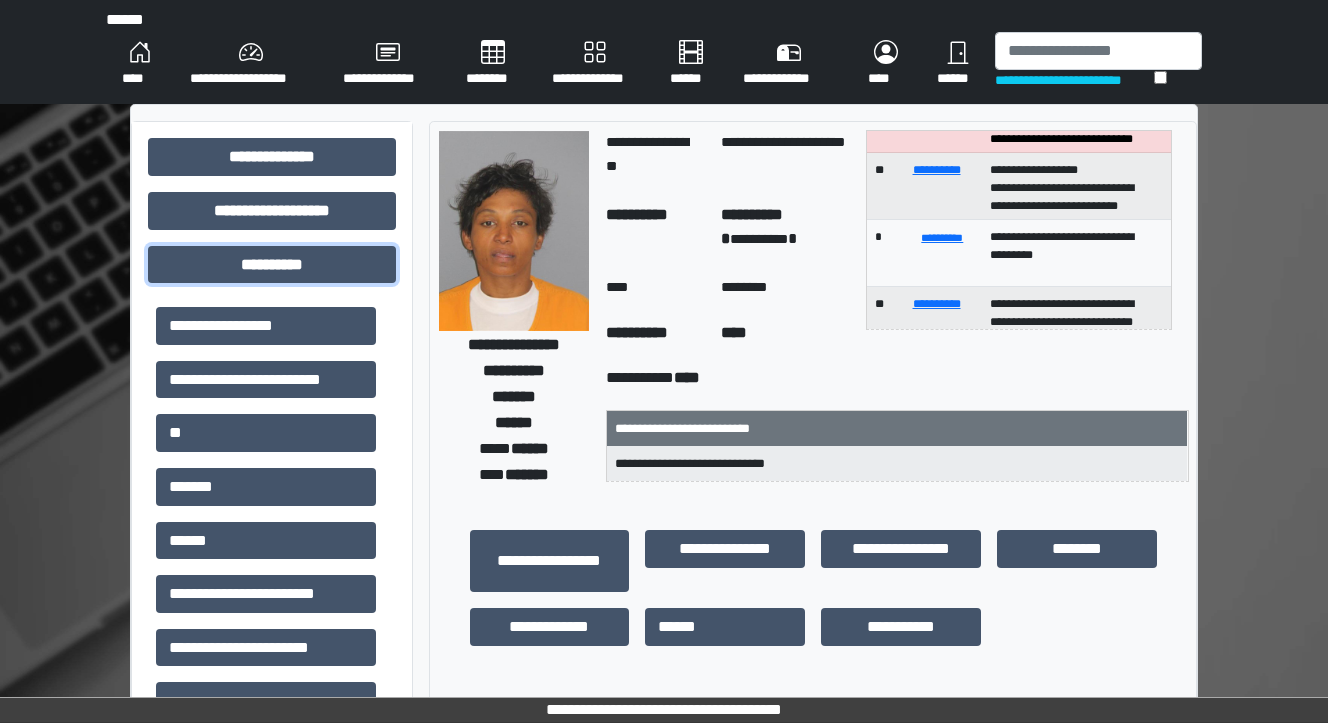 scroll, scrollTop: 0, scrollLeft: 0, axis: both 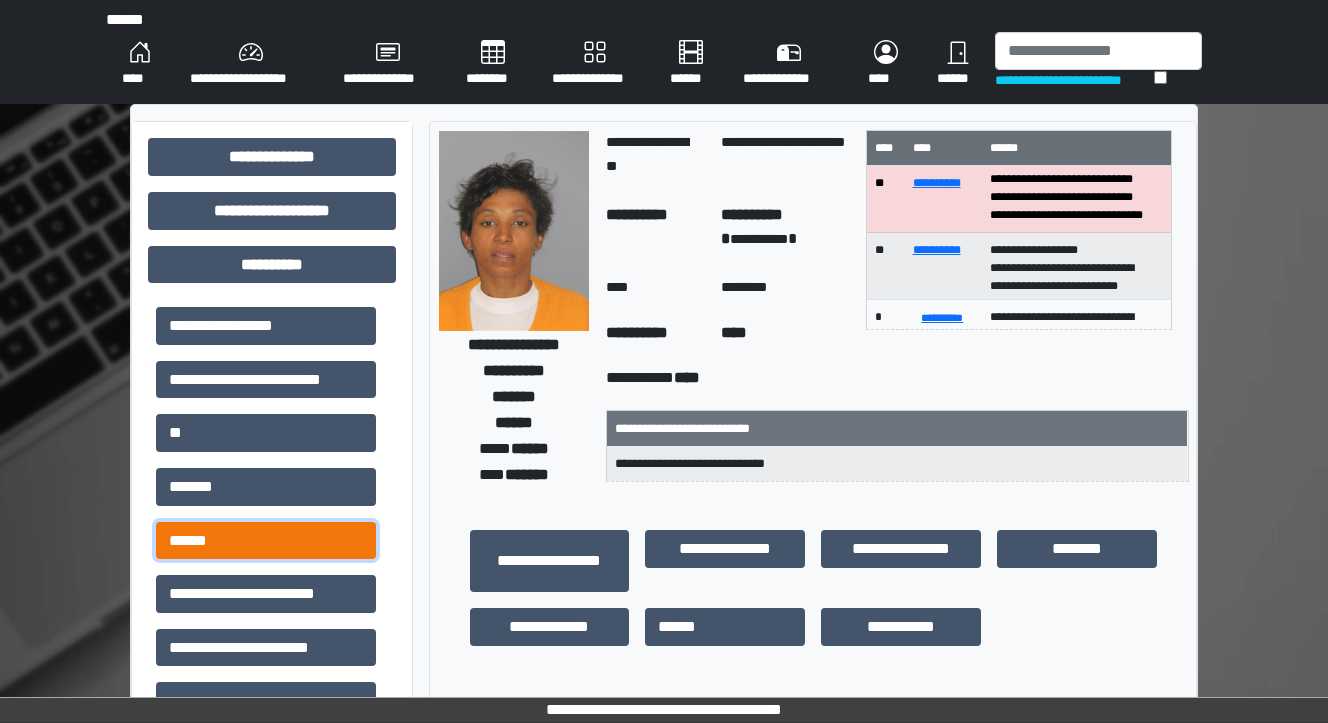 click on "******" at bounding box center [266, 541] 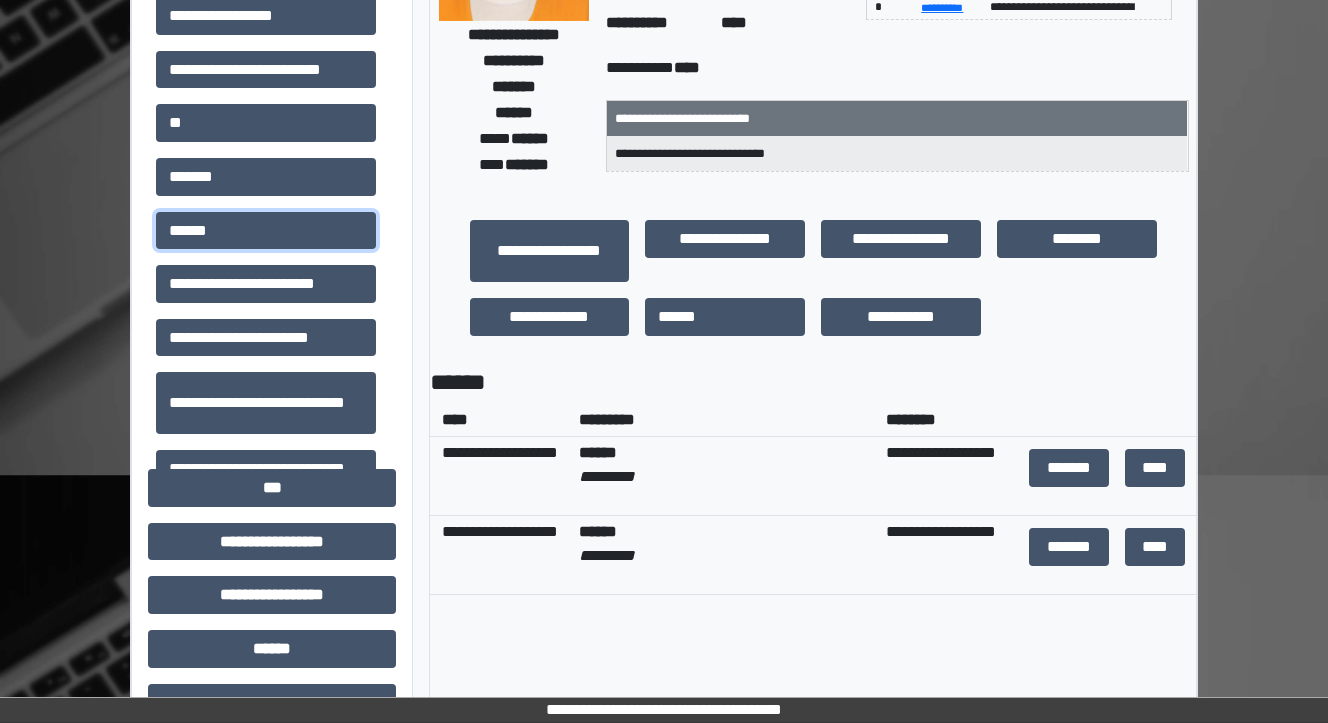 scroll, scrollTop: 320, scrollLeft: 0, axis: vertical 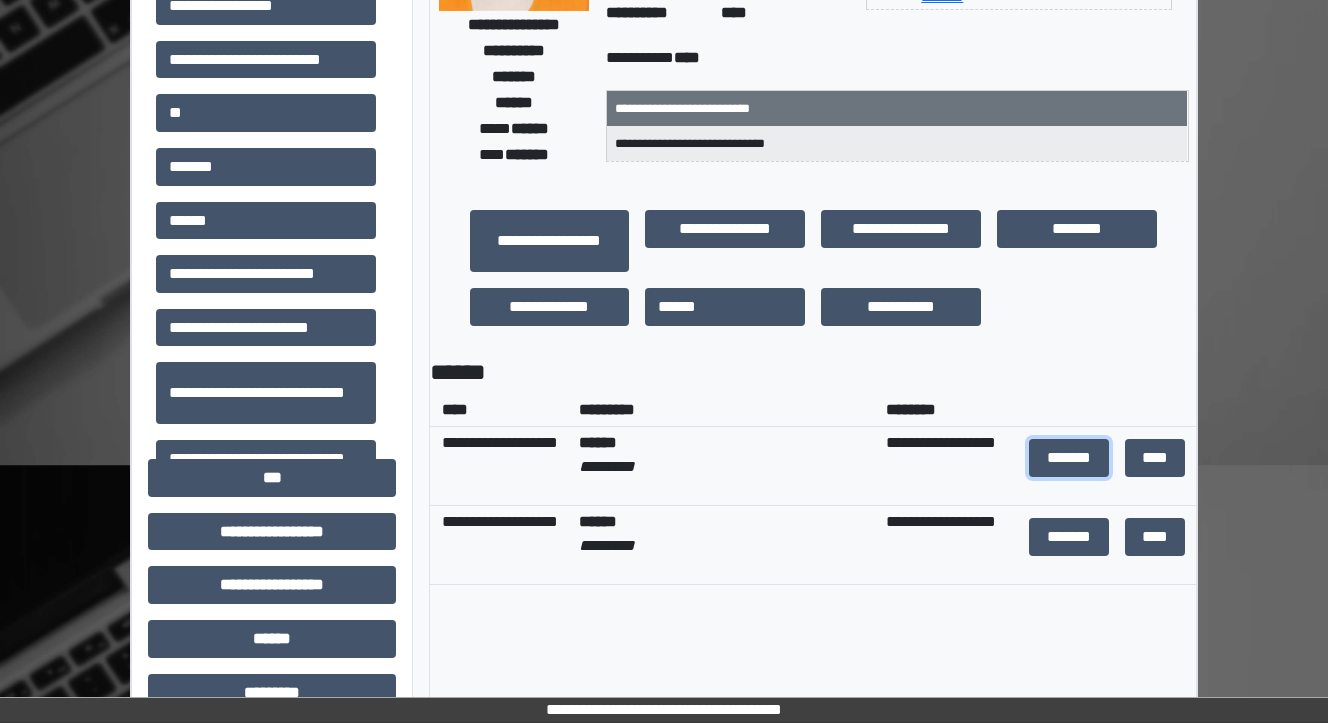 click on "*******" at bounding box center (1069, 458) 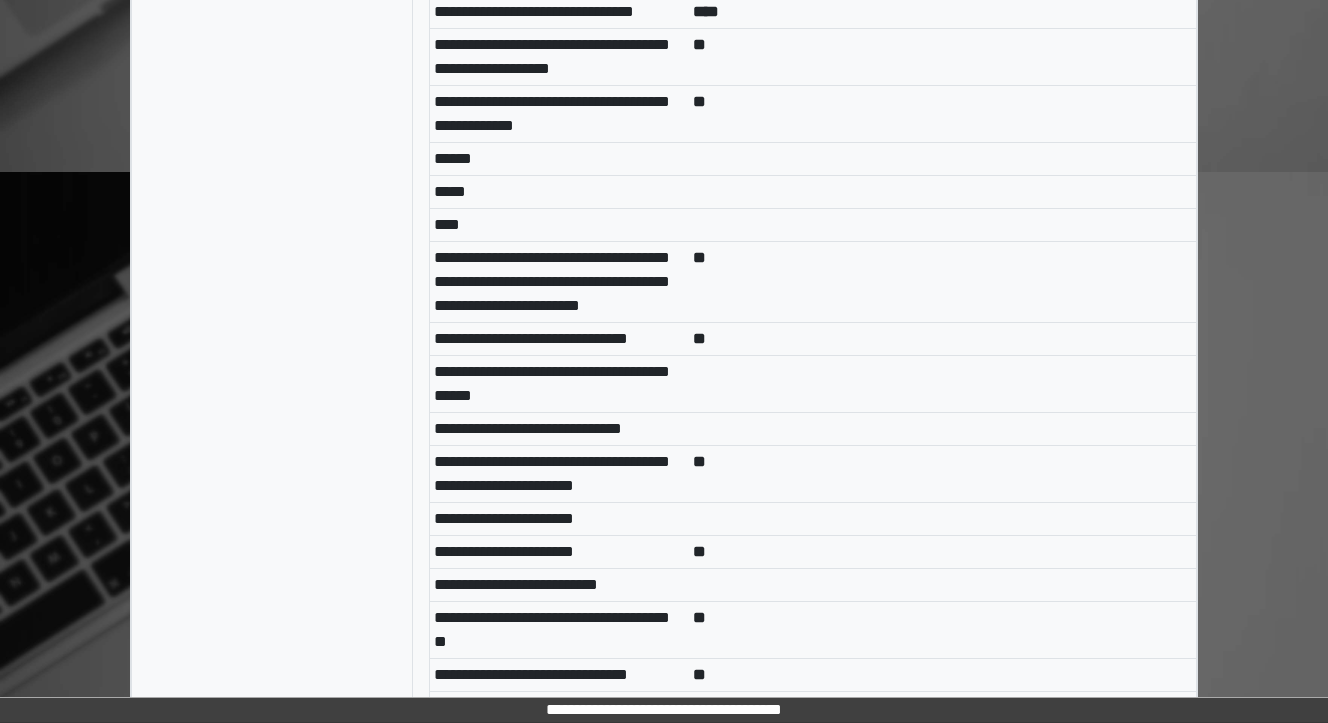 scroll, scrollTop: 8160, scrollLeft: 0, axis: vertical 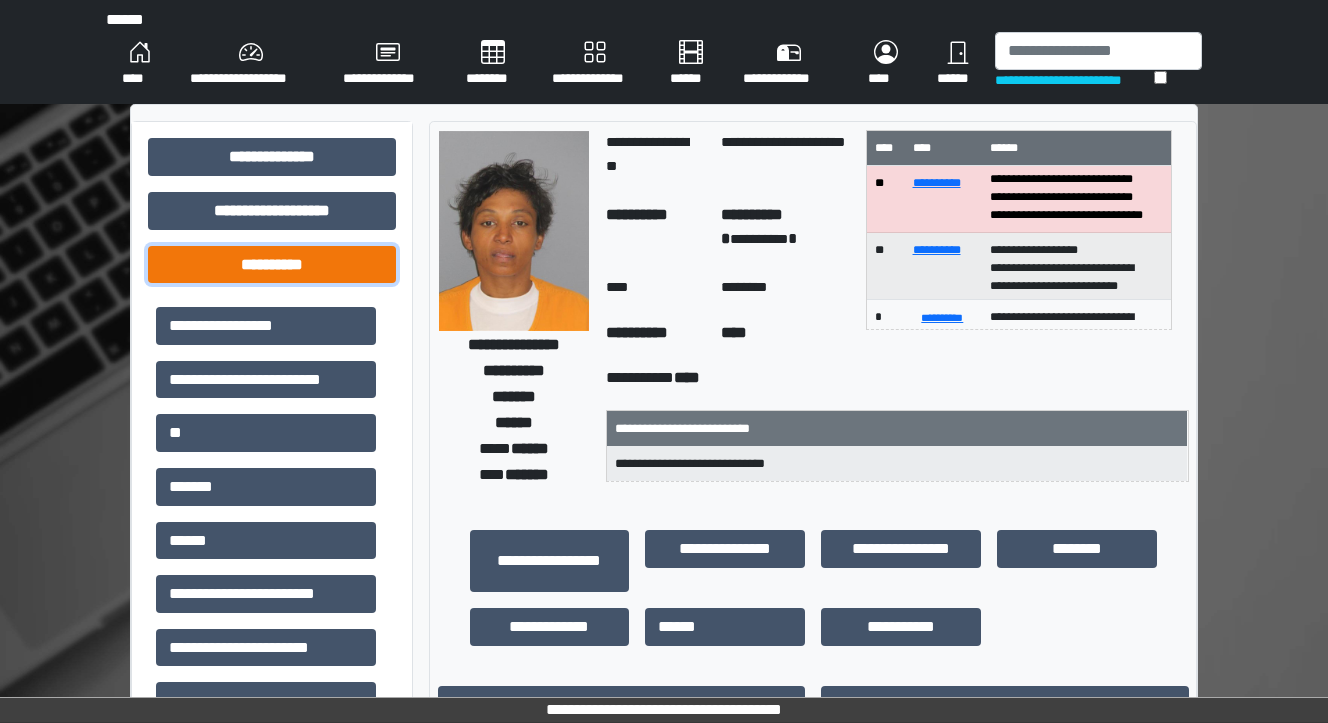 click on "**********" at bounding box center [272, 265] 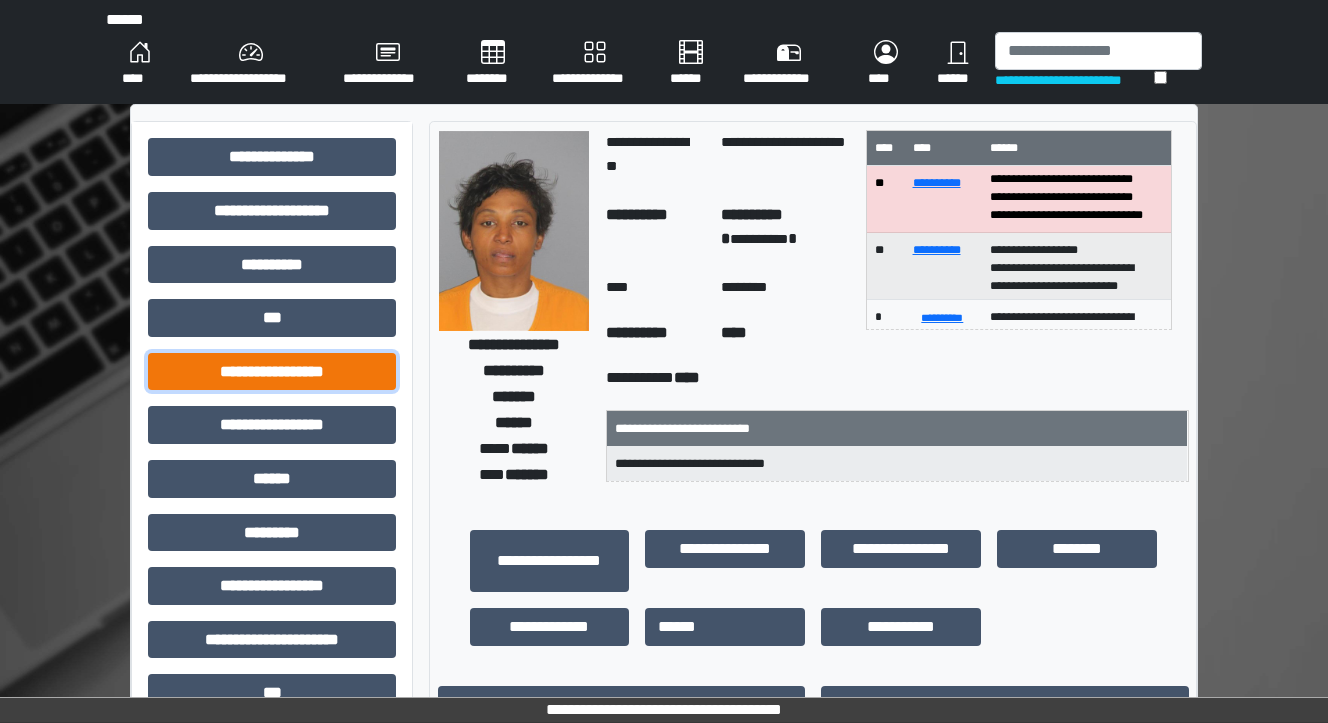 click on "**********" at bounding box center [272, 372] 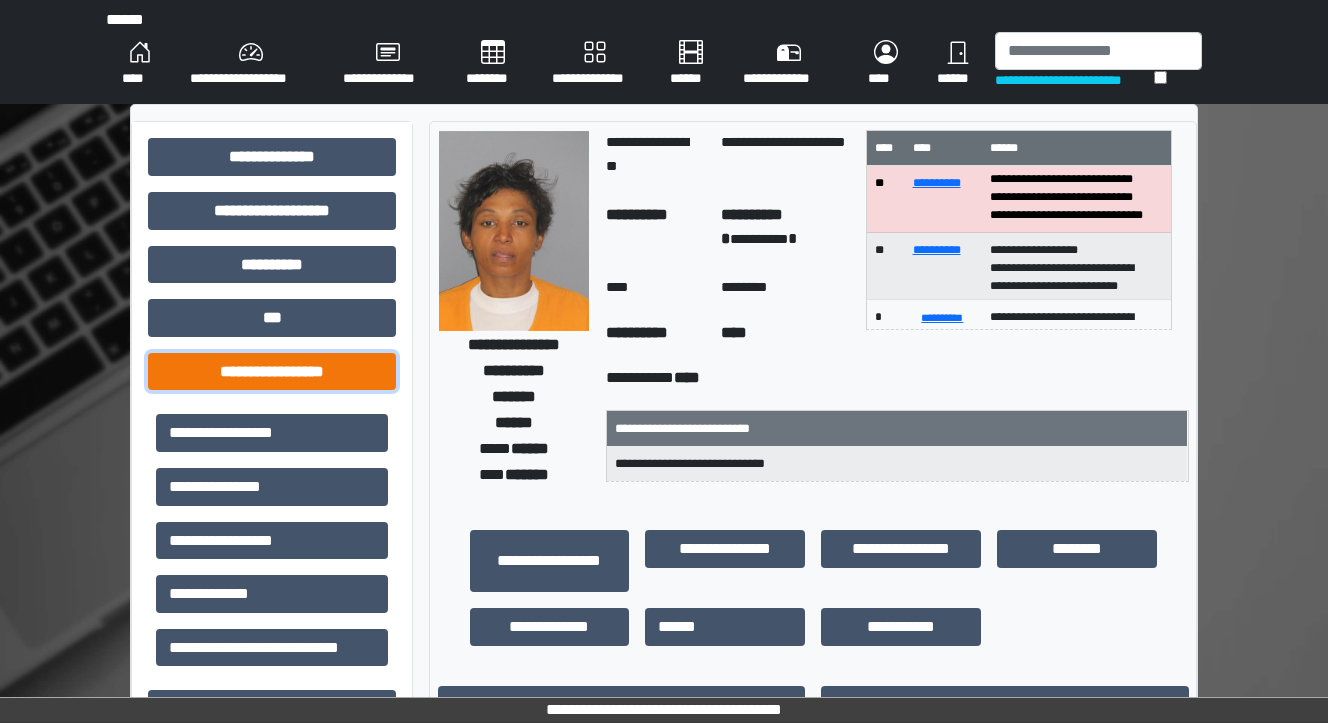 click on "**********" at bounding box center [272, 372] 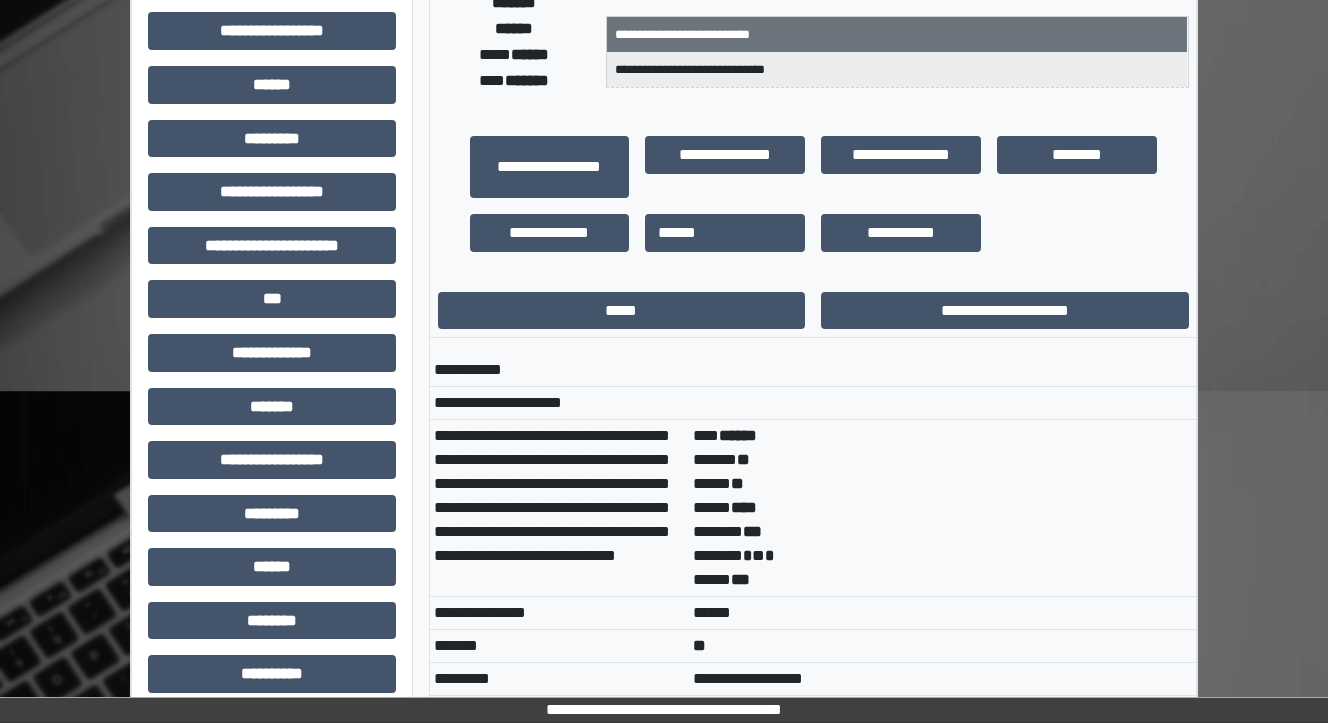 scroll, scrollTop: 480, scrollLeft: 0, axis: vertical 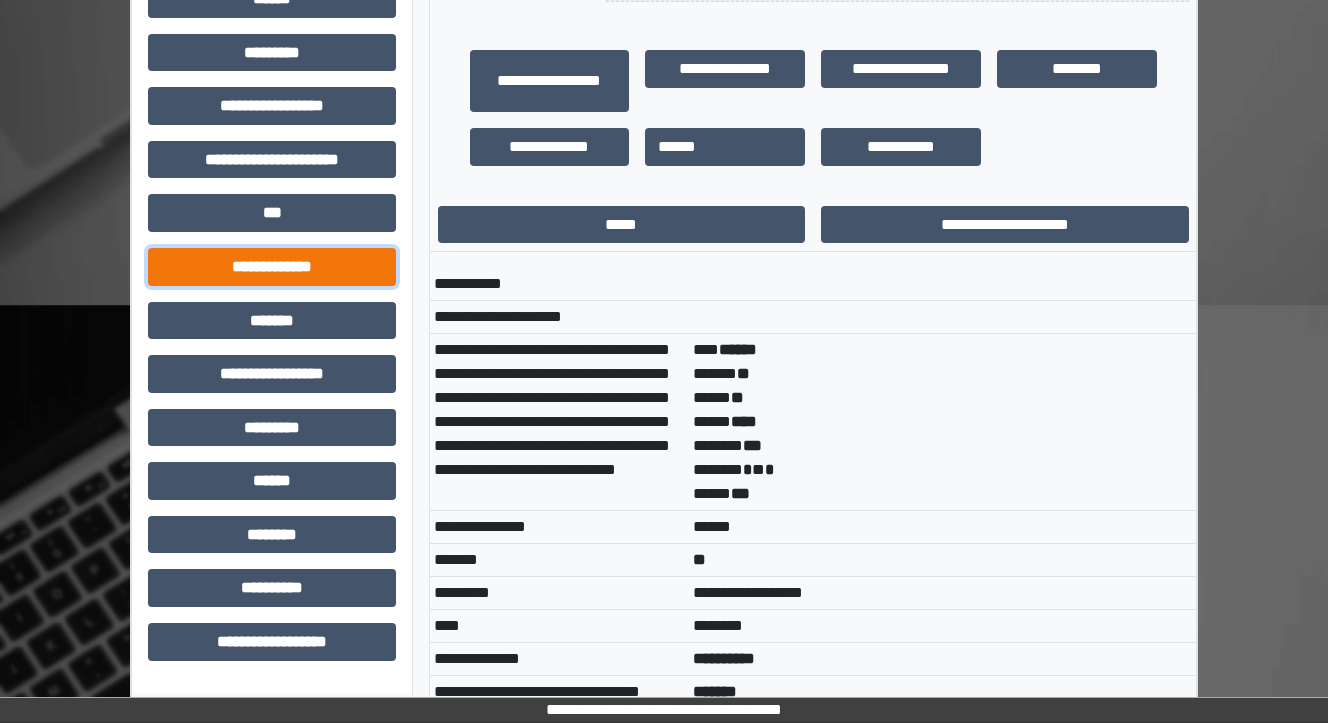 click on "**********" at bounding box center (272, 267) 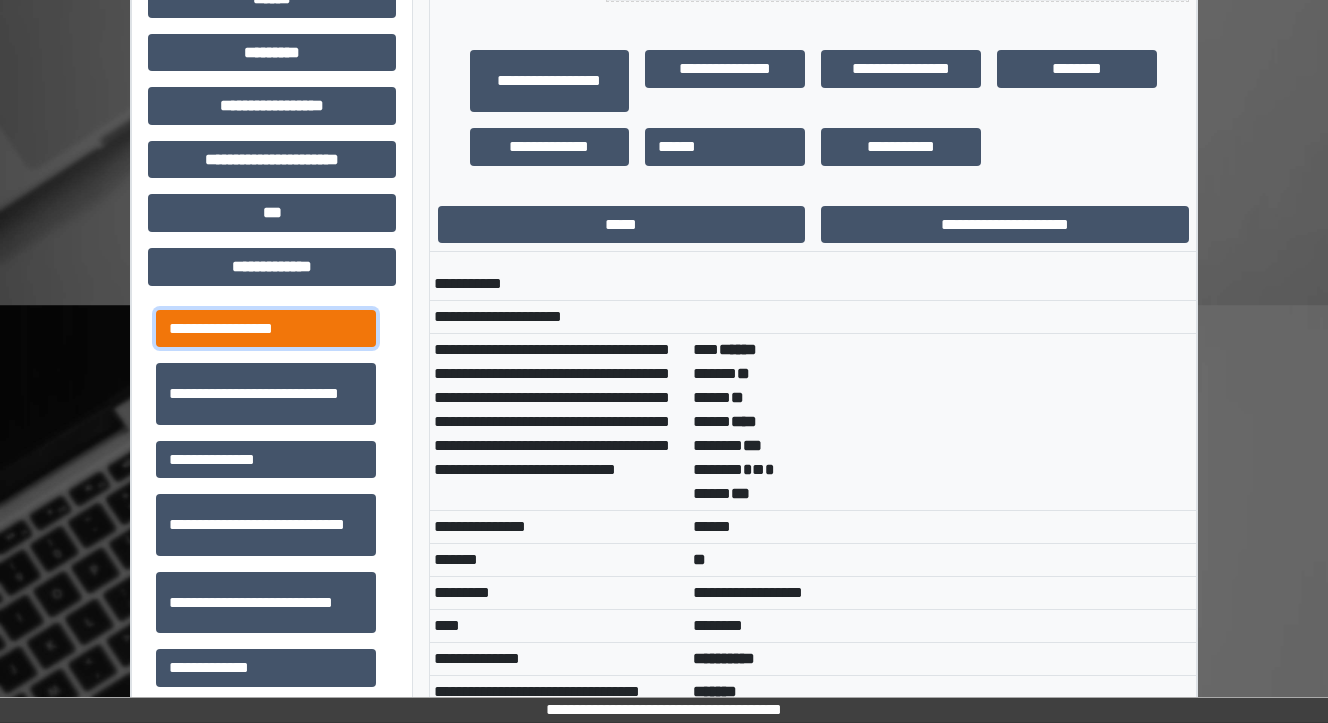click on "**********" at bounding box center (266, 329) 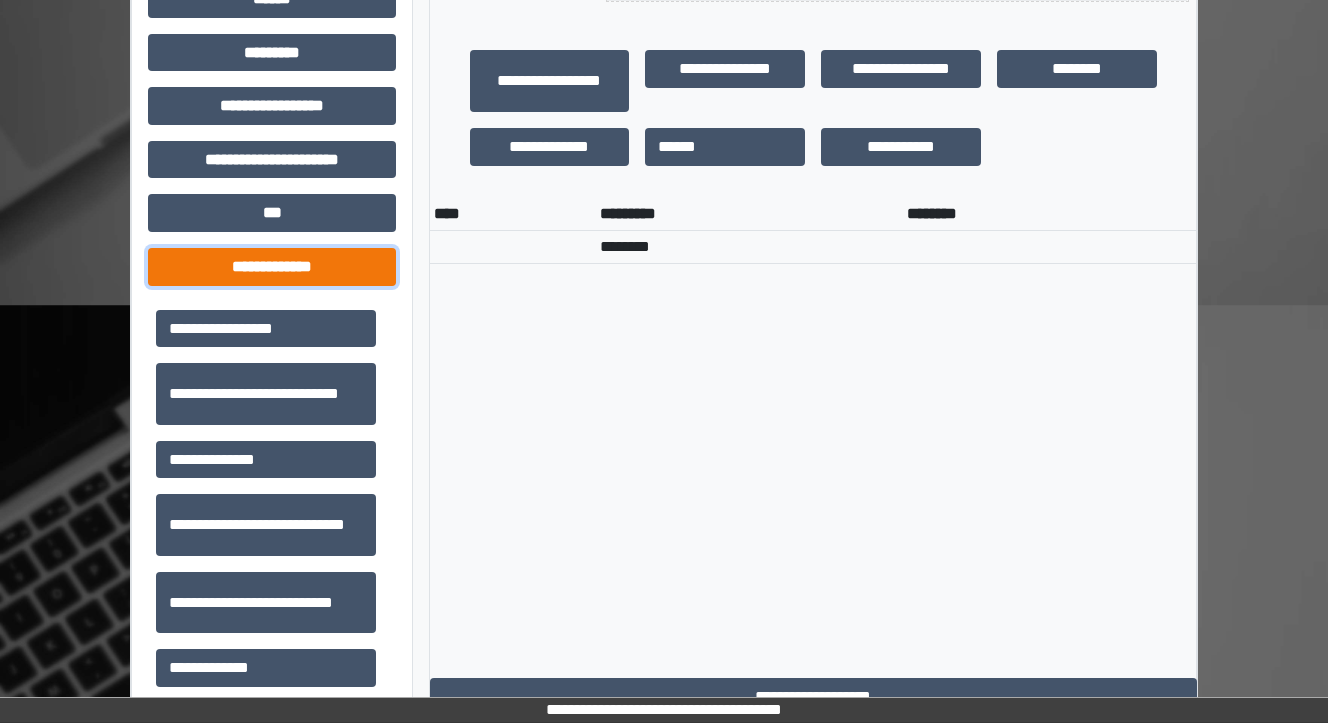 click on "**********" at bounding box center [272, 267] 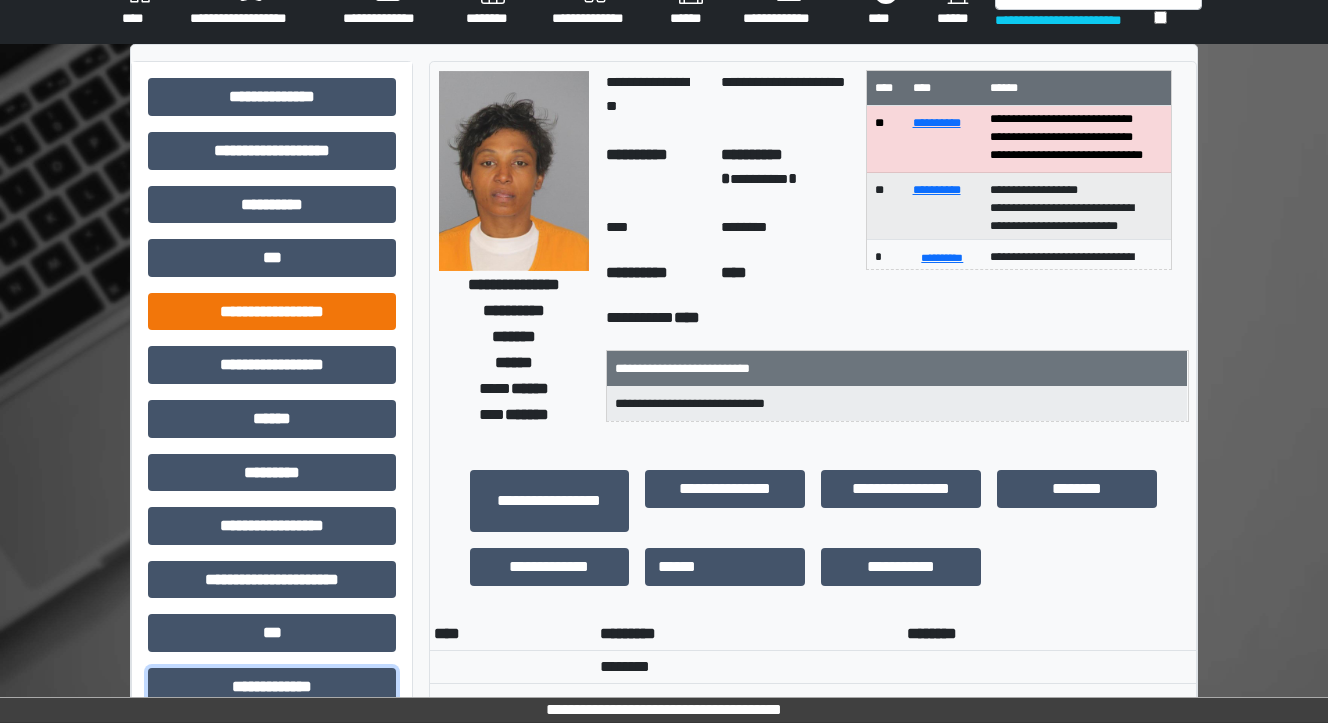 scroll, scrollTop: 0, scrollLeft: 0, axis: both 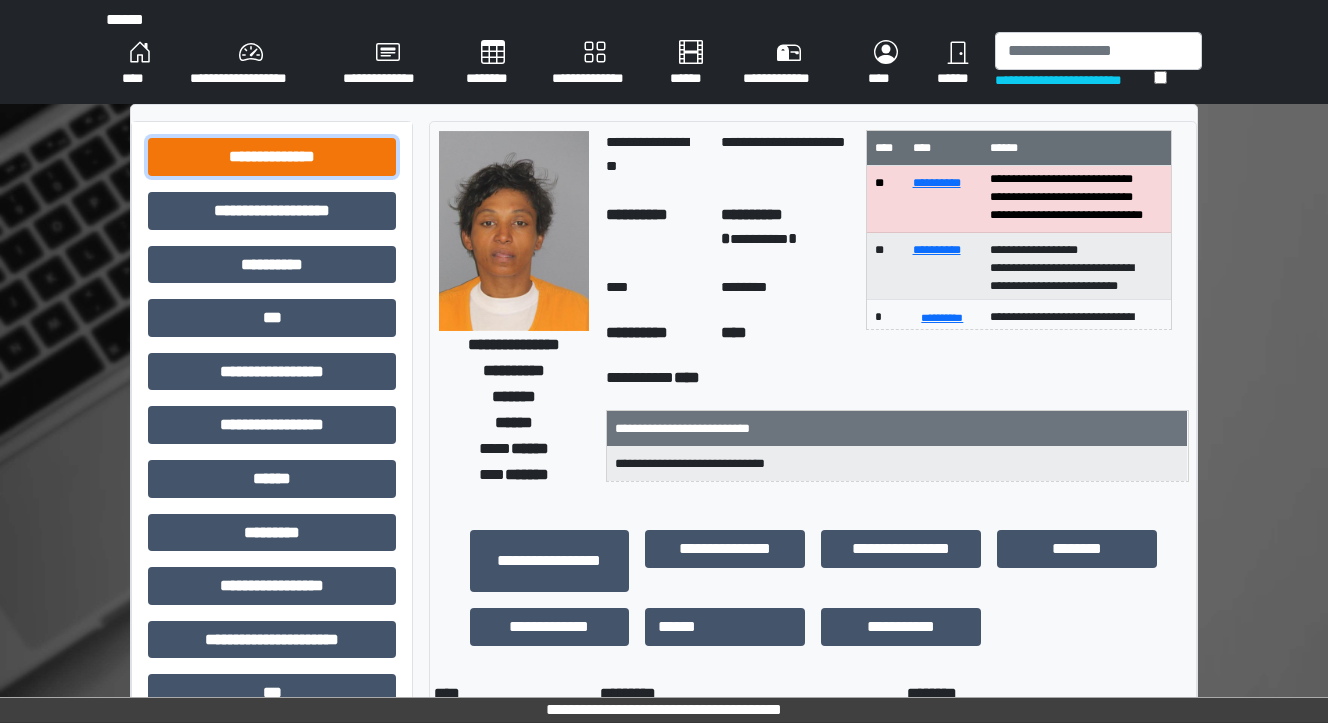 click on "**********" at bounding box center [272, 157] 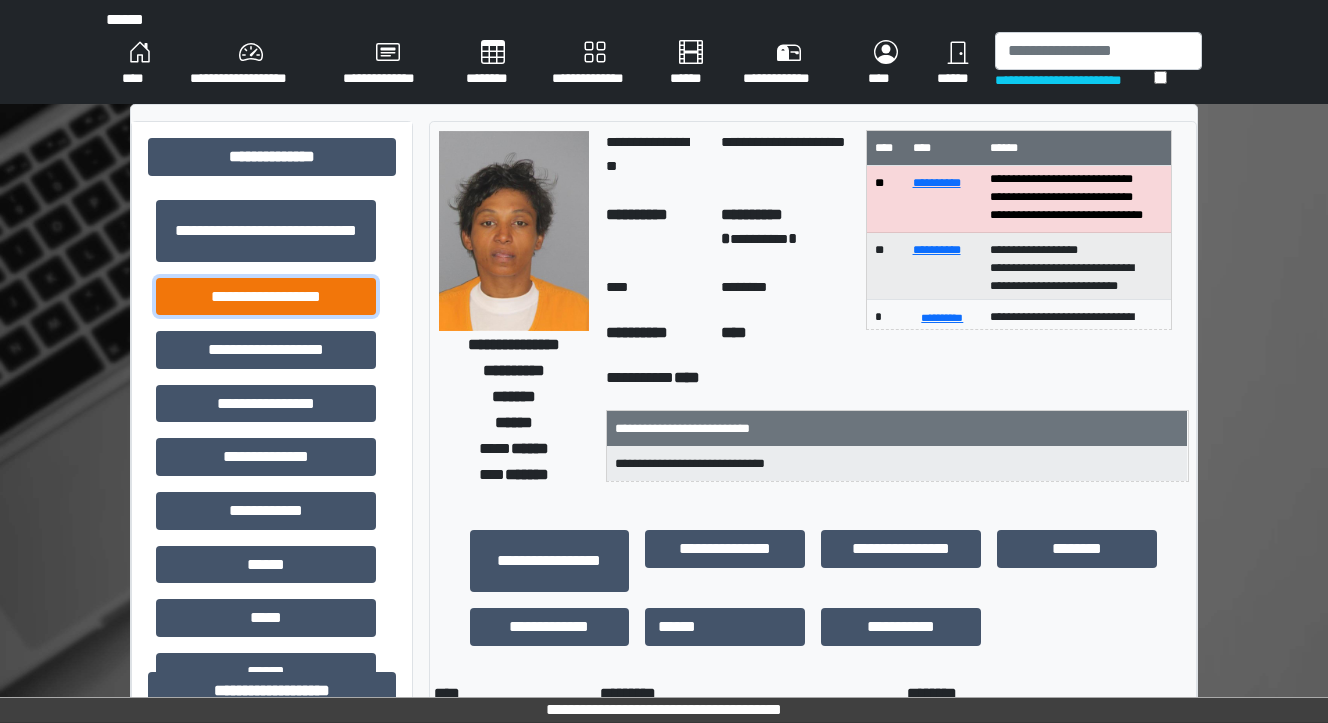 click on "**********" at bounding box center [266, 297] 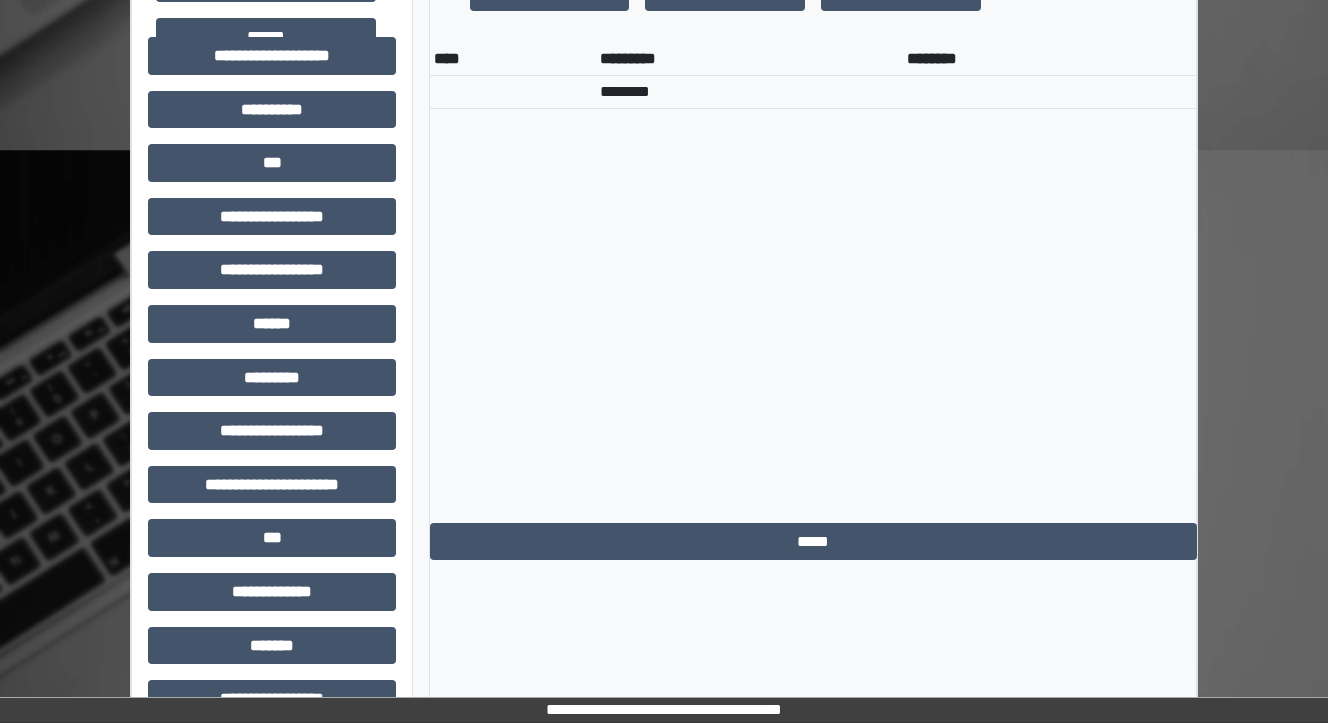 scroll, scrollTop: 640, scrollLeft: 0, axis: vertical 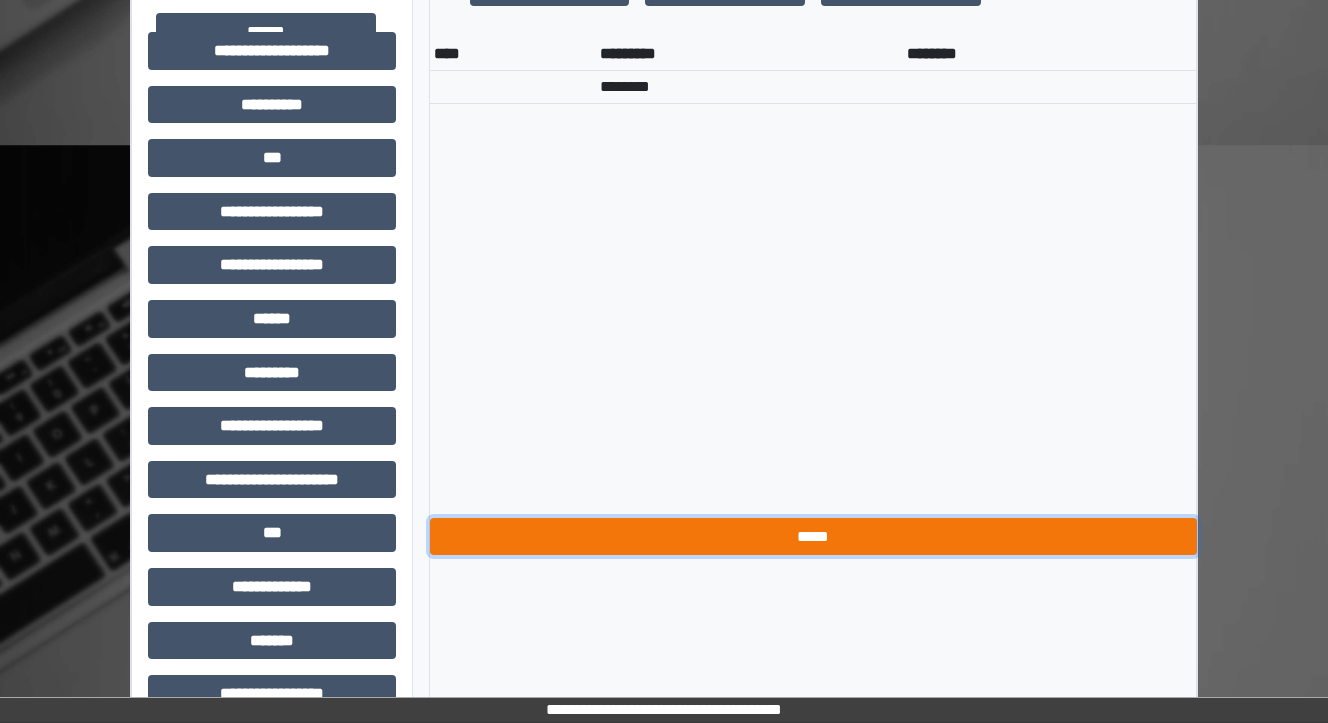click on "*****" at bounding box center (813, 537) 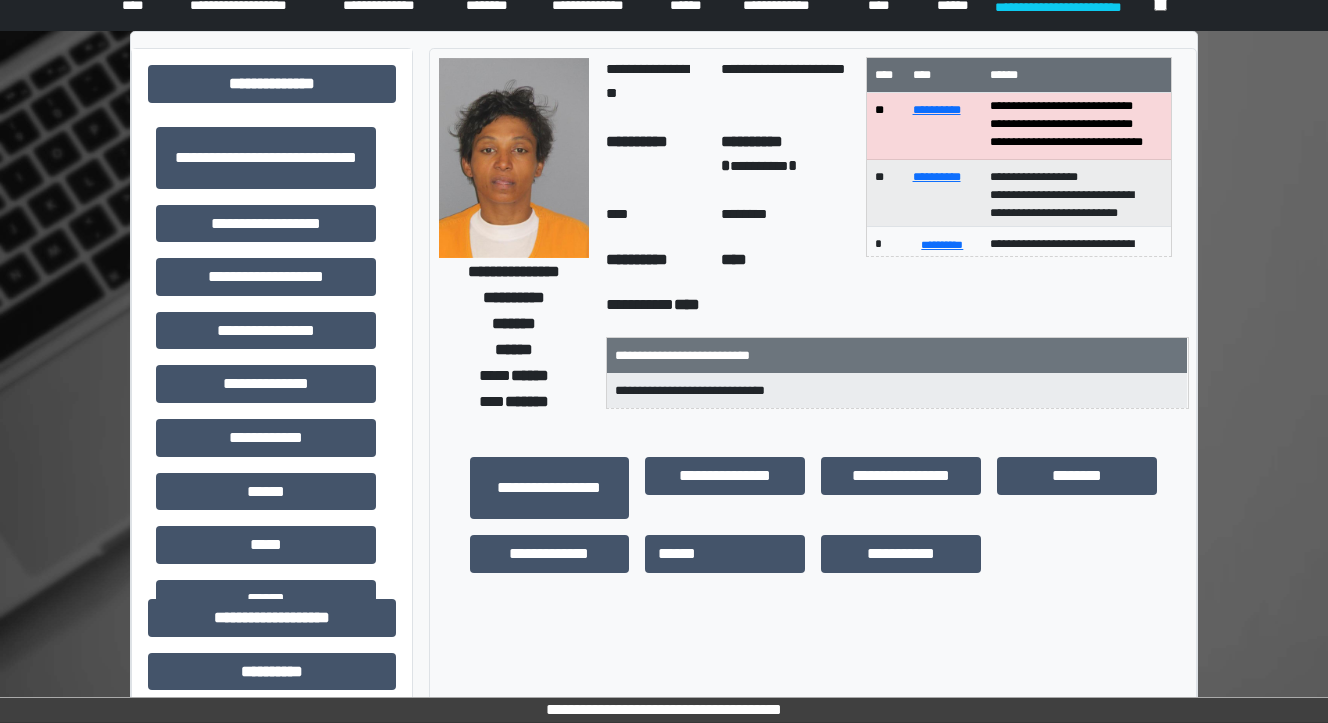 scroll, scrollTop: 0, scrollLeft: 0, axis: both 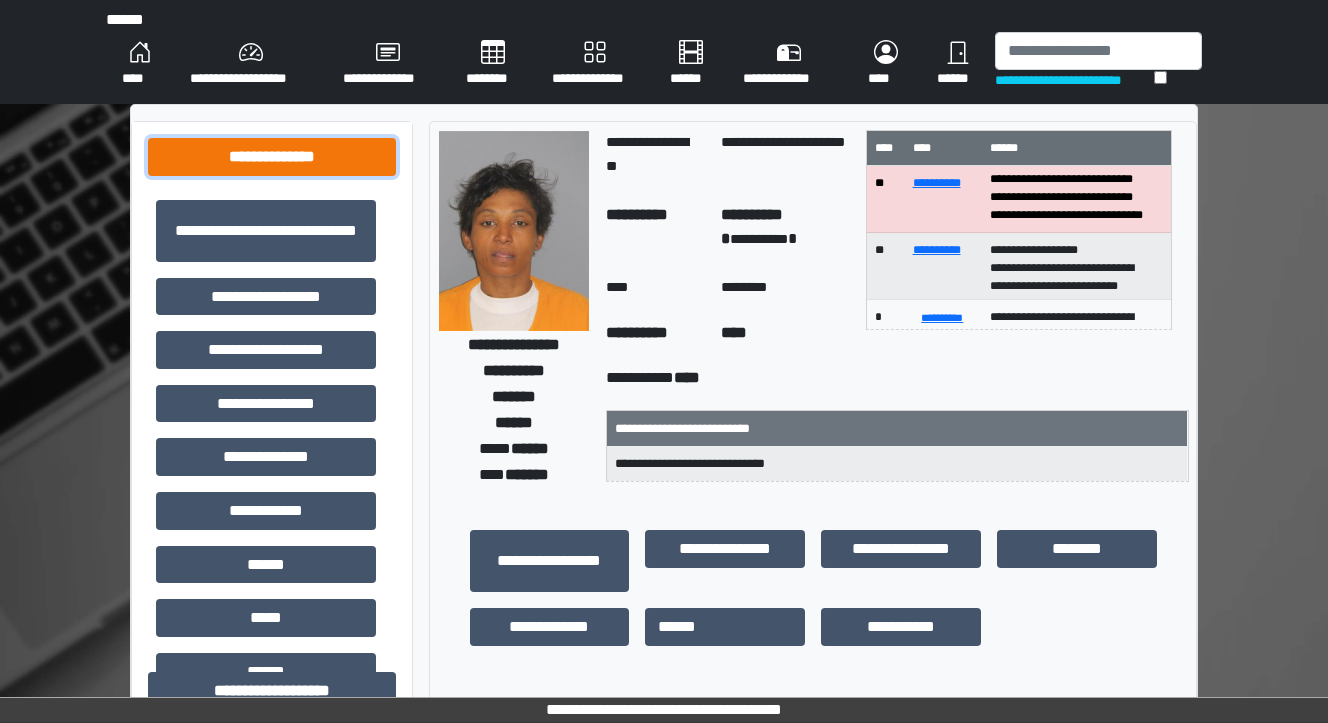 click on "**********" at bounding box center (272, 157) 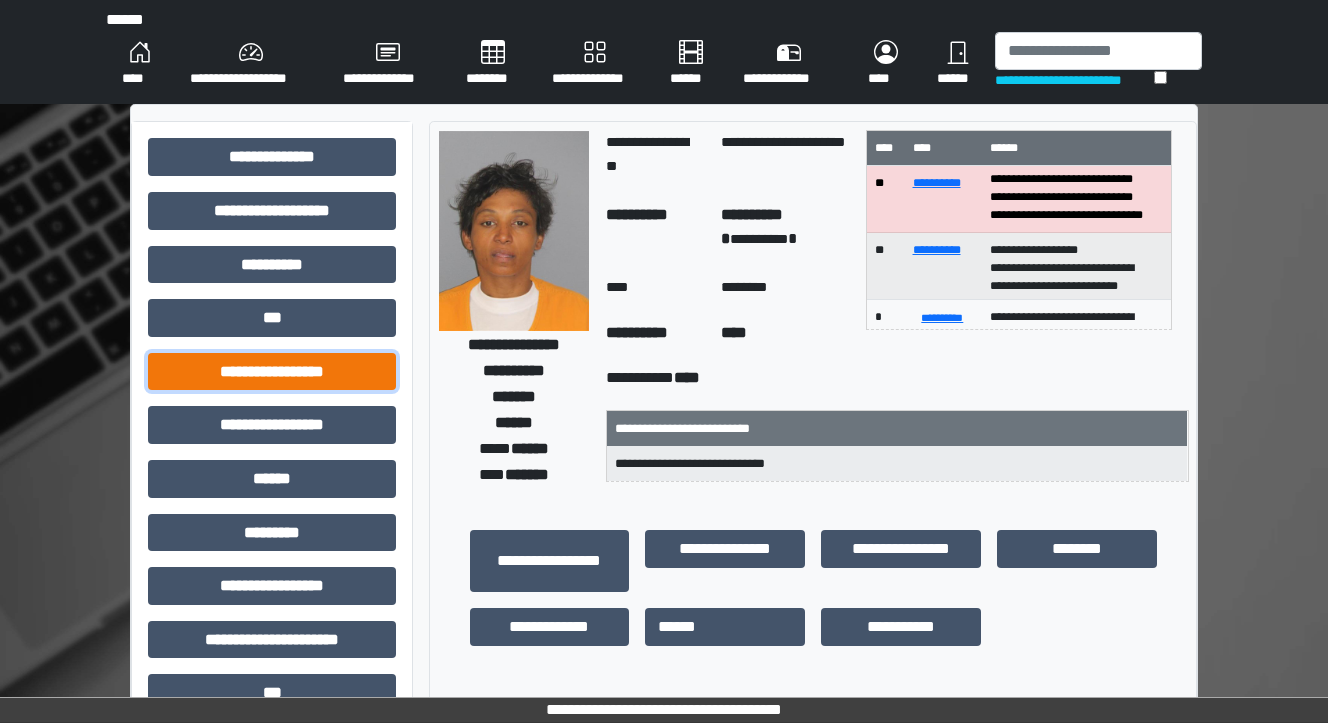 click on "**********" at bounding box center [272, 372] 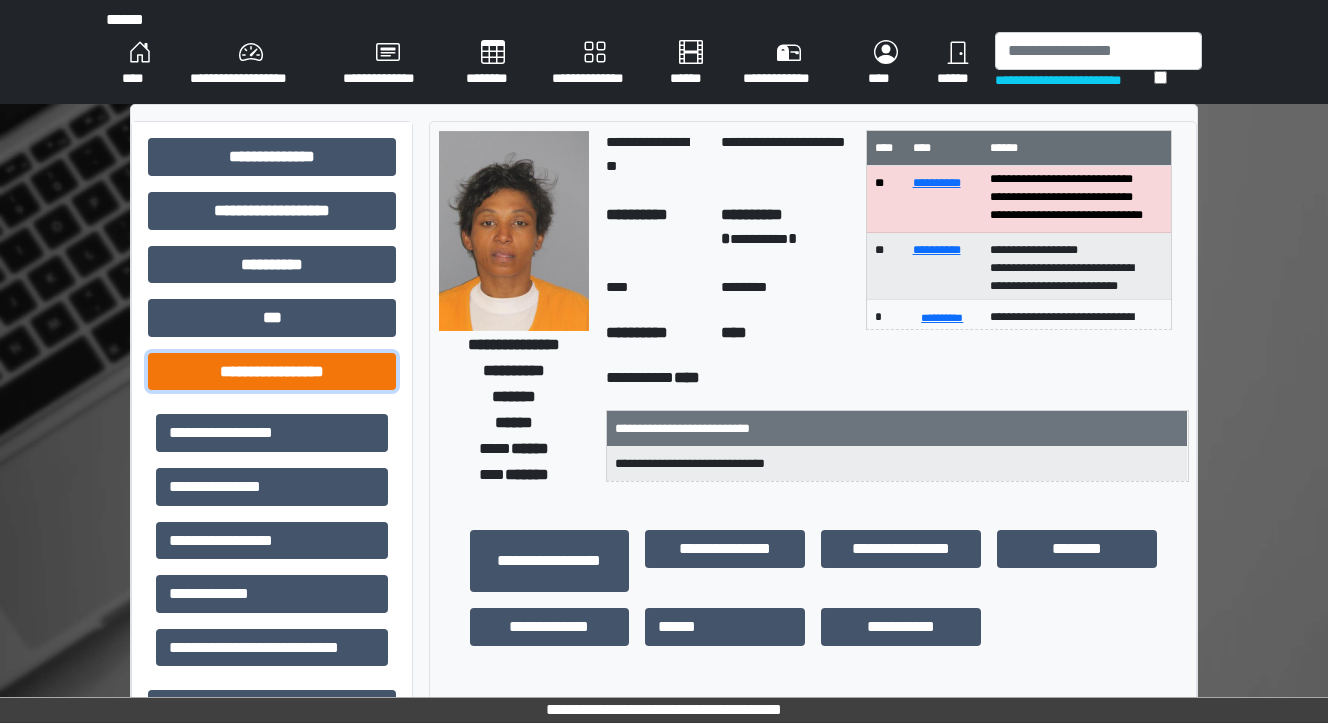 click on "**********" at bounding box center (272, 372) 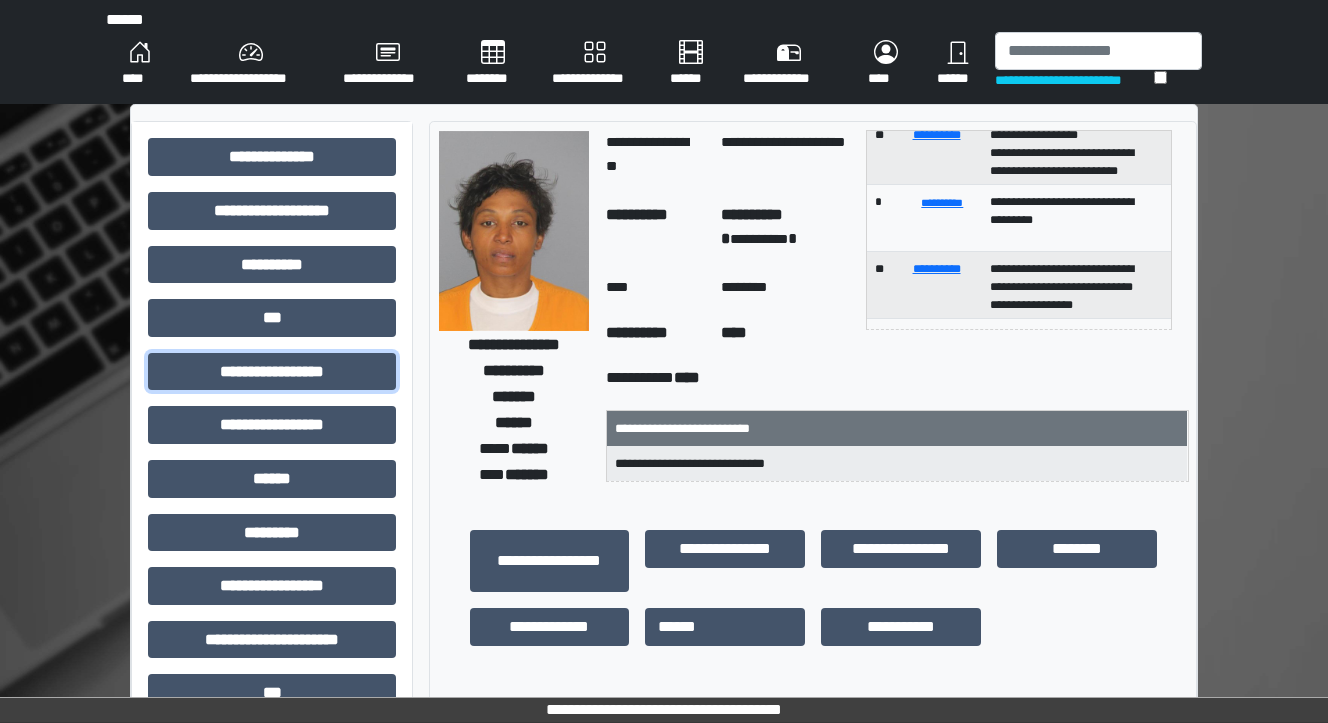 scroll, scrollTop: 119, scrollLeft: 0, axis: vertical 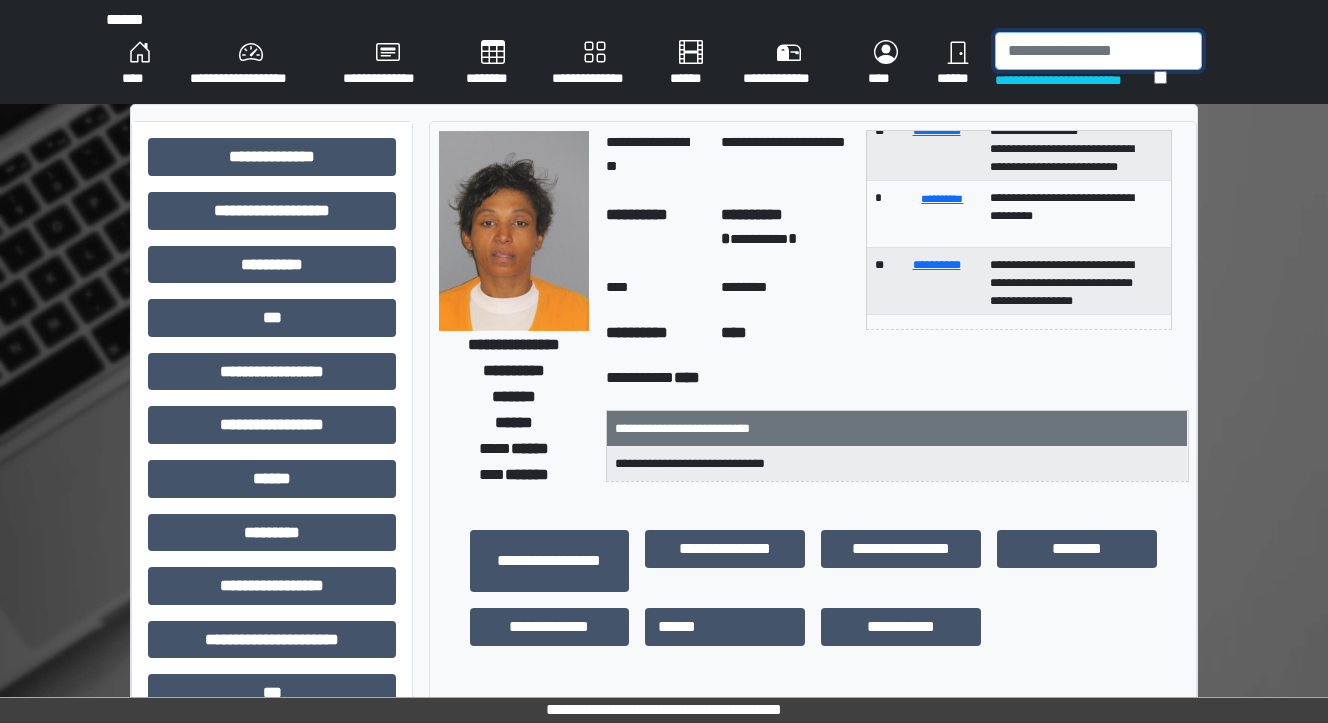 click at bounding box center [1098, 51] 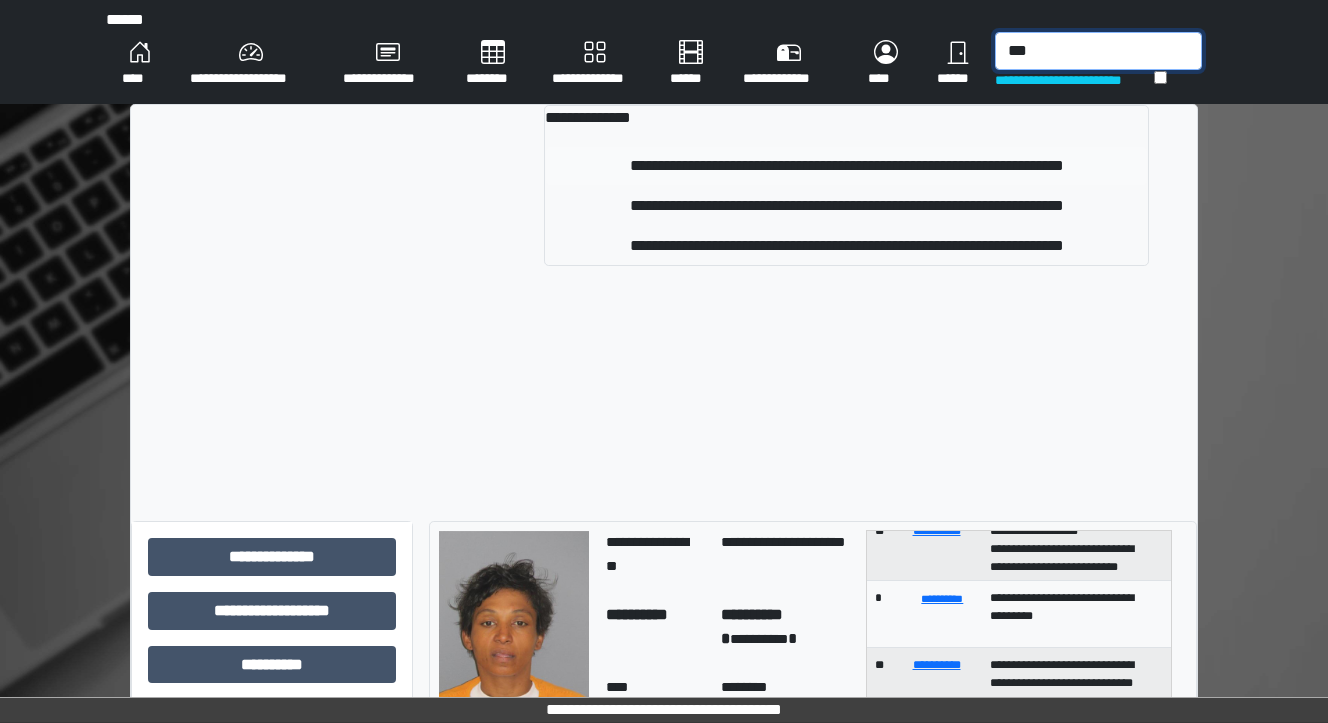 type on "***" 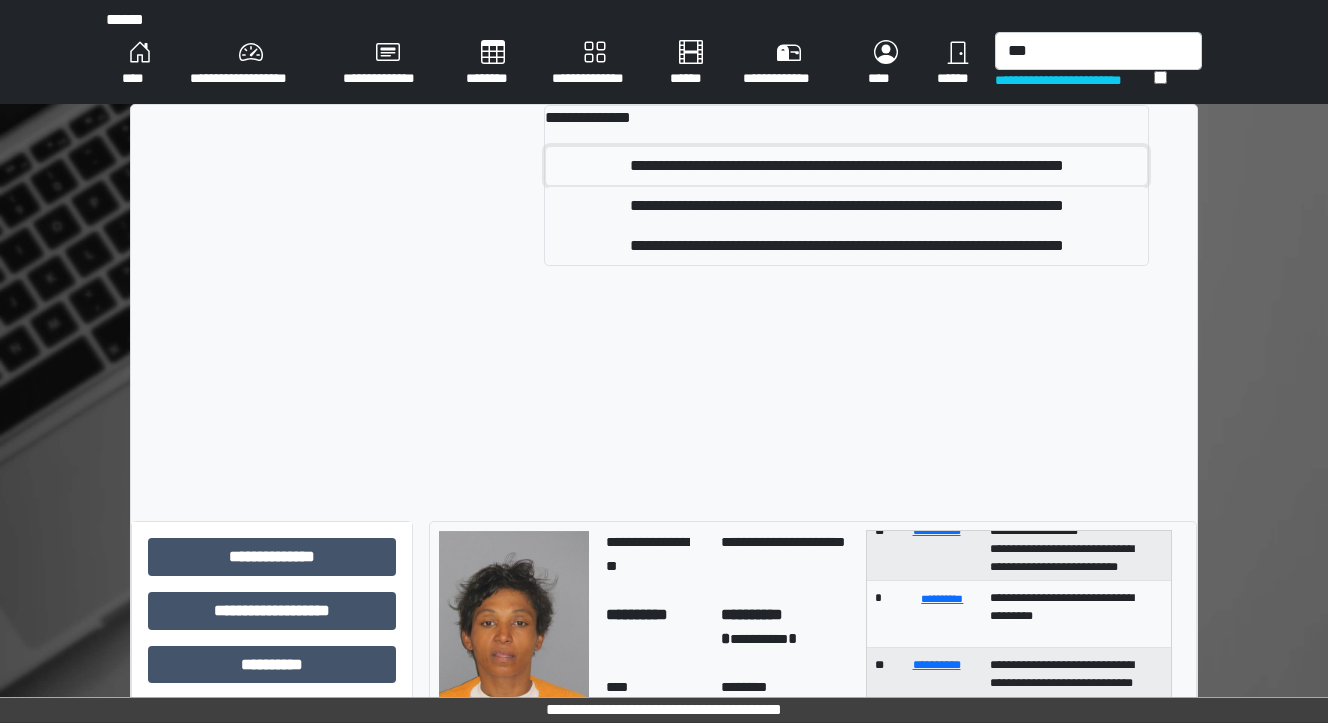 click on "**********" at bounding box center (846, 166) 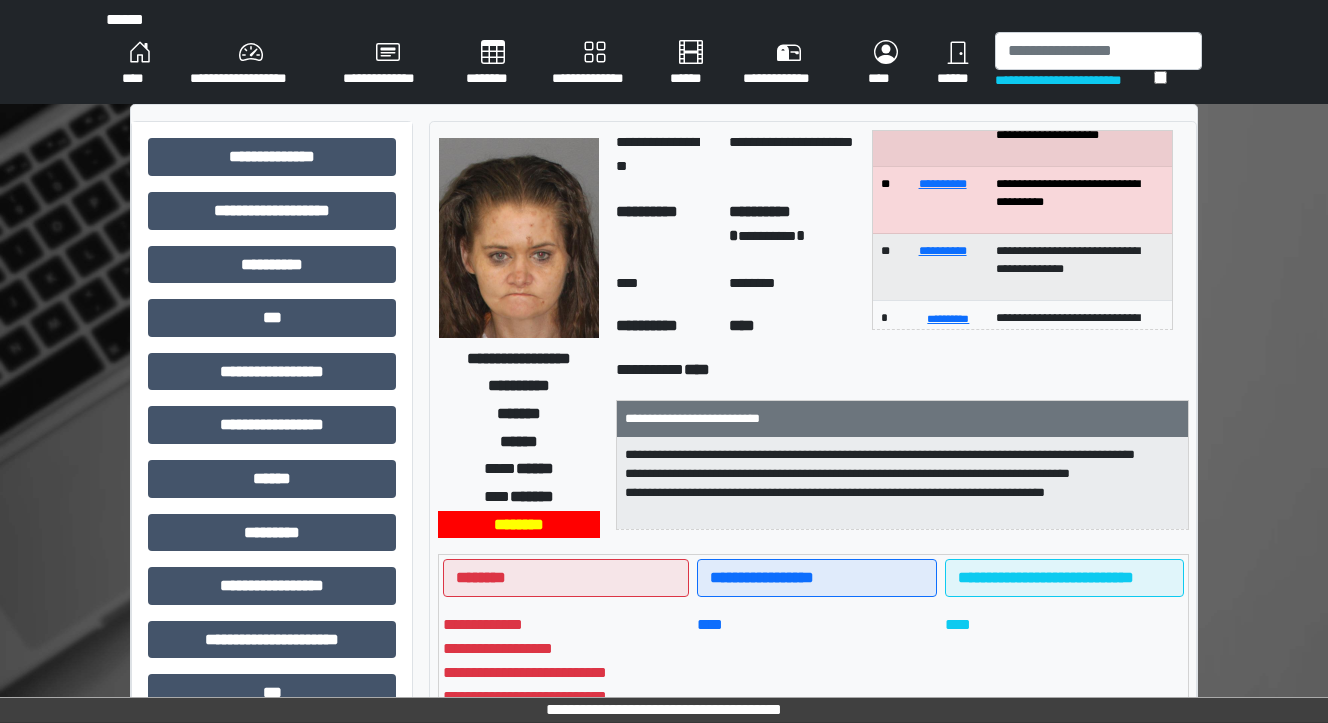 scroll, scrollTop: 160, scrollLeft: 0, axis: vertical 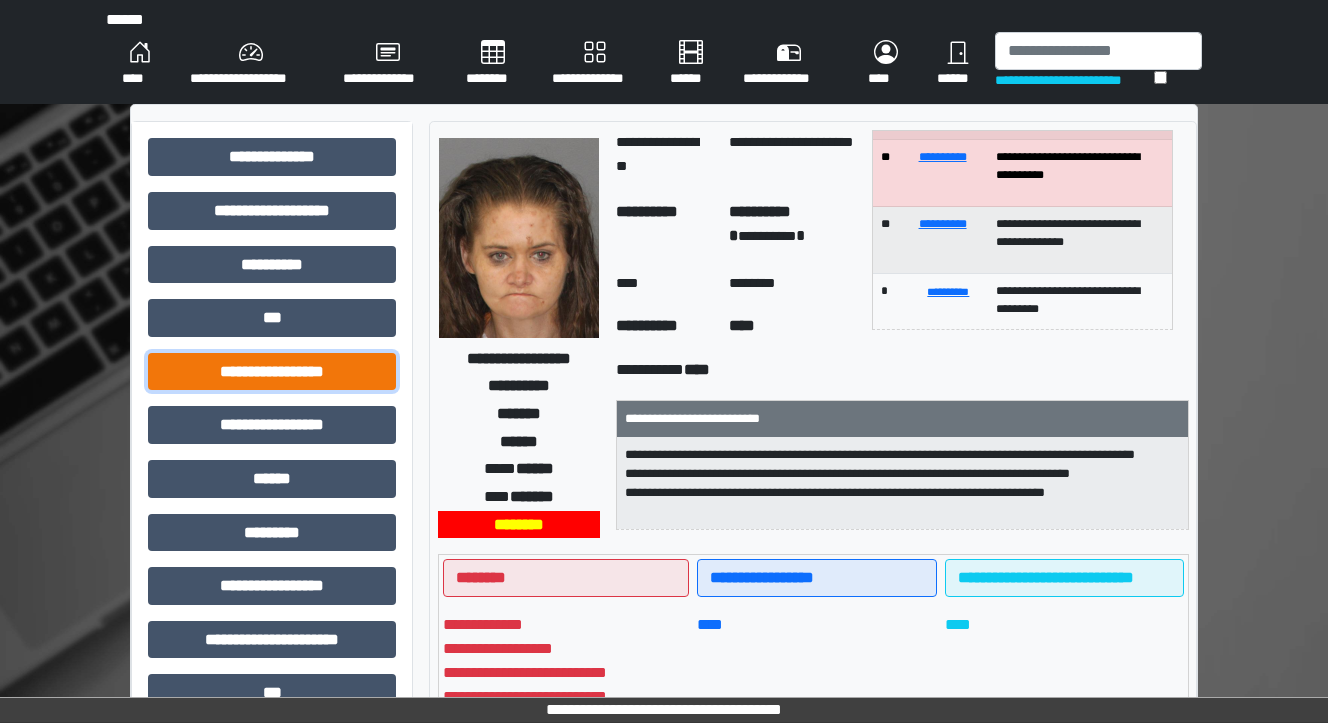click on "**********" at bounding box center (272, 372) 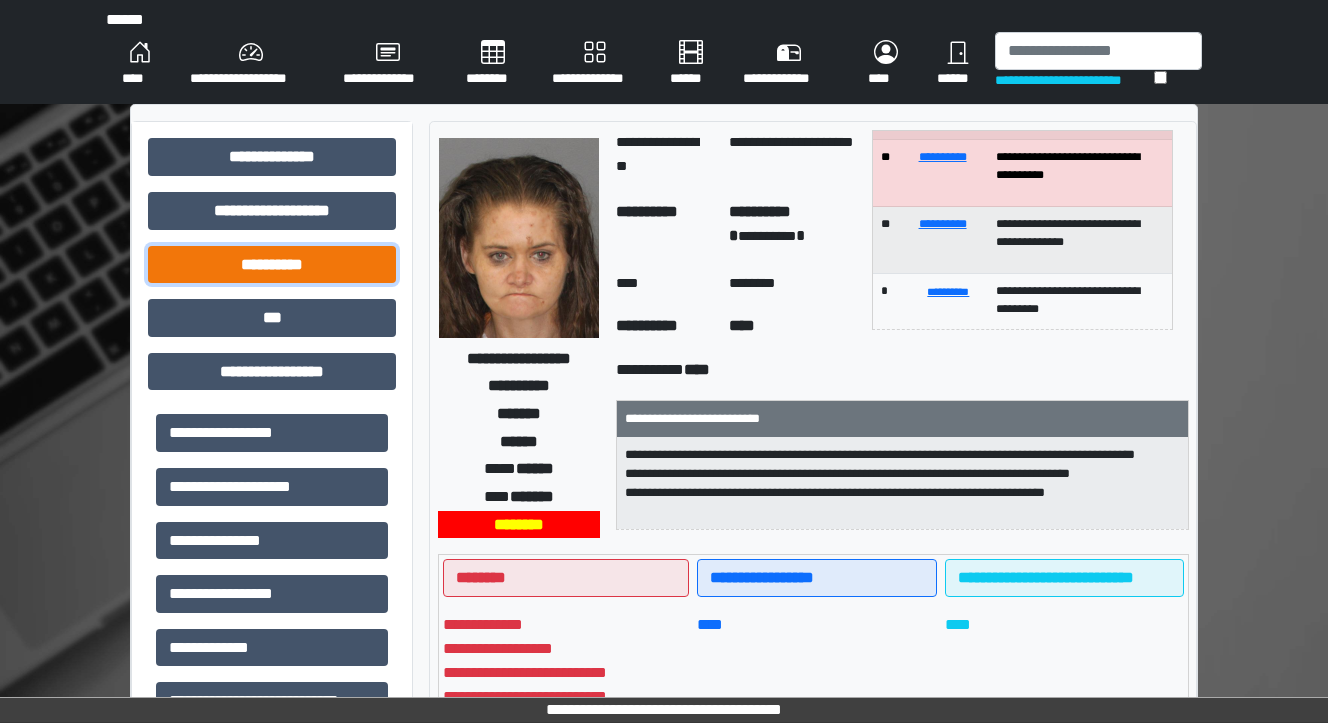 click on "**********" at bounding box center [272, 265] 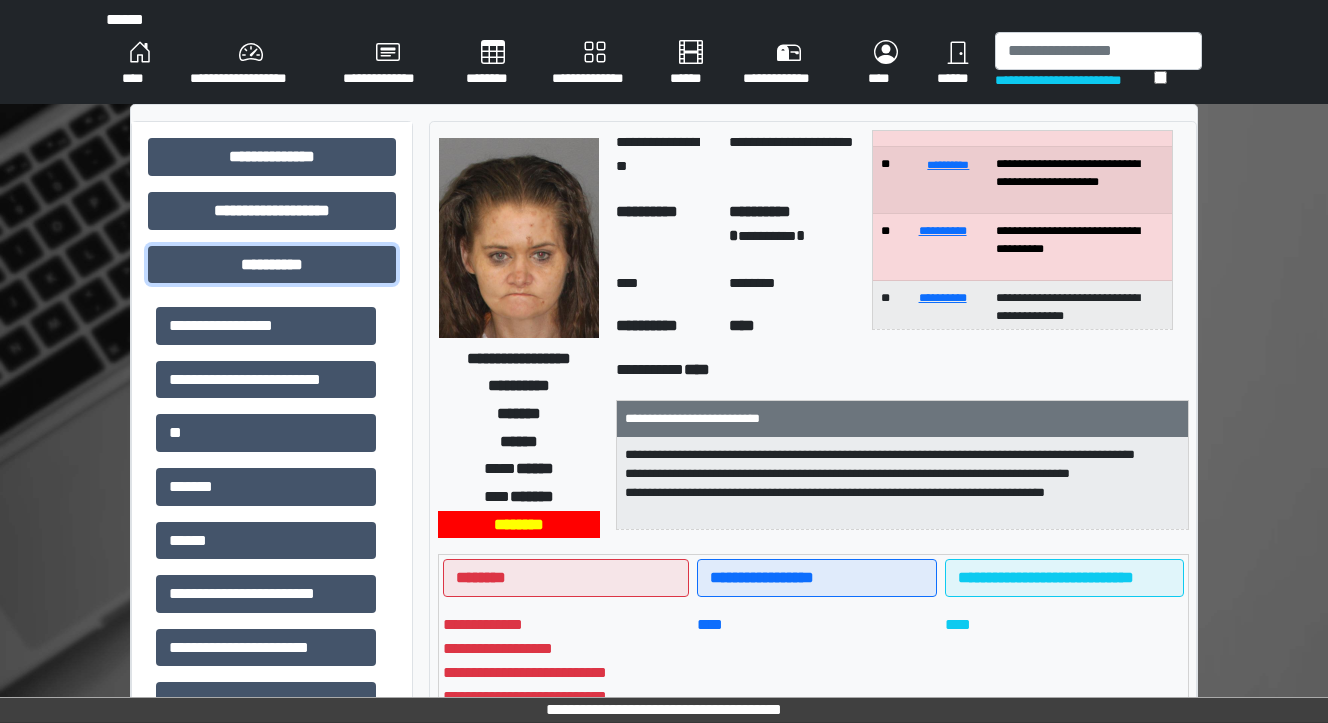 scroll, scrollTop: 0, scrollLeft: 0, axis: both 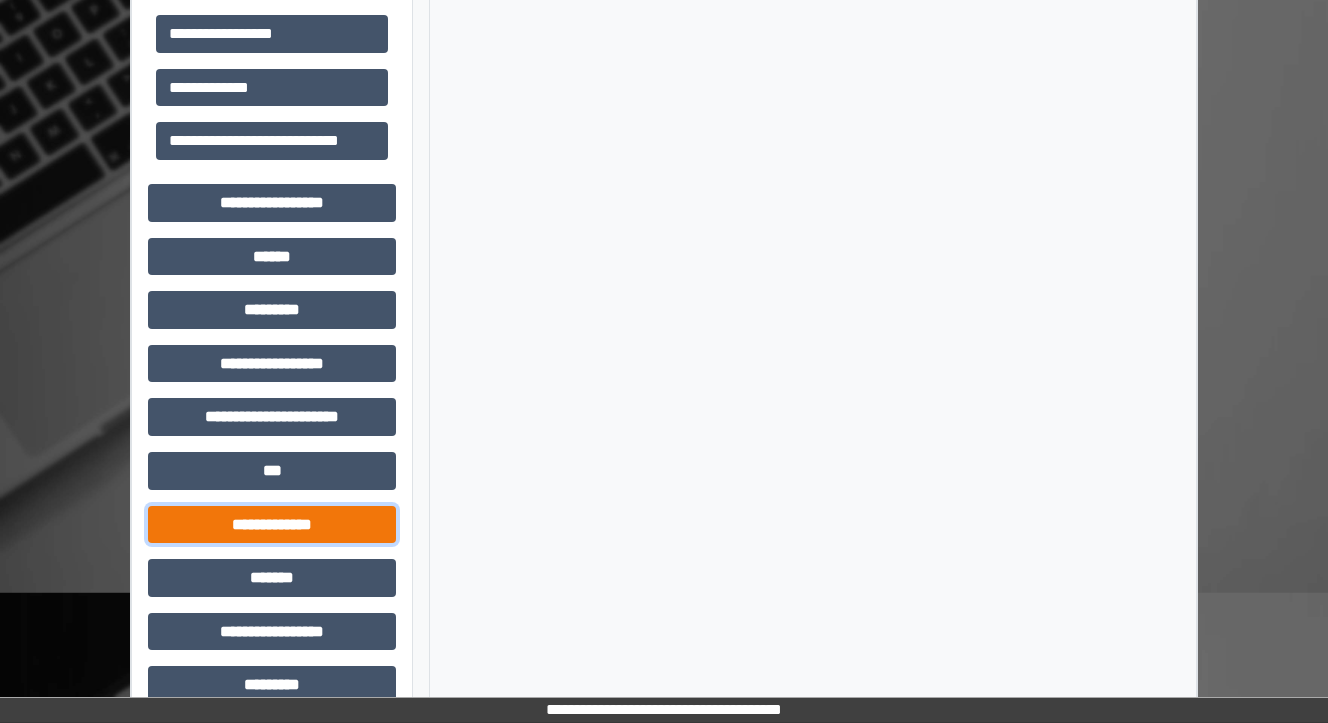 click on "**********" at bounding box center [272, 525] 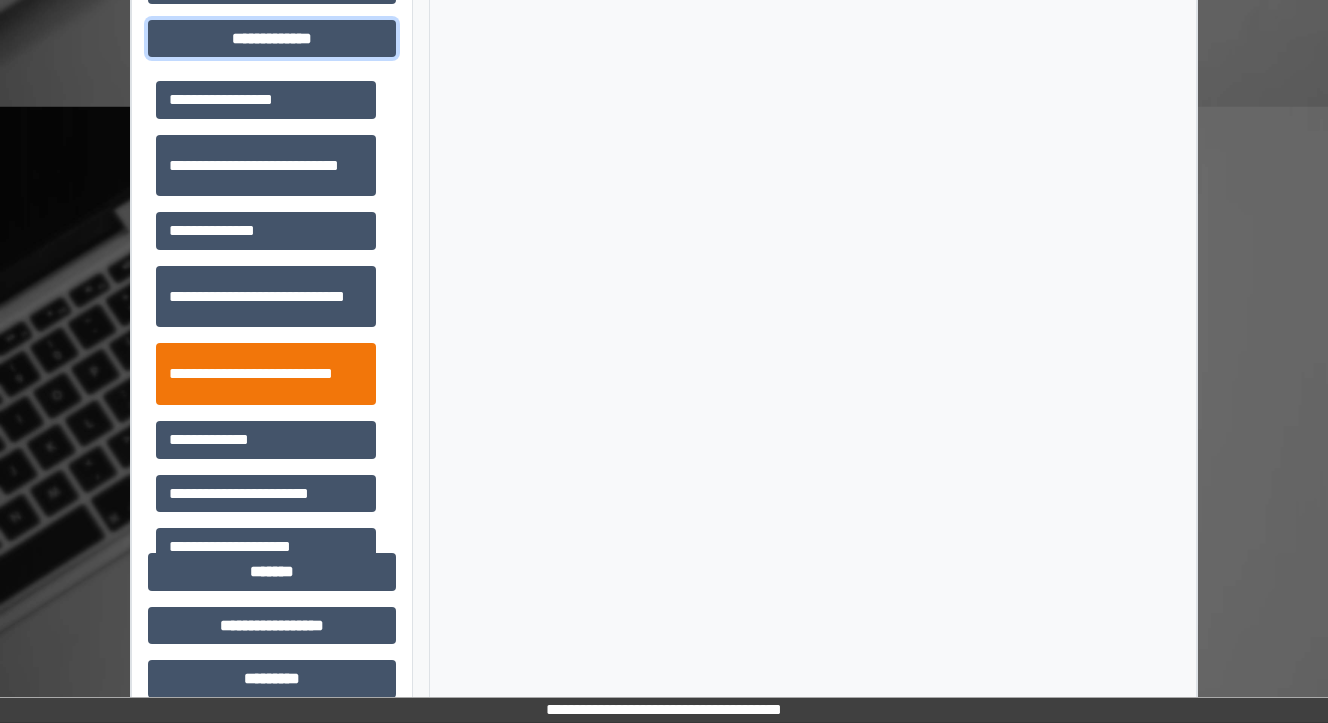 scroll, scrollTop: 1520, scrollLeft: 0, axis: vertical 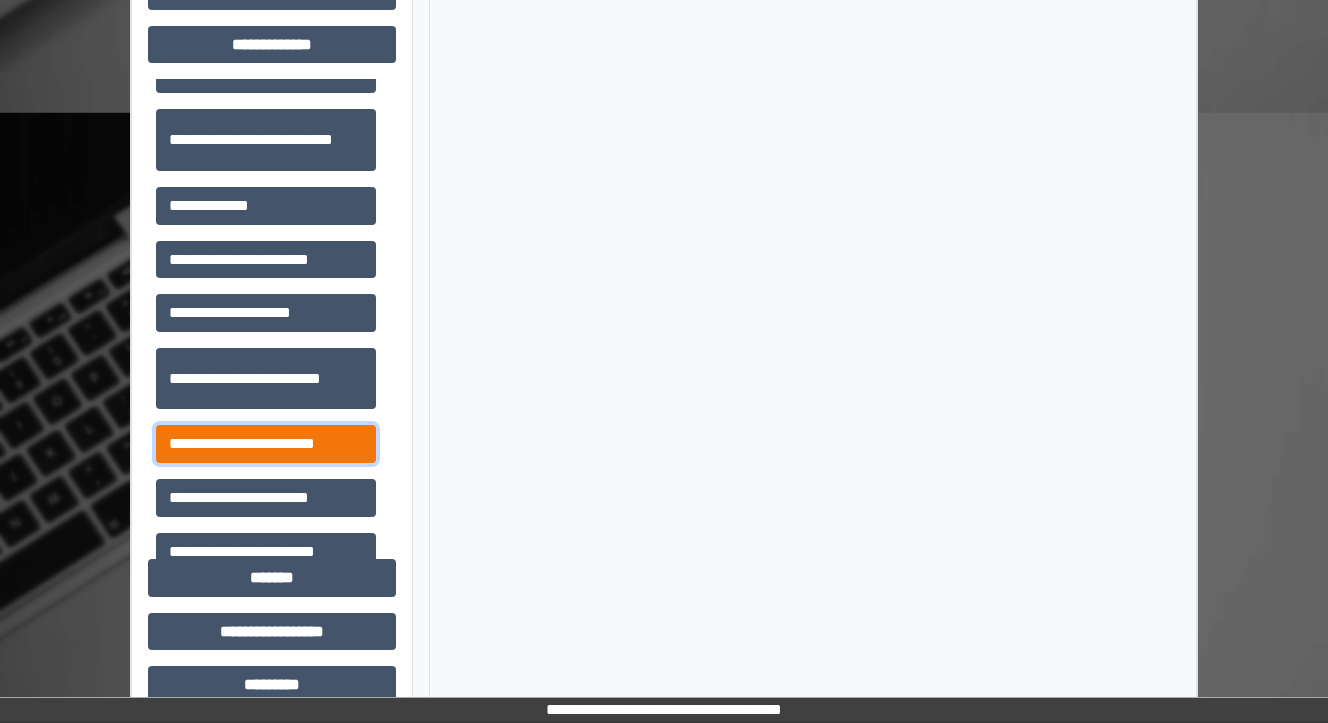 click on "**********" at bounding box center (266, 444) 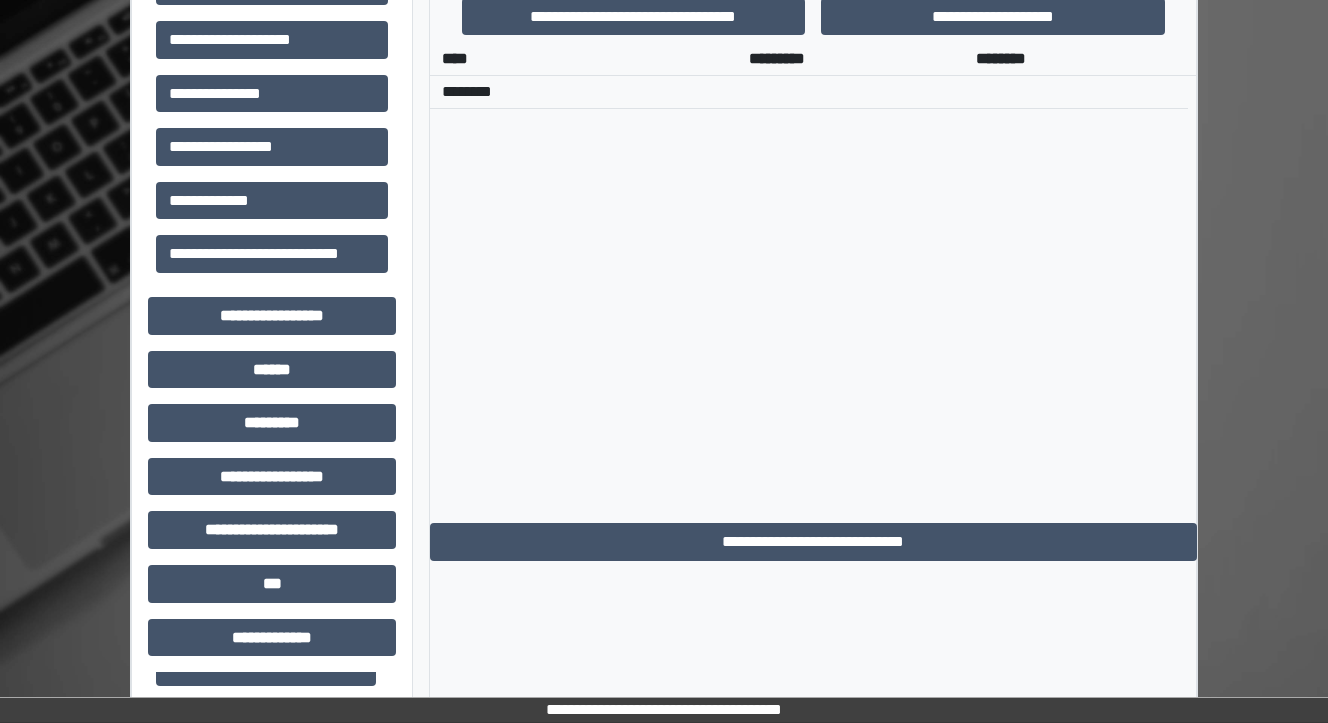 scroll, scrollTop: 1120, scrollLeft: 0, axis: vertical 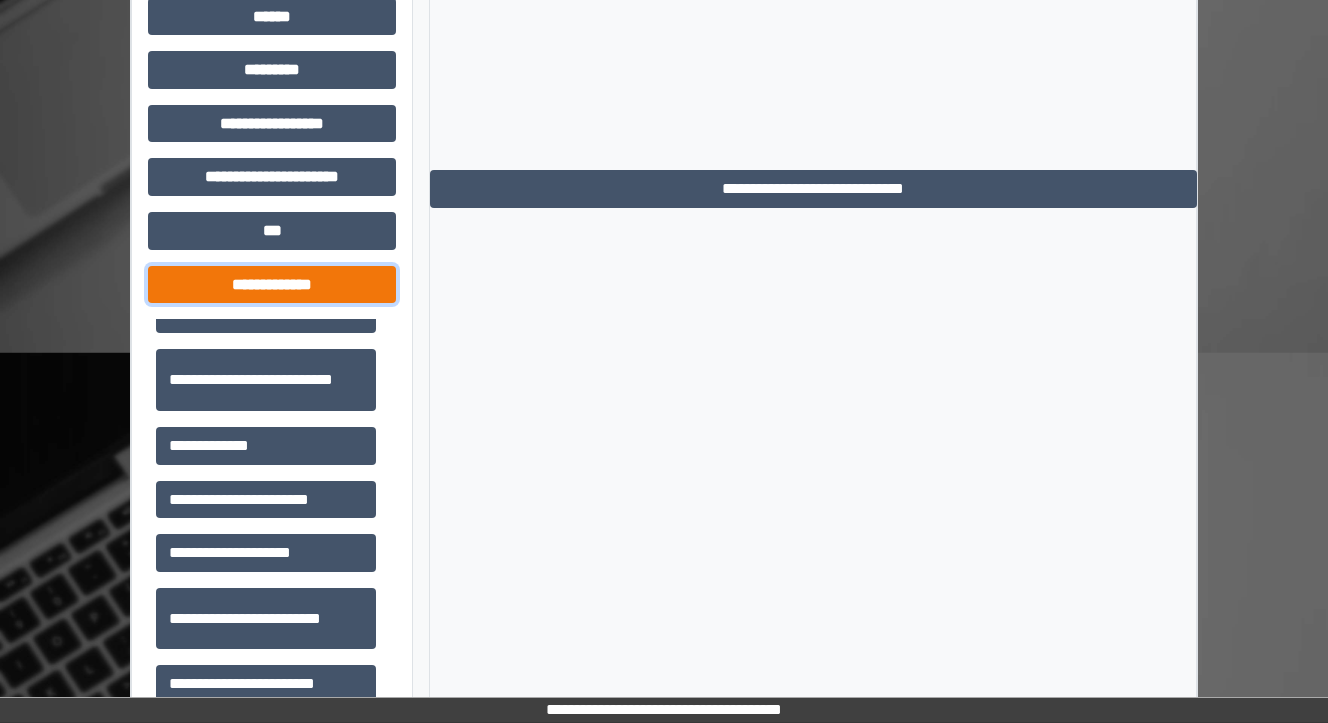click on "**********" at bounding box center (272, 285) 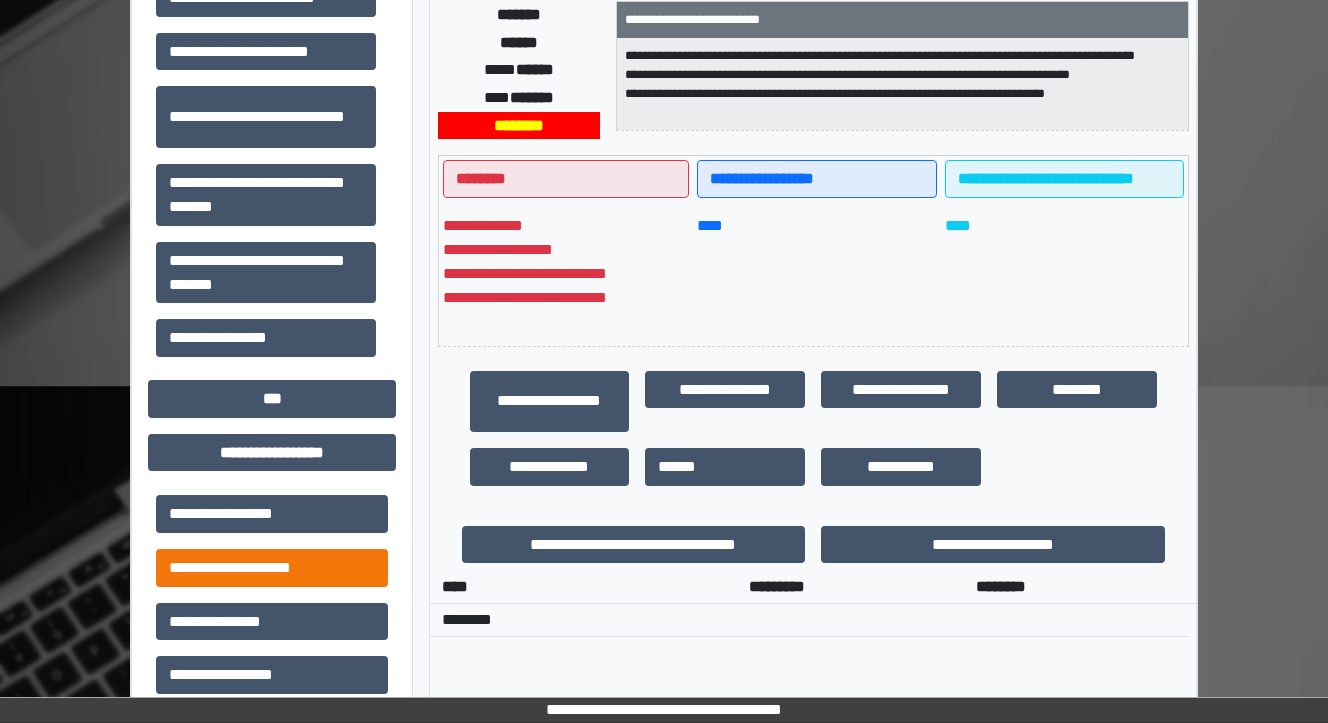 scroll, scrollTop: 400, scrollLeft: 0, axis: vertical 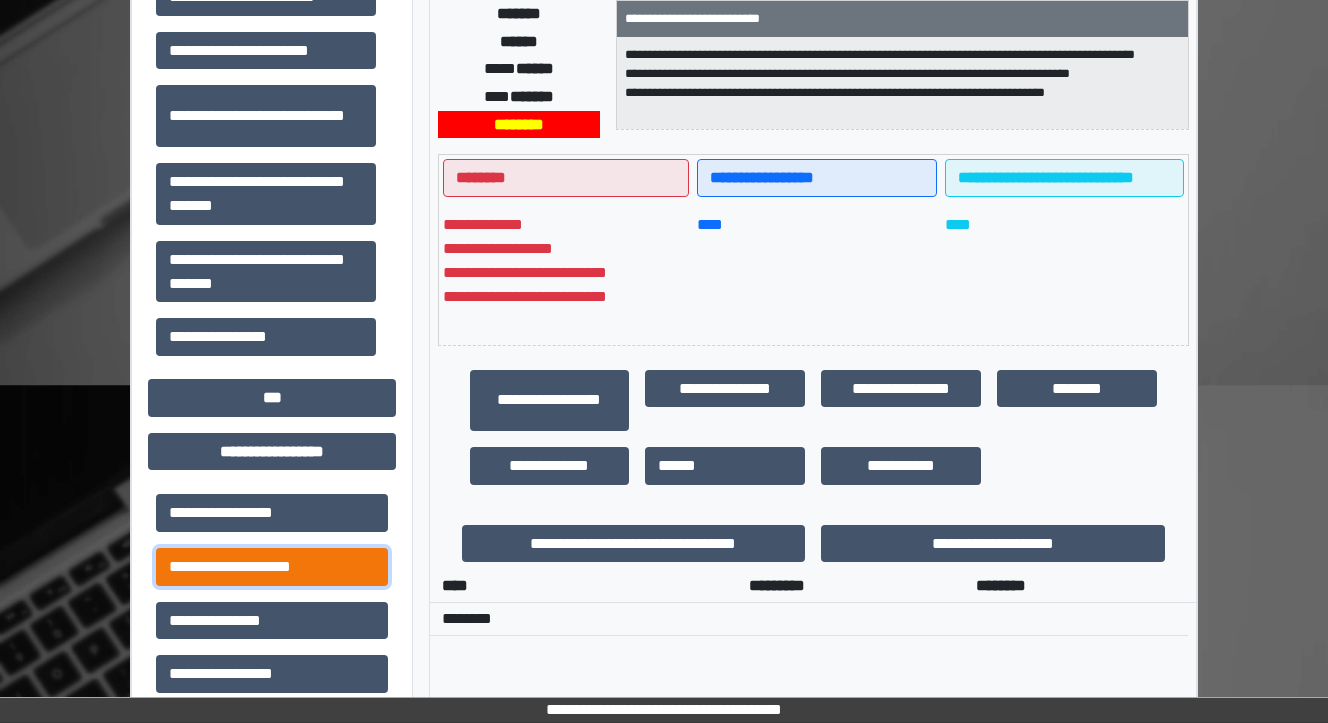 click on "**********" at bounding box center (272, 567) 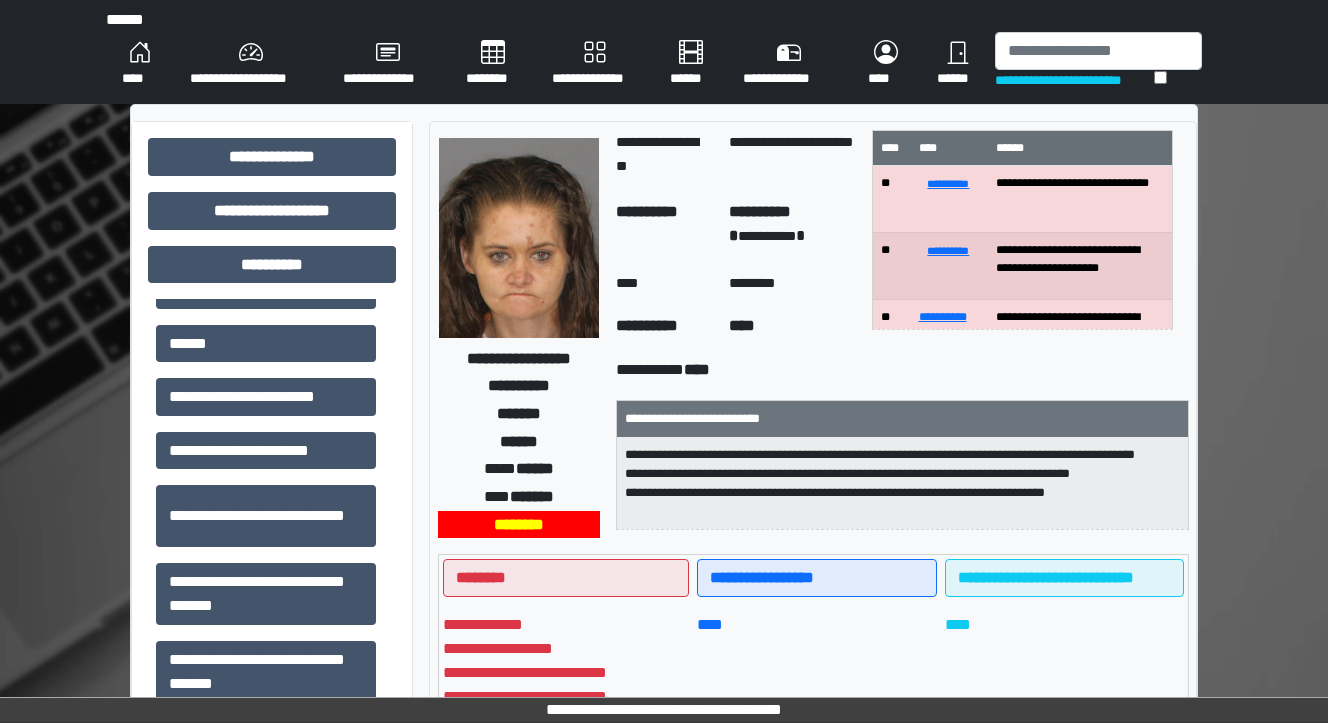 scroll, scrollTop: 0, scrollLeft: 0, axis: both 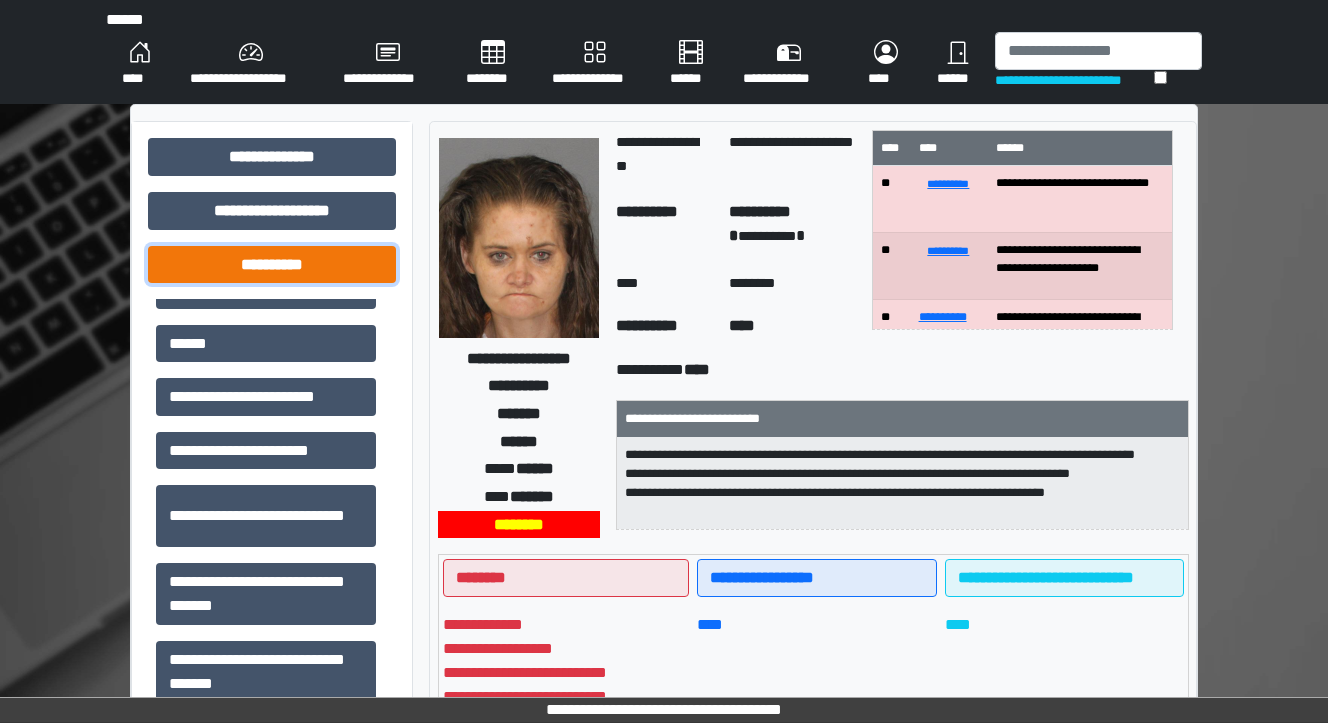 click on "**********" at bounding box center (272, 265) 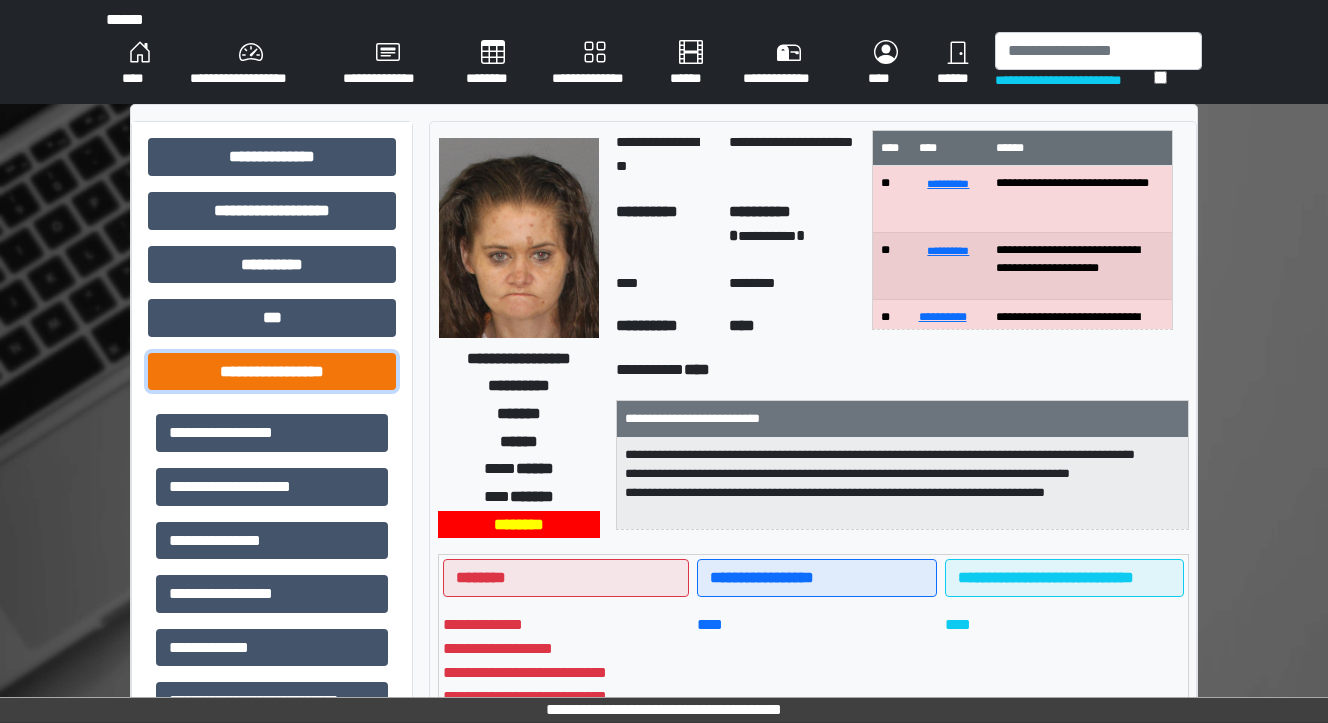 click on "**********" at bounding box center (272, 372) 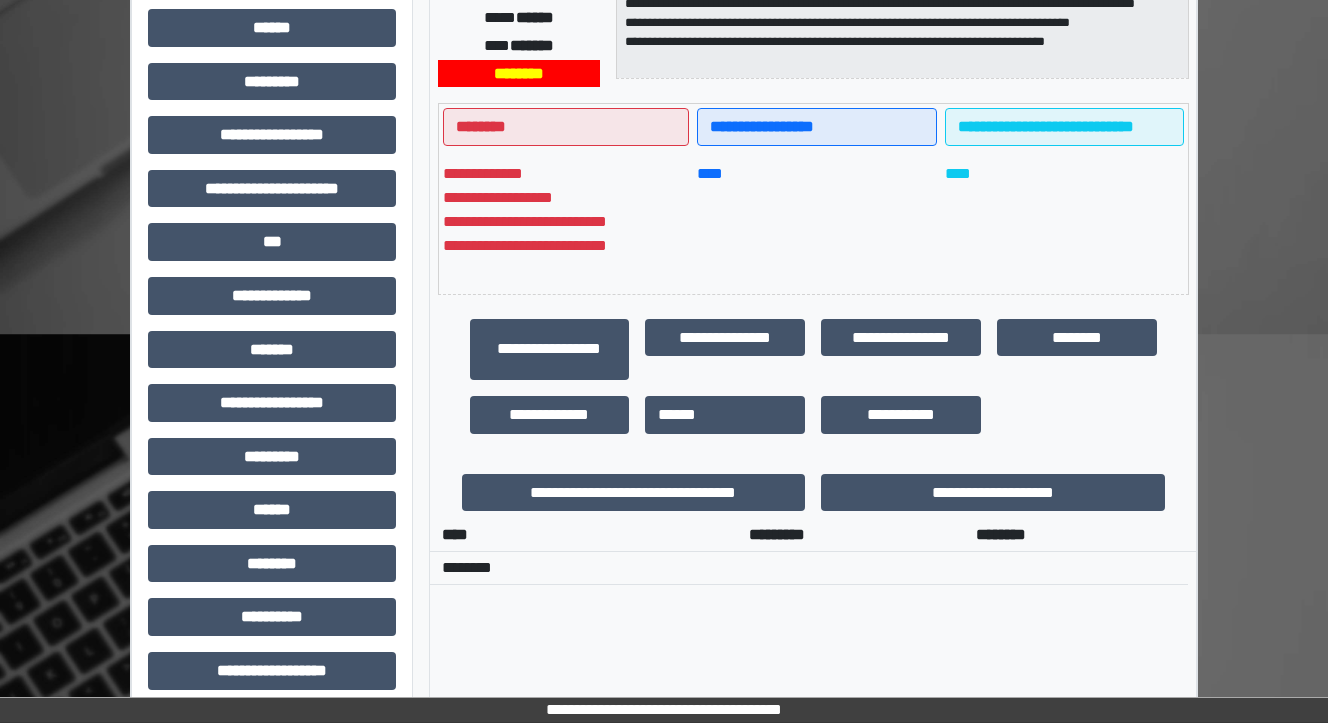 scroll, scrollTop: 480, scrollLeft: 0, axis: vertical 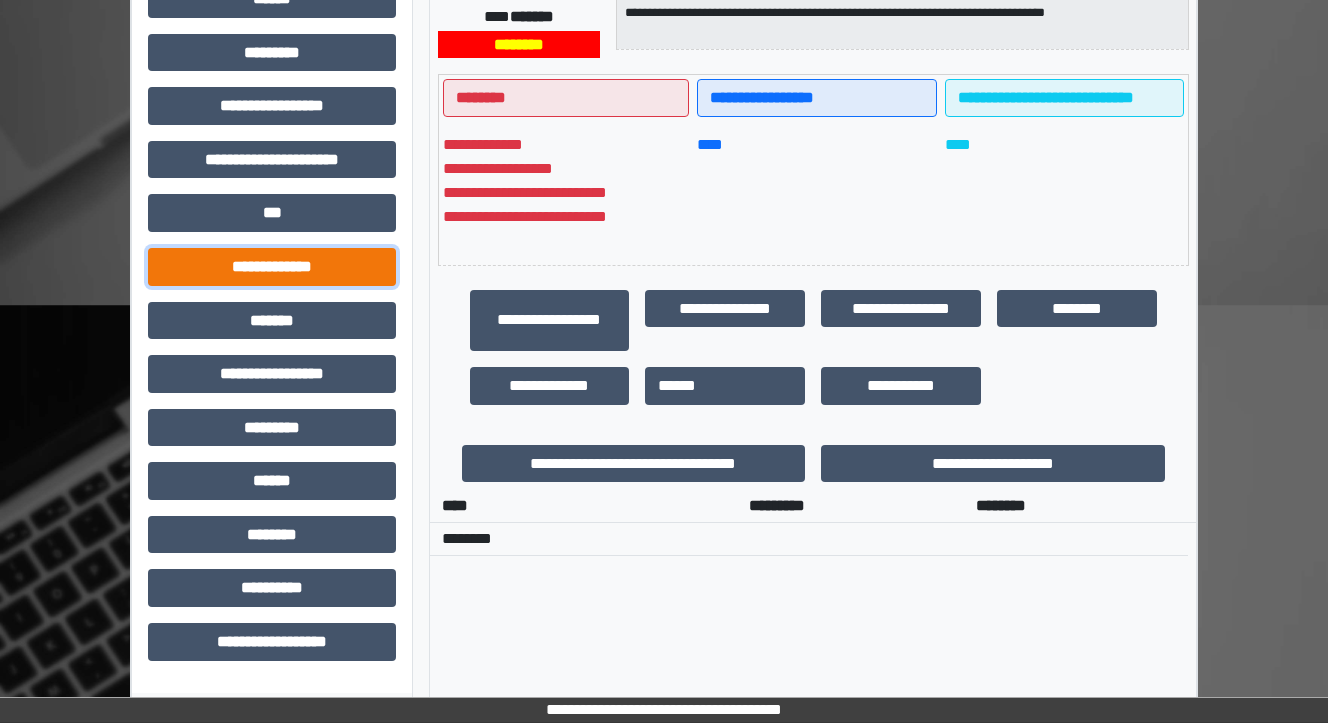 click on "**********" at bounding box center [272, 267] 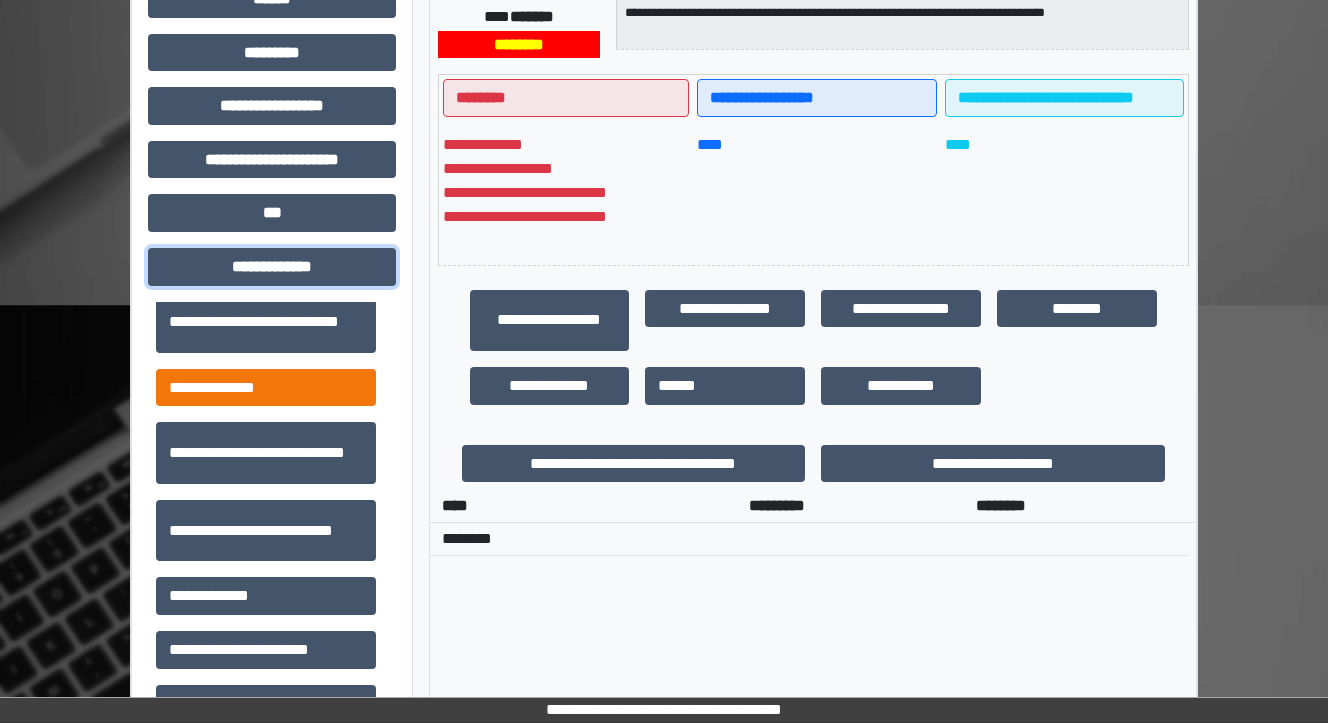 scroll, scrollTop: 0, scrollLeft: 0, axis: both 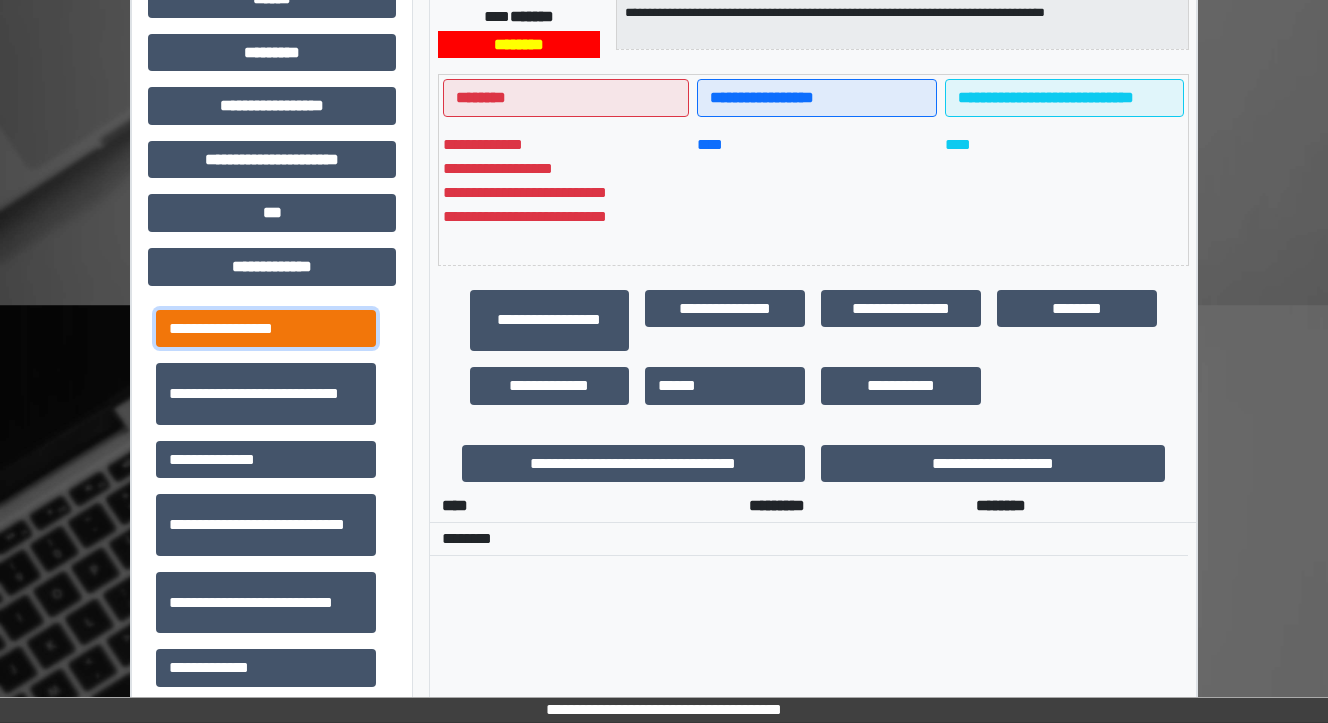 click on "**********" at bounding box center (266, 329) 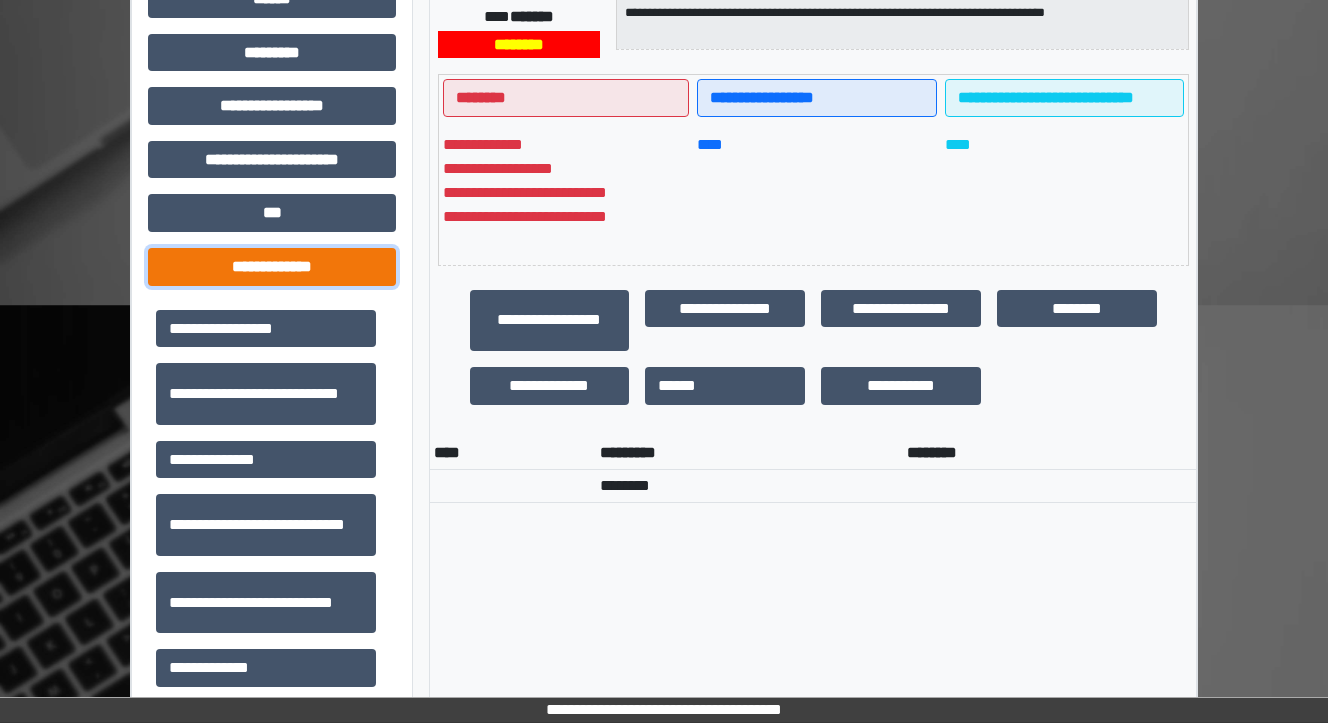 click on "**********" at bounding box center (272, 267) 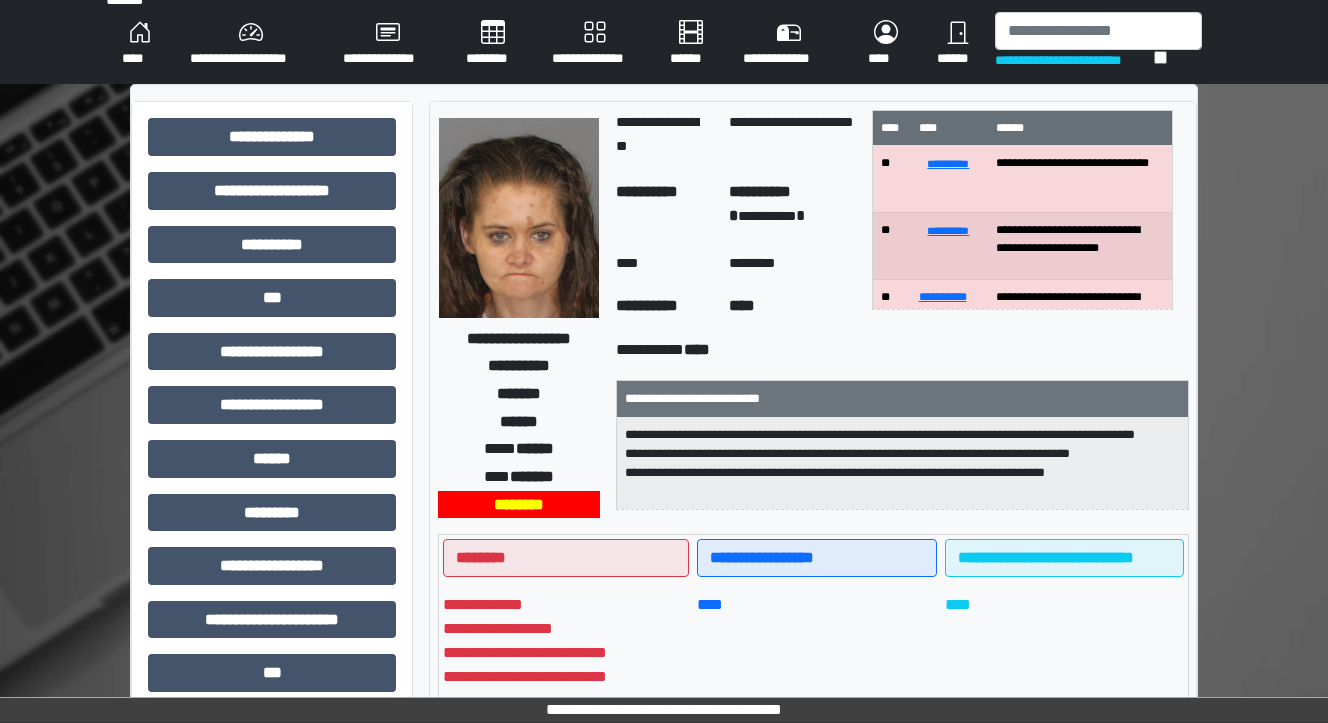 scroll, scrollTop: 0, scrollLeft: 0, axis: both 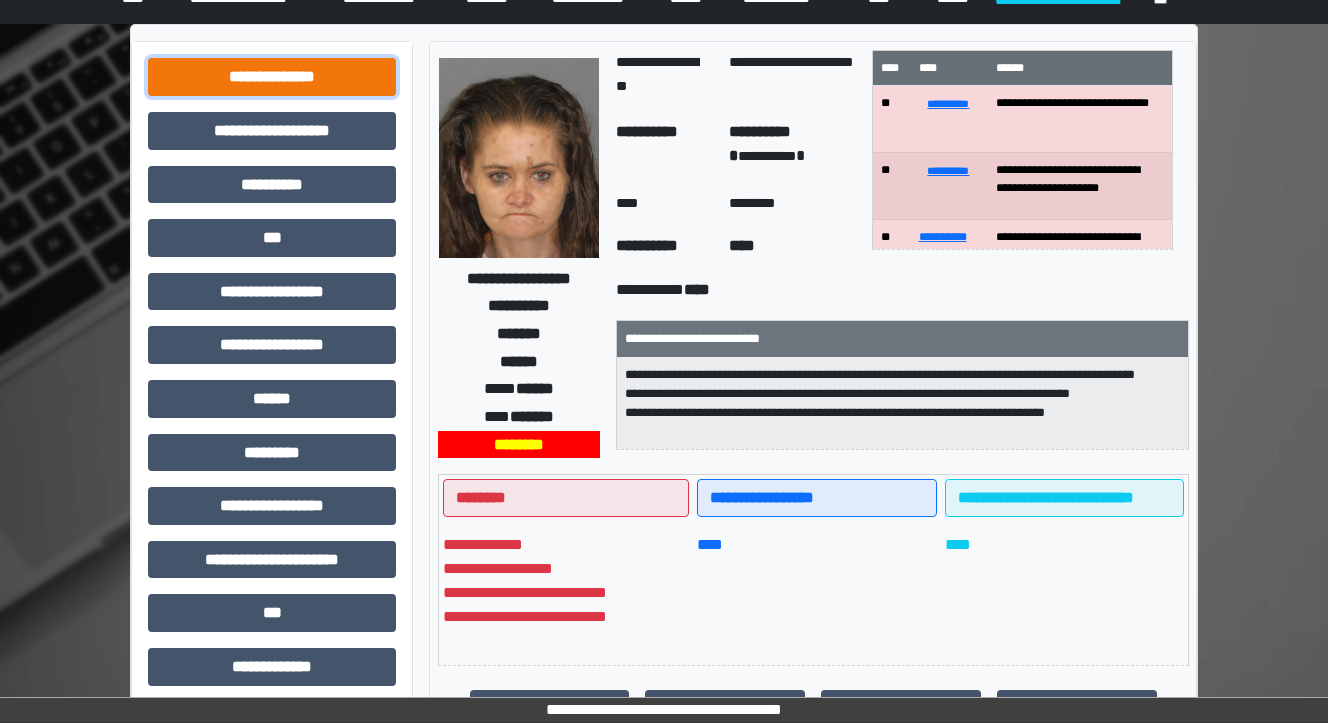 click on "**********" at bounding box center [272, 77] 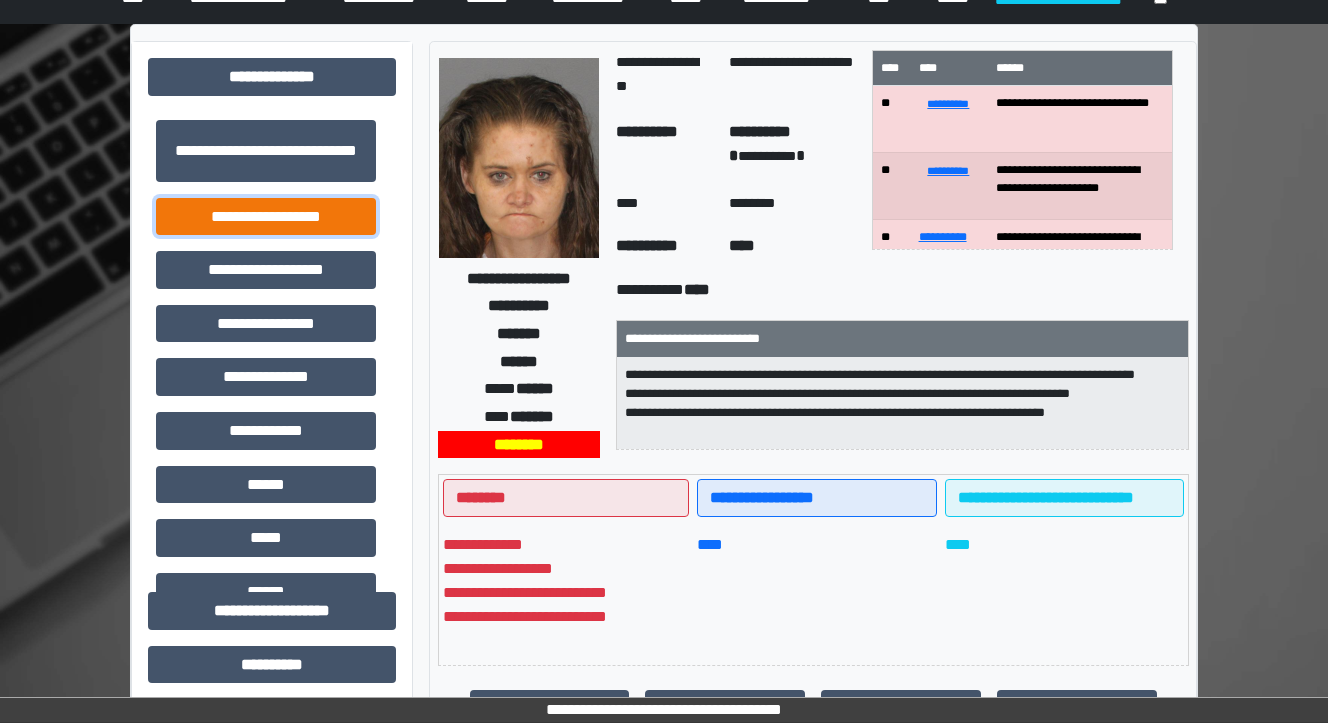 click on "**********" at bounding box center [266, 217] 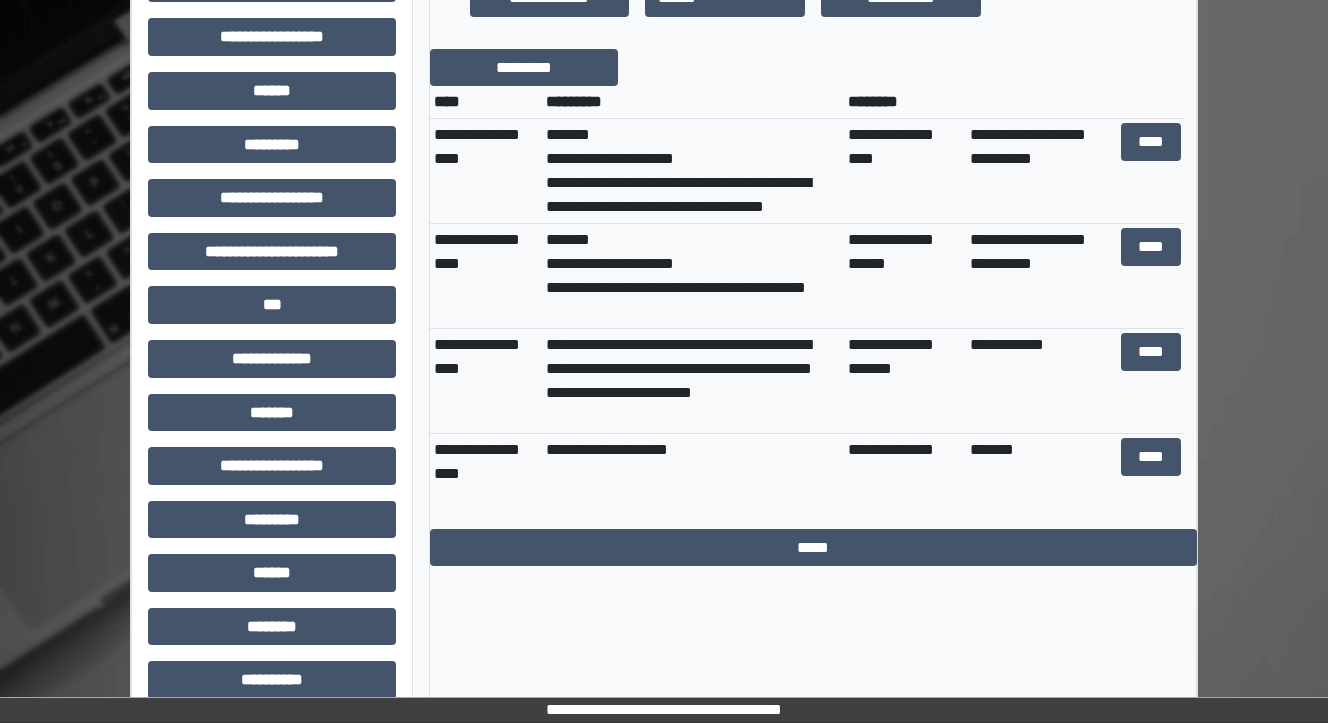 scroll, scrollTop: 880, scrollLeft: 0, axis: vertical 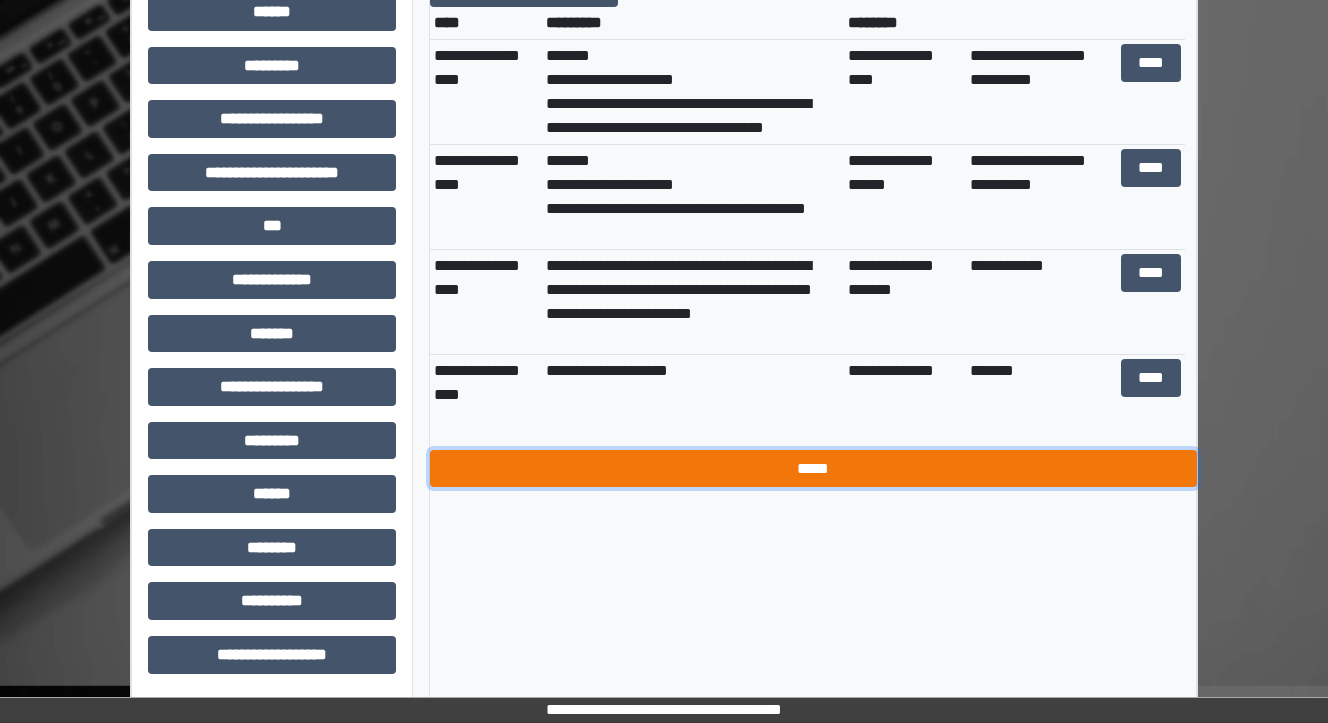 click on "*****" at bounding box center (813, 469) 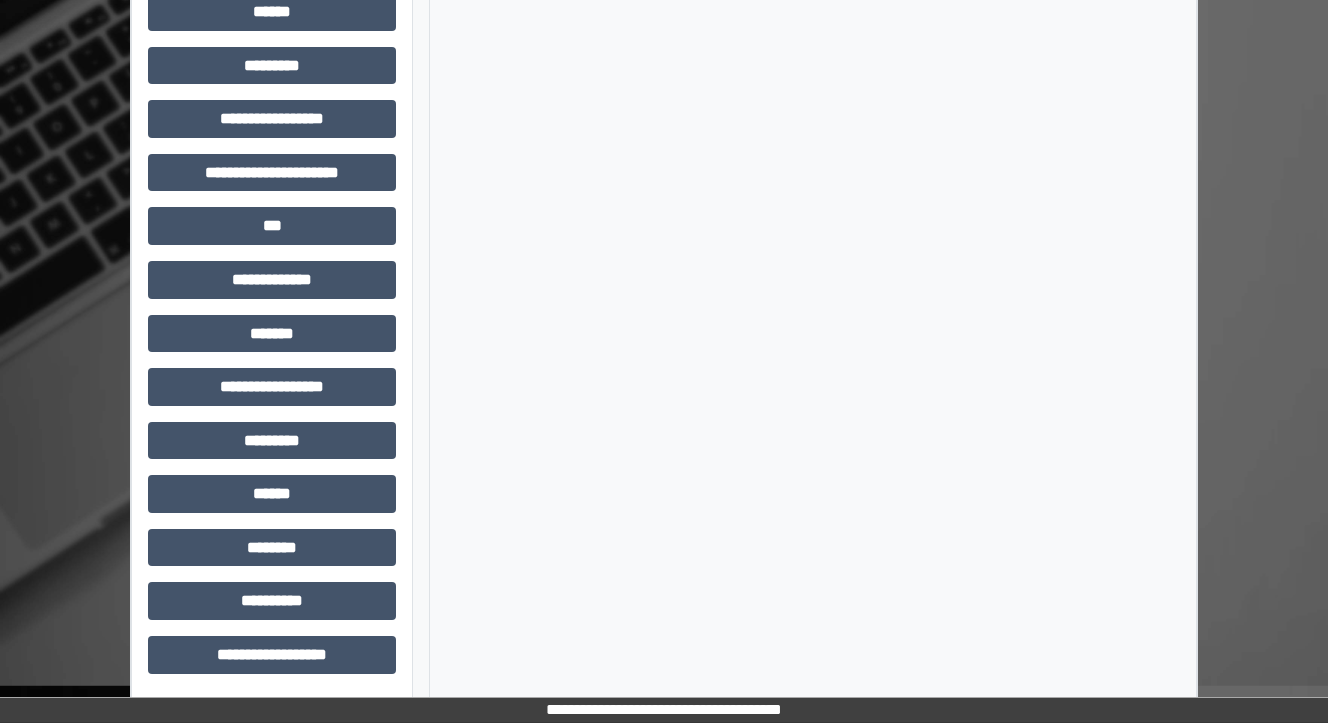 click on "**********" at bounding box center (272, -60) 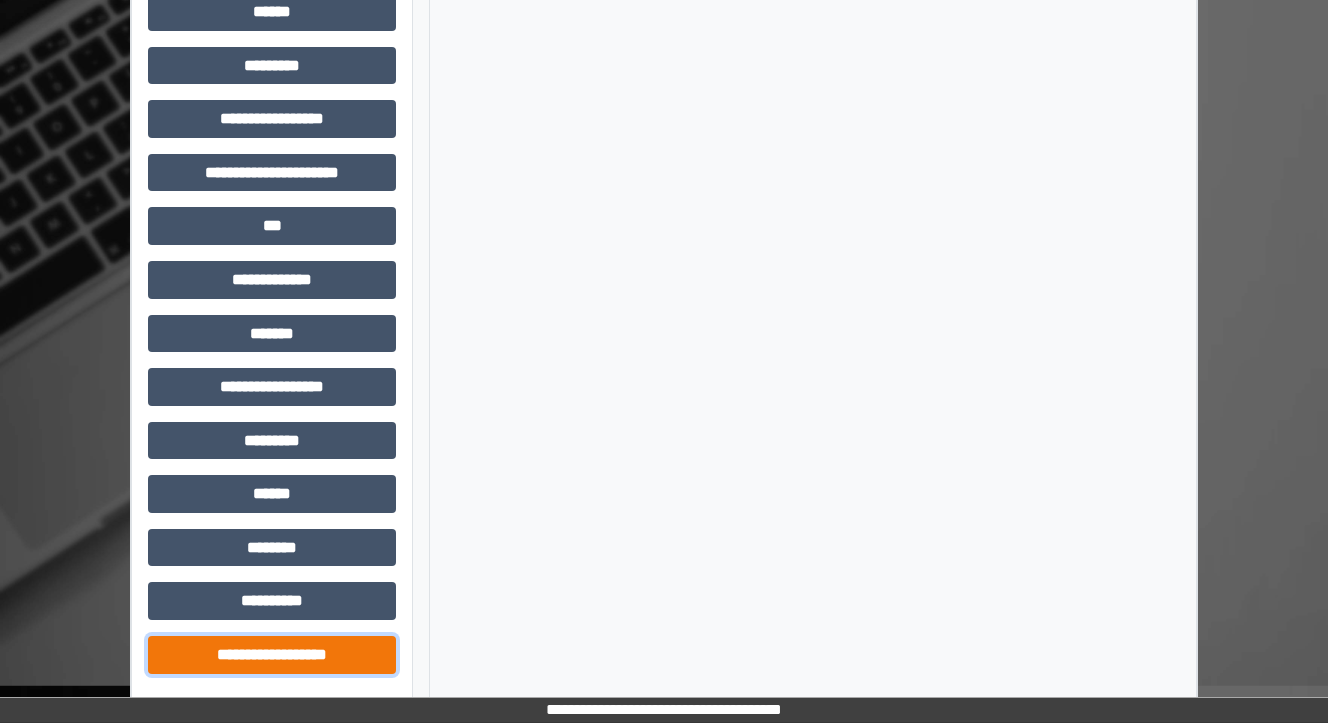 click on "**********" at bounding box center [272, 655] 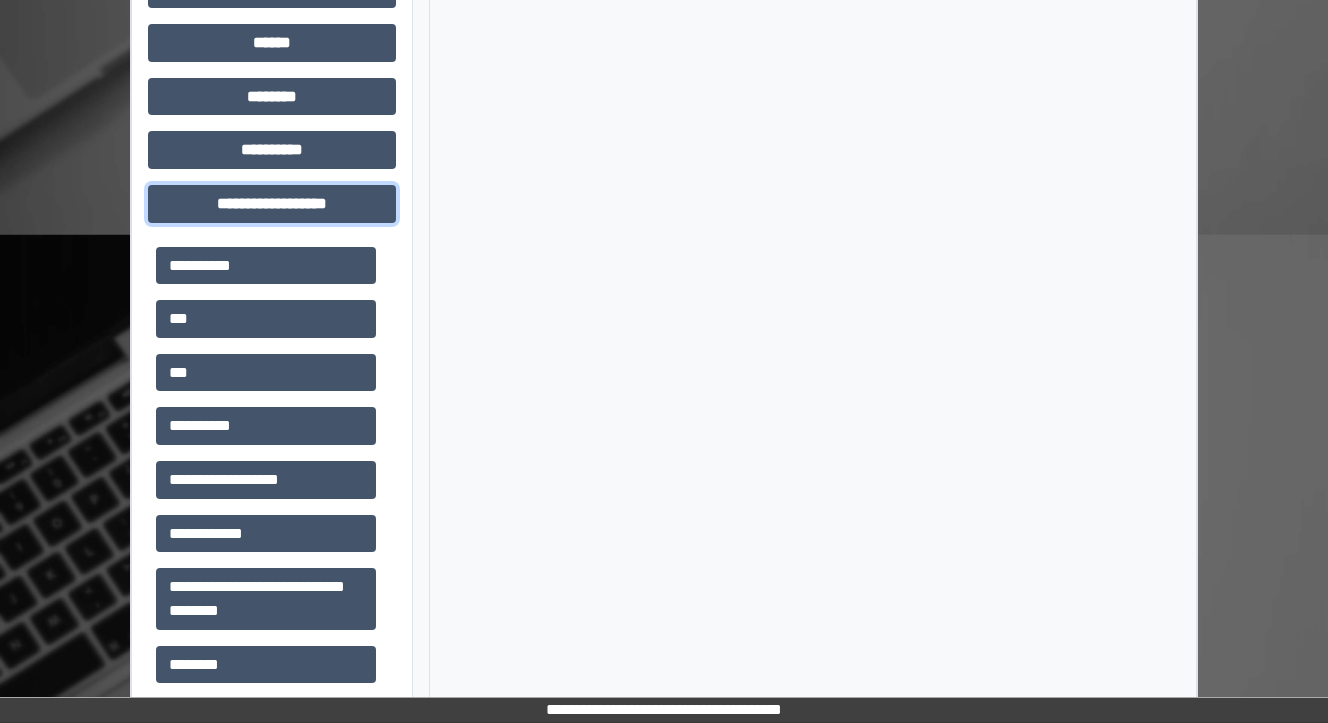 scroll, scrollTop: 1427, scrollLeft: 0, axis: vertical 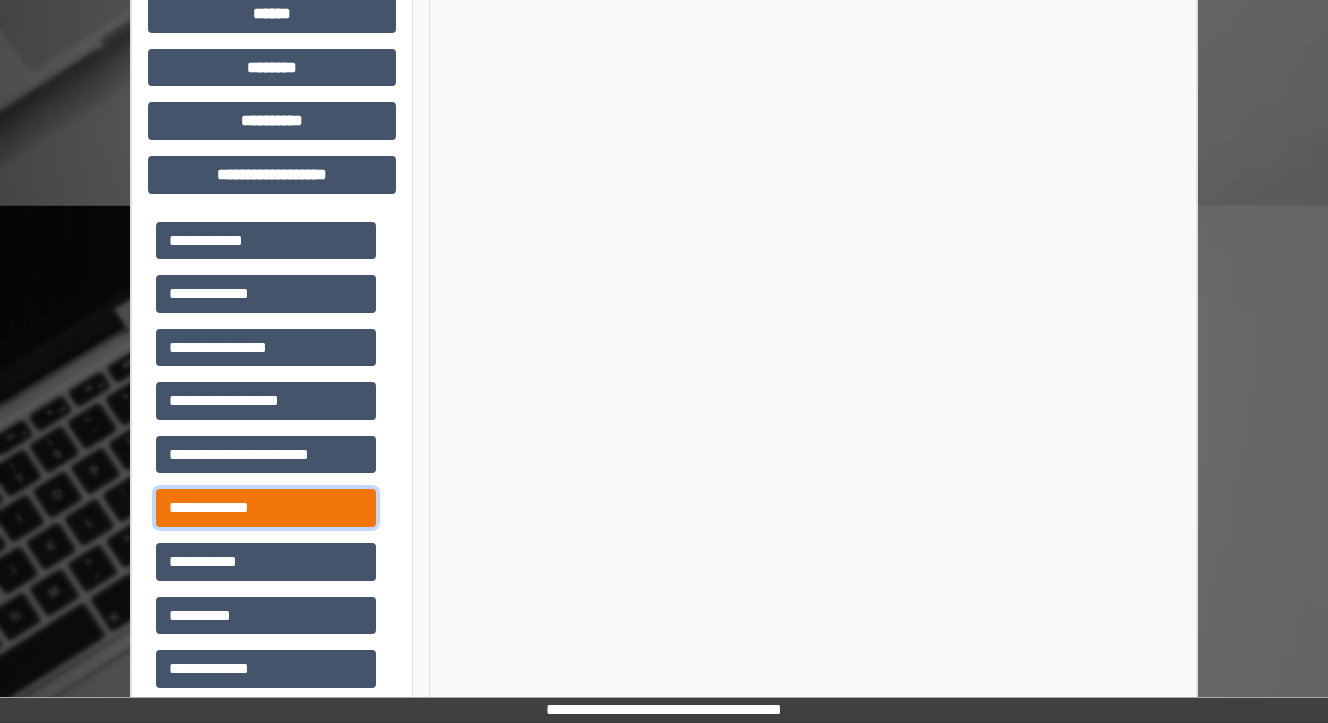 click on "**********" at bounding box center [266, 508] 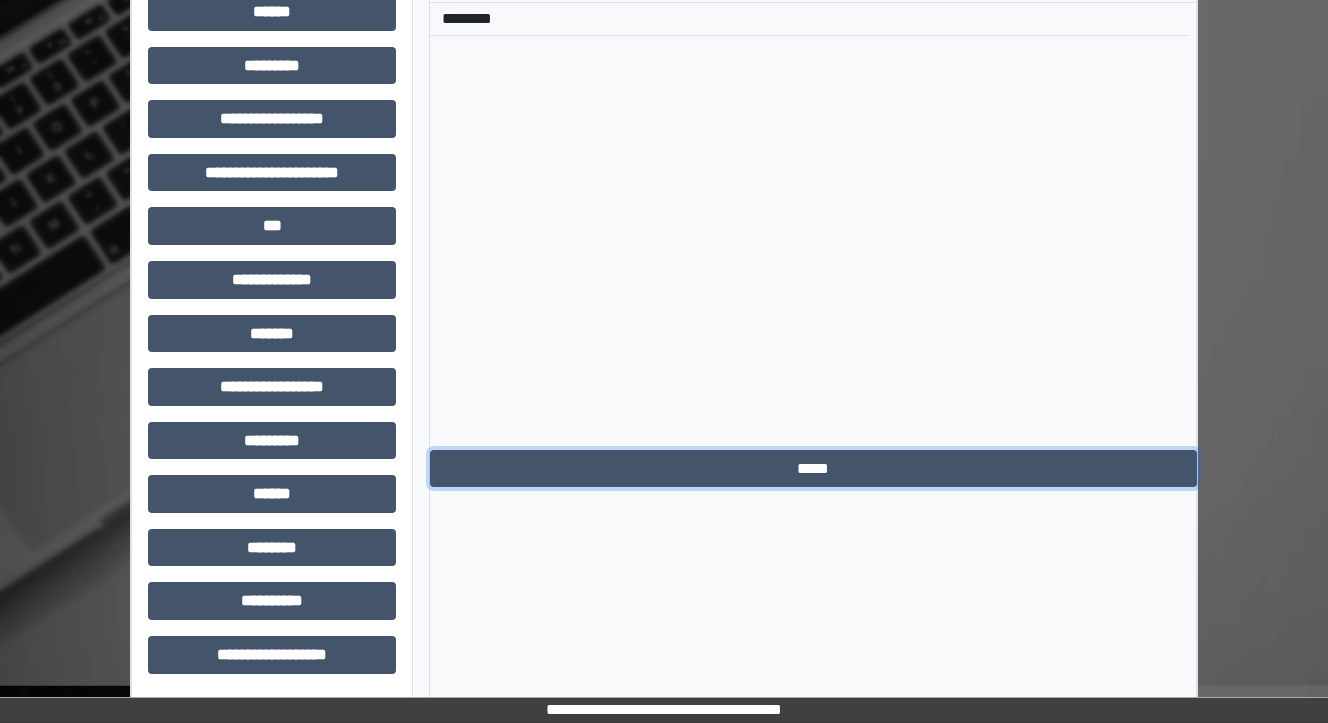 click on "*****" at bounding box center (813, 469) 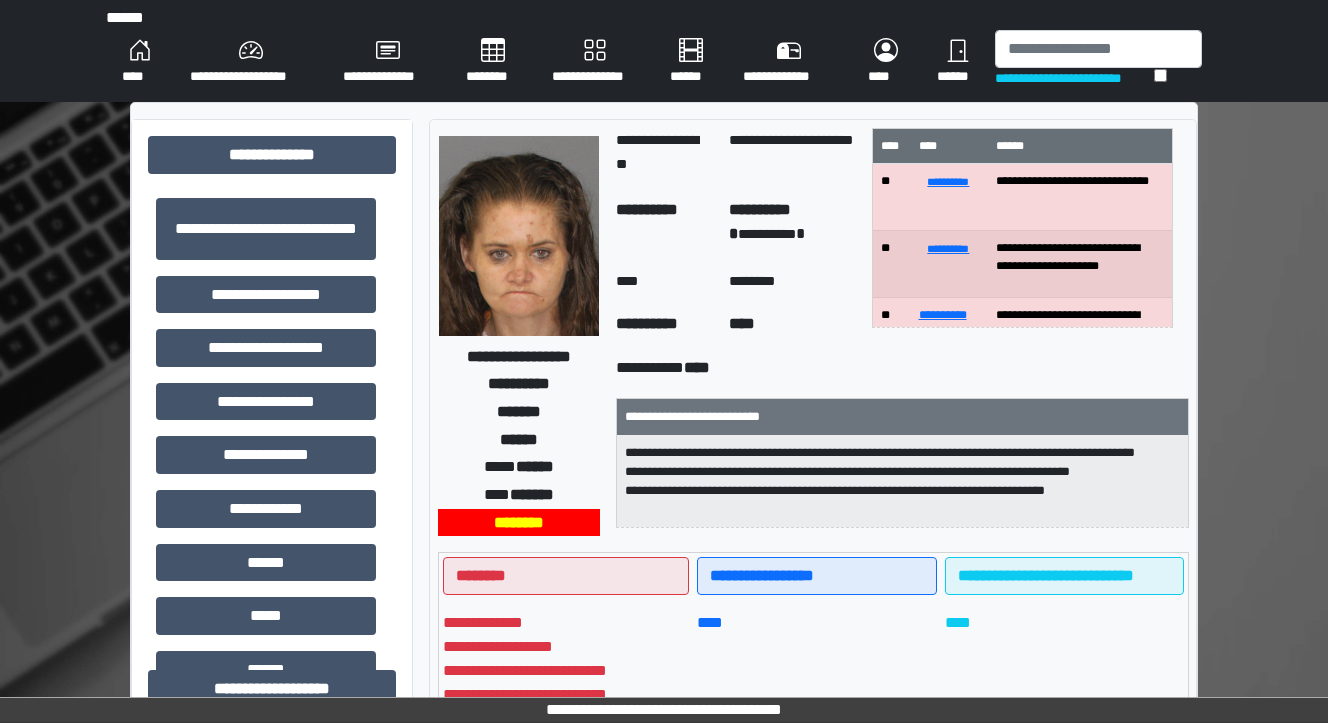 scroll, scrollTop: 0, scrollLeft: 0, axis: both 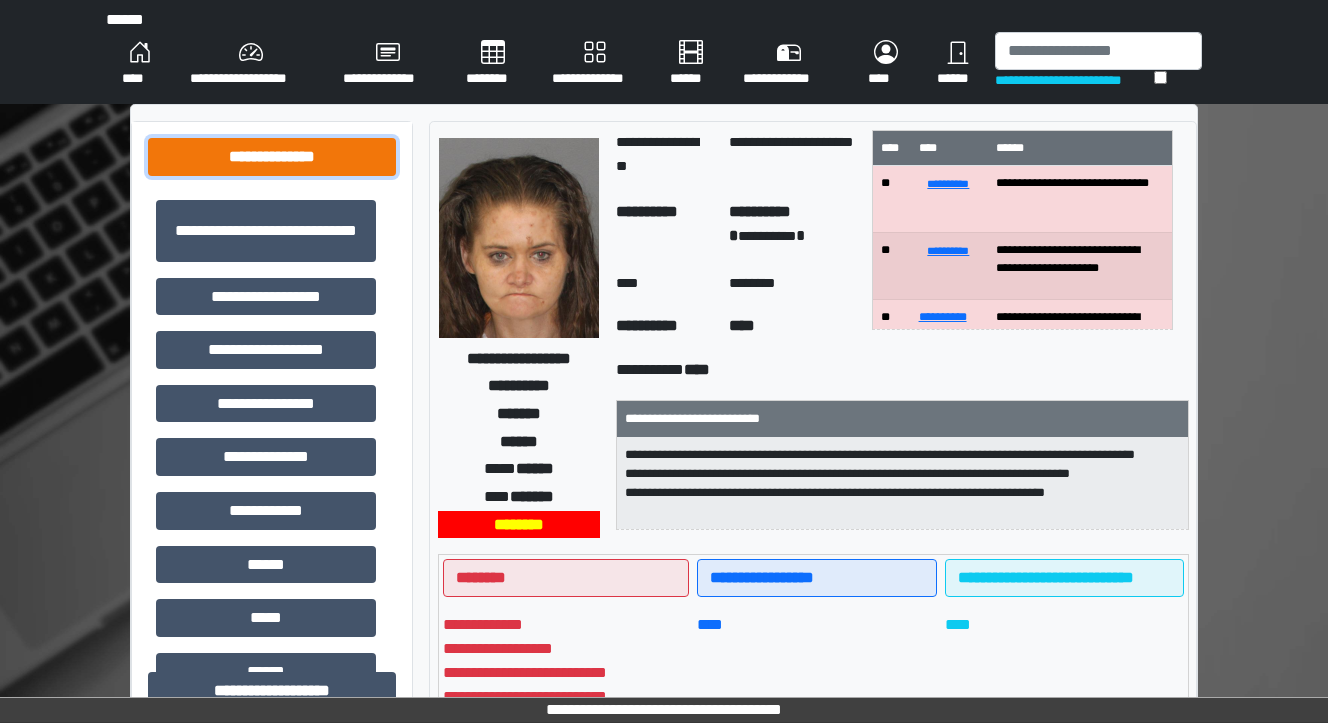 click on "**********" at bounding box center (272, 157) 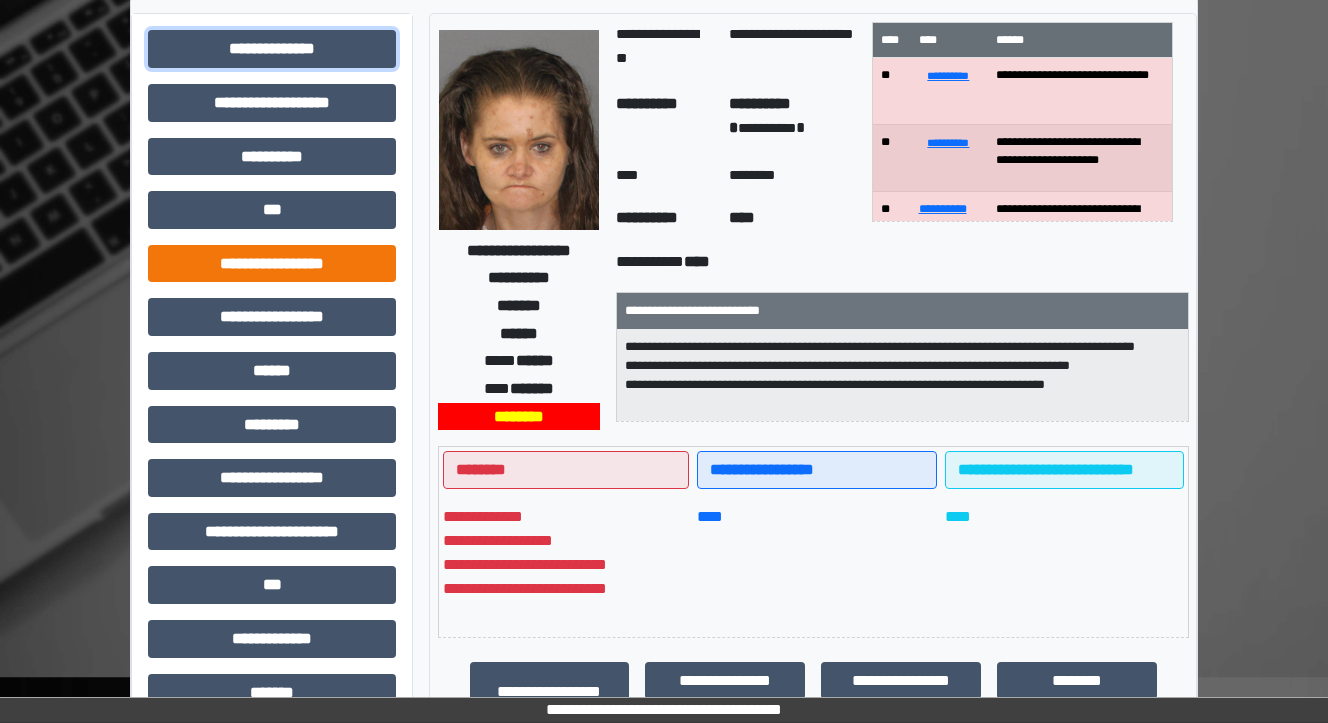 scroll, scrollTop: 80, scrollLeft: 0, axis: vertical 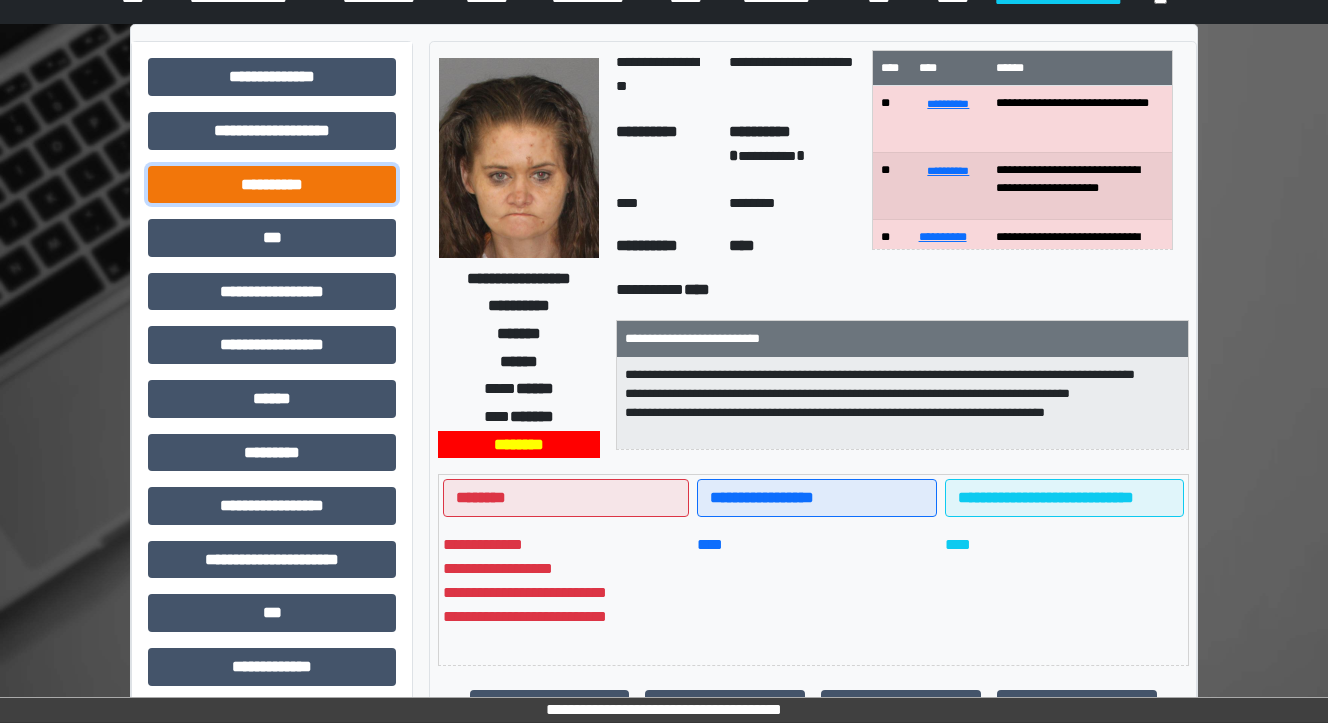 drag, startPoint x: 304, startPoint y: 175, endPoint x: 300, endPoint y: 193, distance: 18.439089 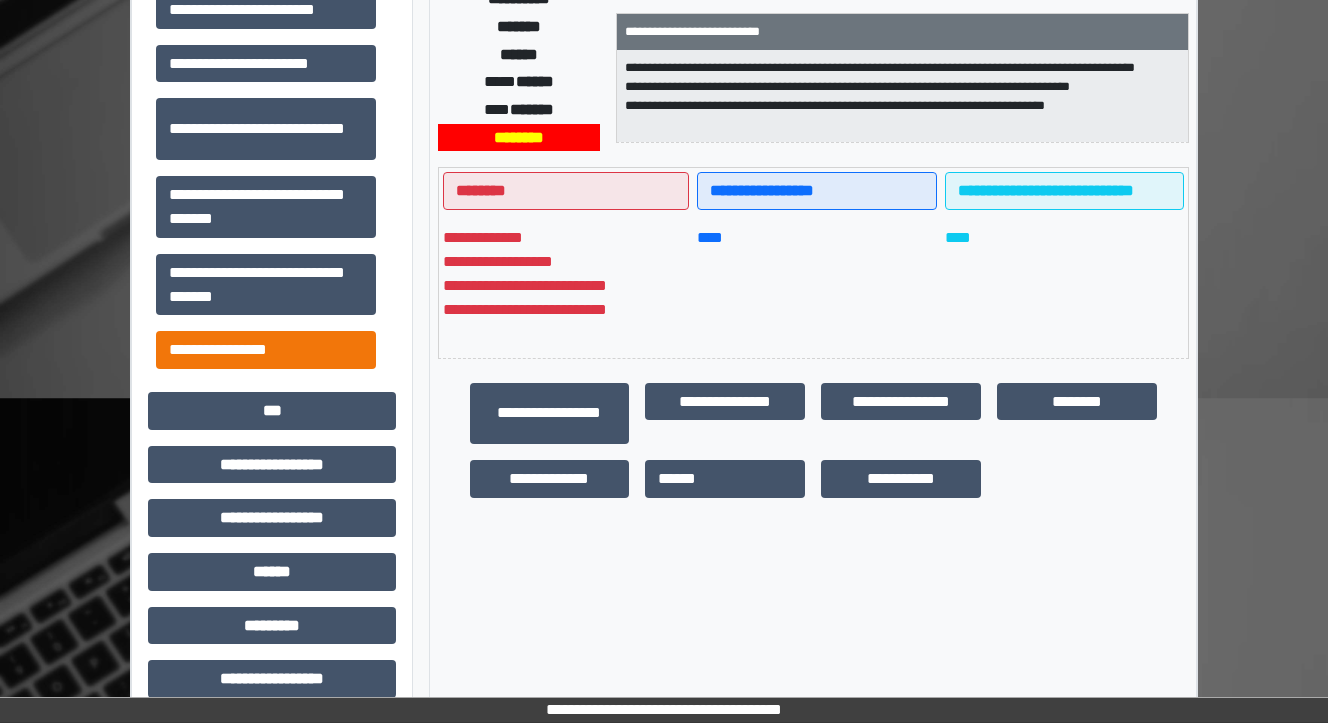 scroll, scrollTop: 320, scrollLeft: 0, axis: vertical 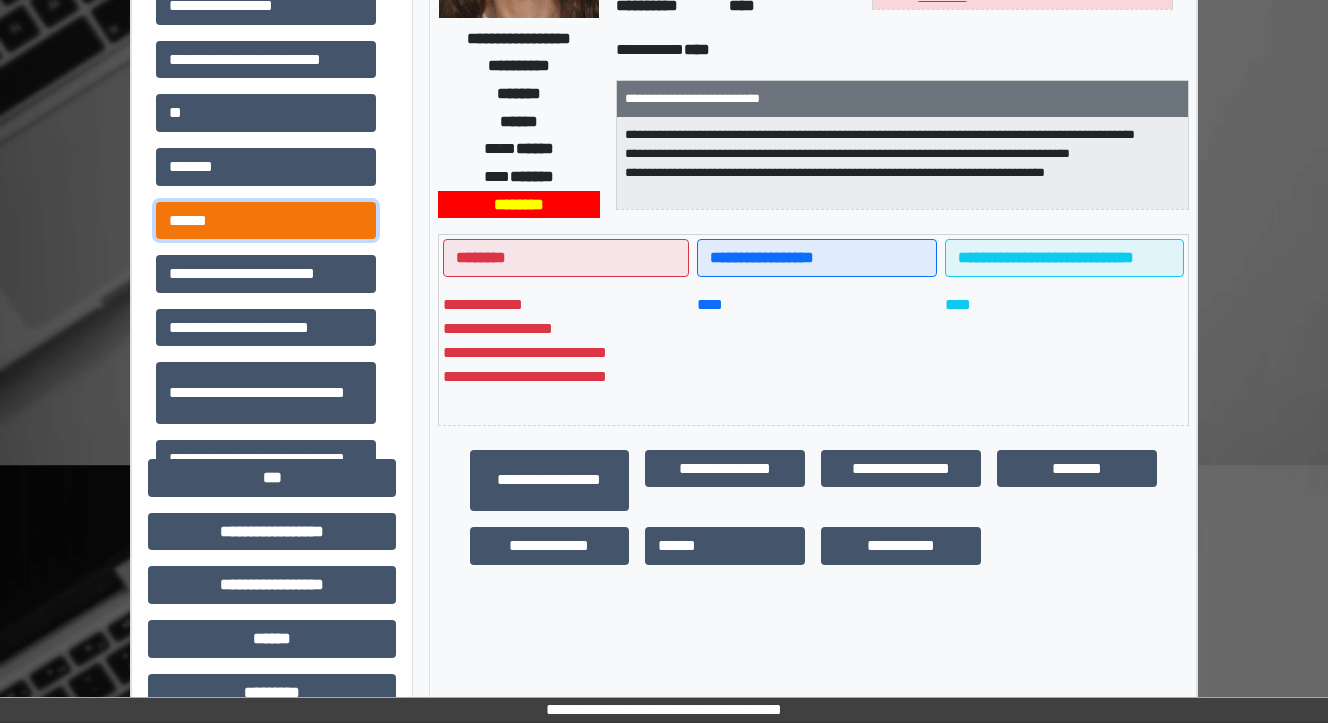 click on "******" at bounding box center (266, 221) 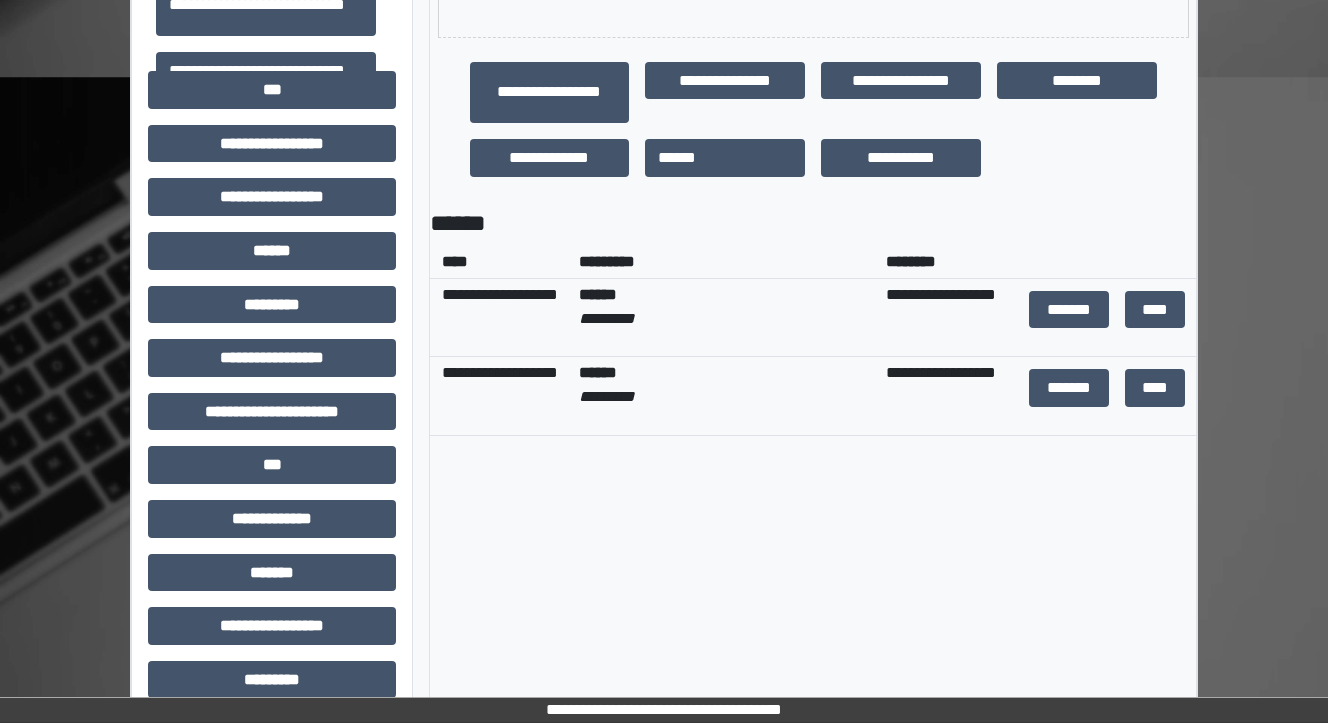 scroll, scrollTop: 720, scrollLeft: 0, axis: vertical 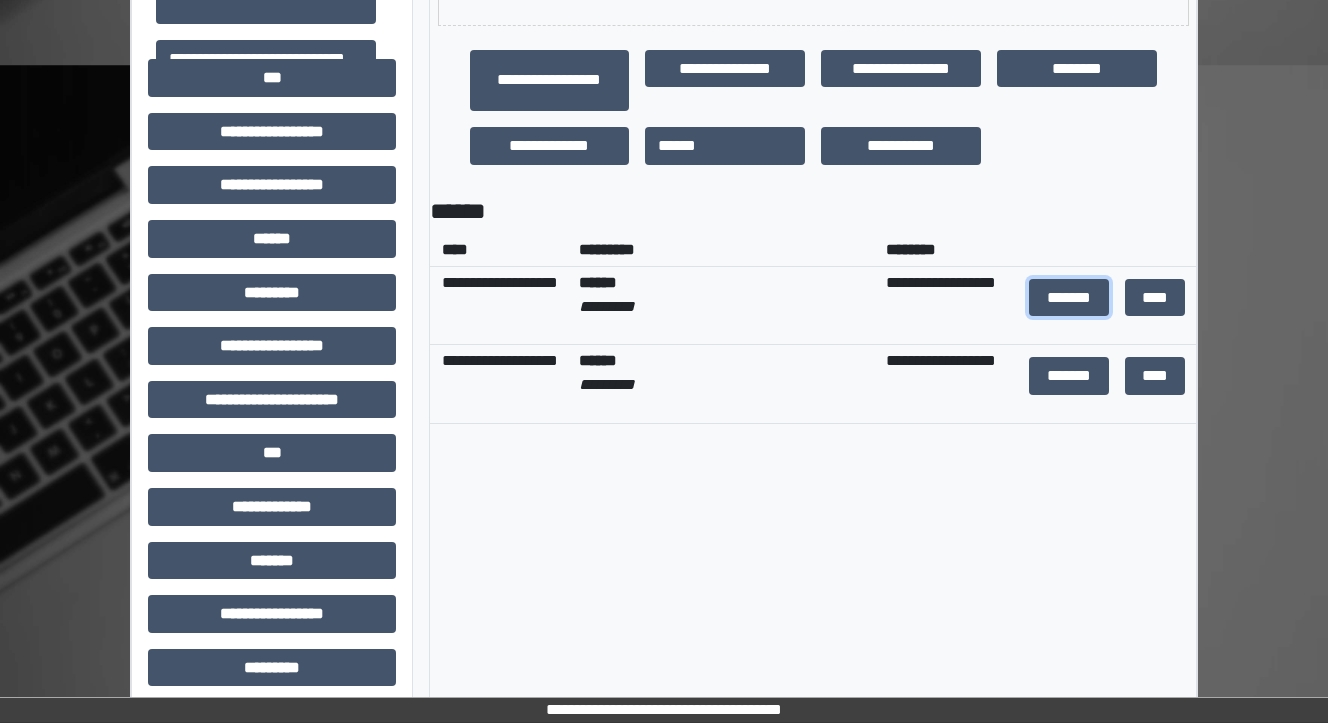 click on "*******" at bounding box center (1069, 298) 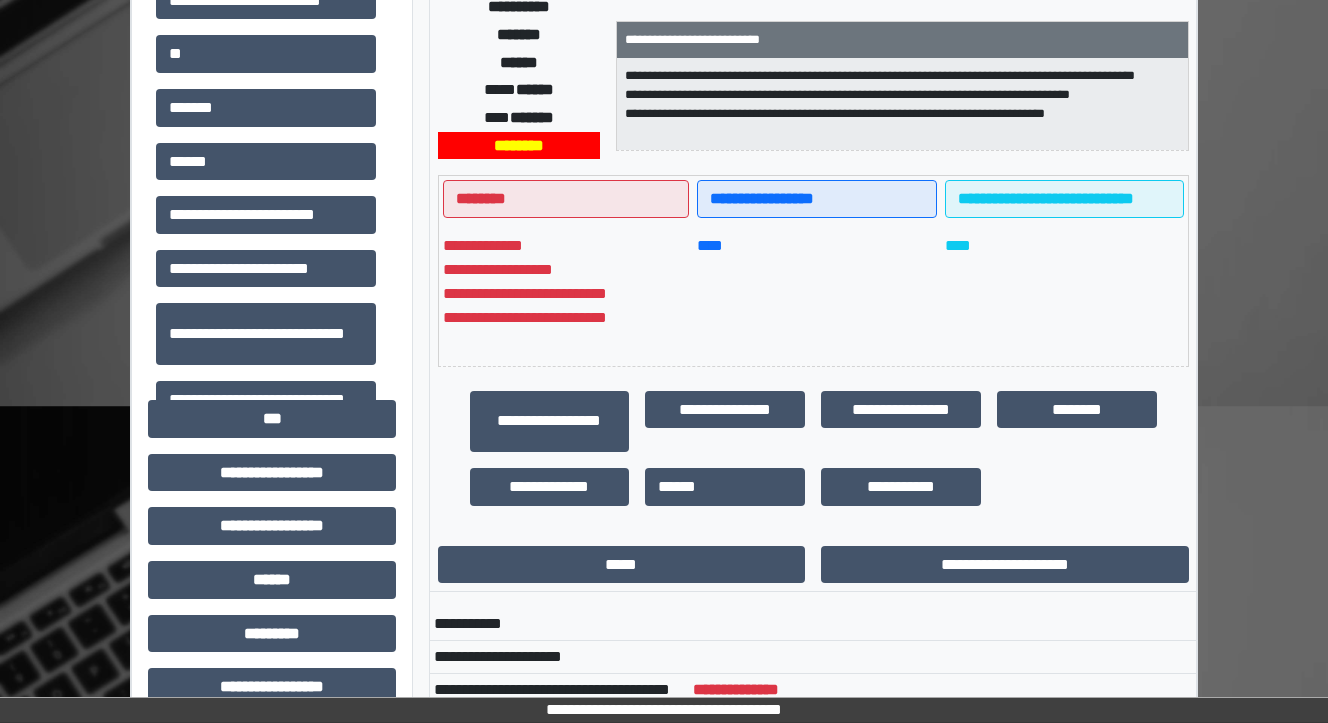 scroll, scrollTop: 640, scrollLeft: 0, axis: vertical 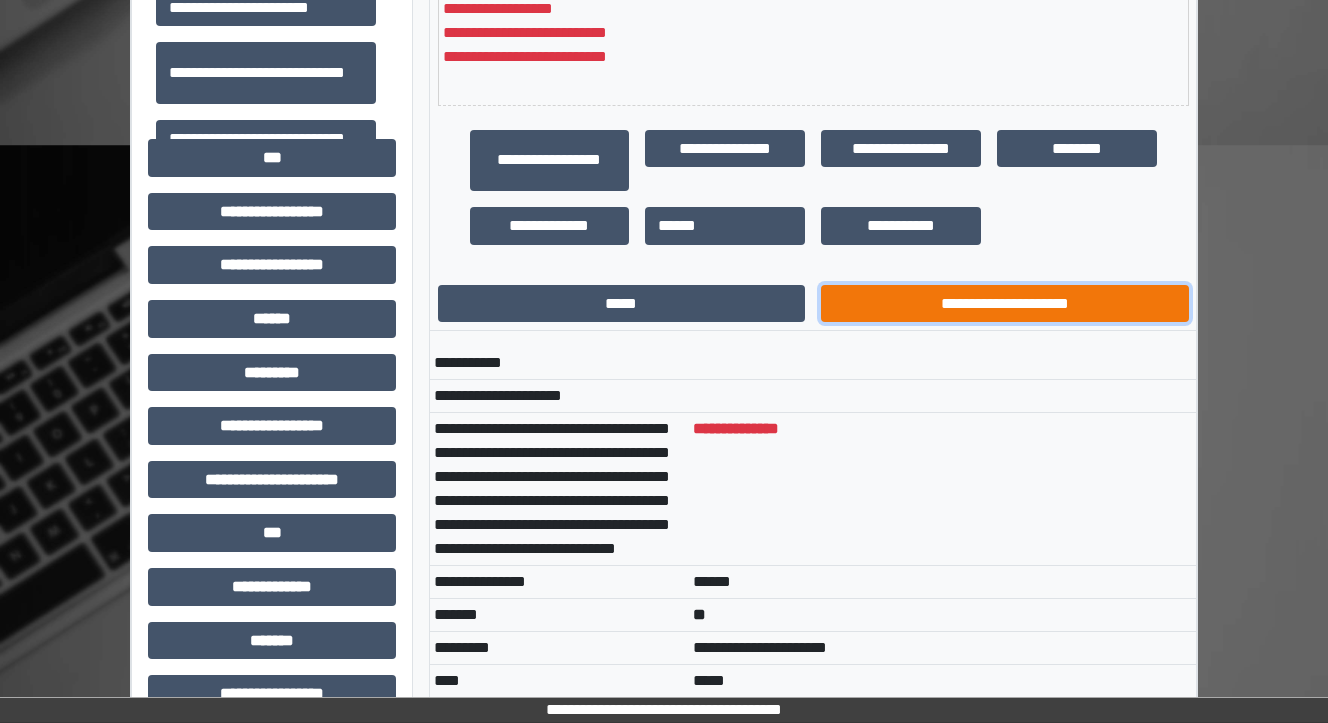 click on "**********" at bounding box center [1005, 304] 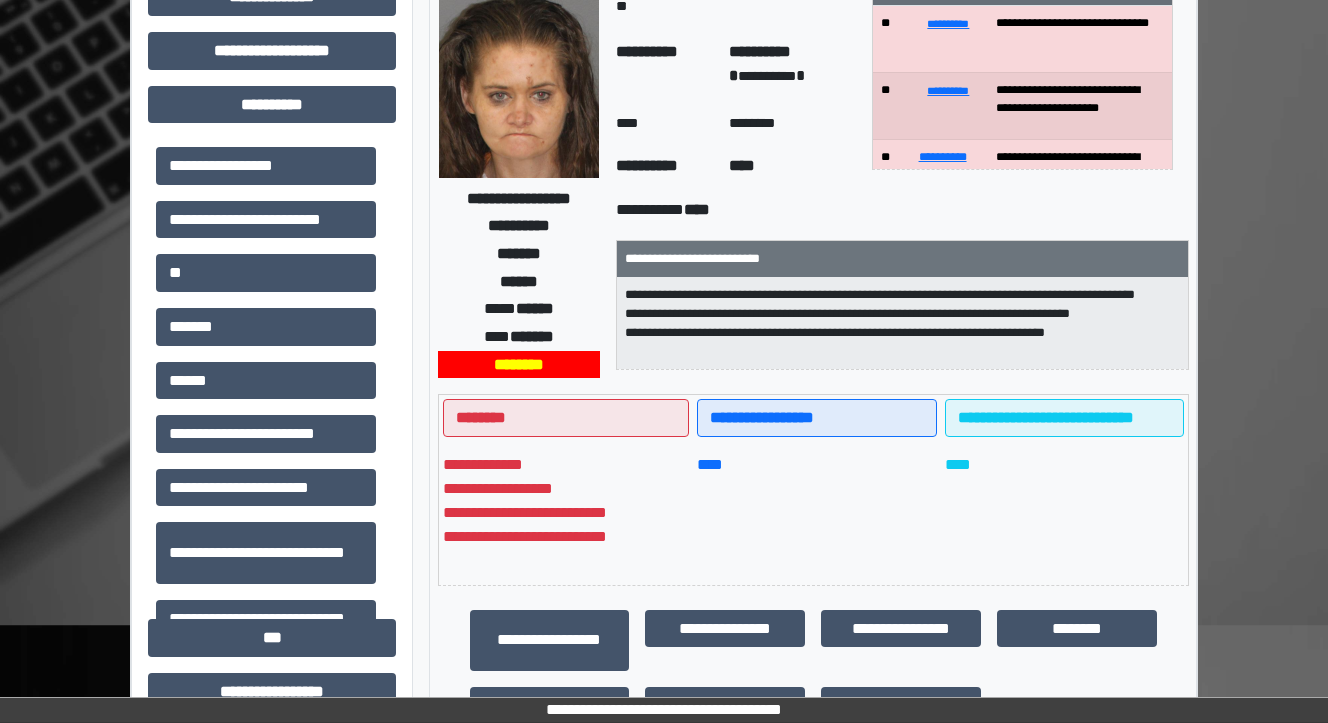 scroll, scrollTop: 0, scrollLeft: 0, axis: both 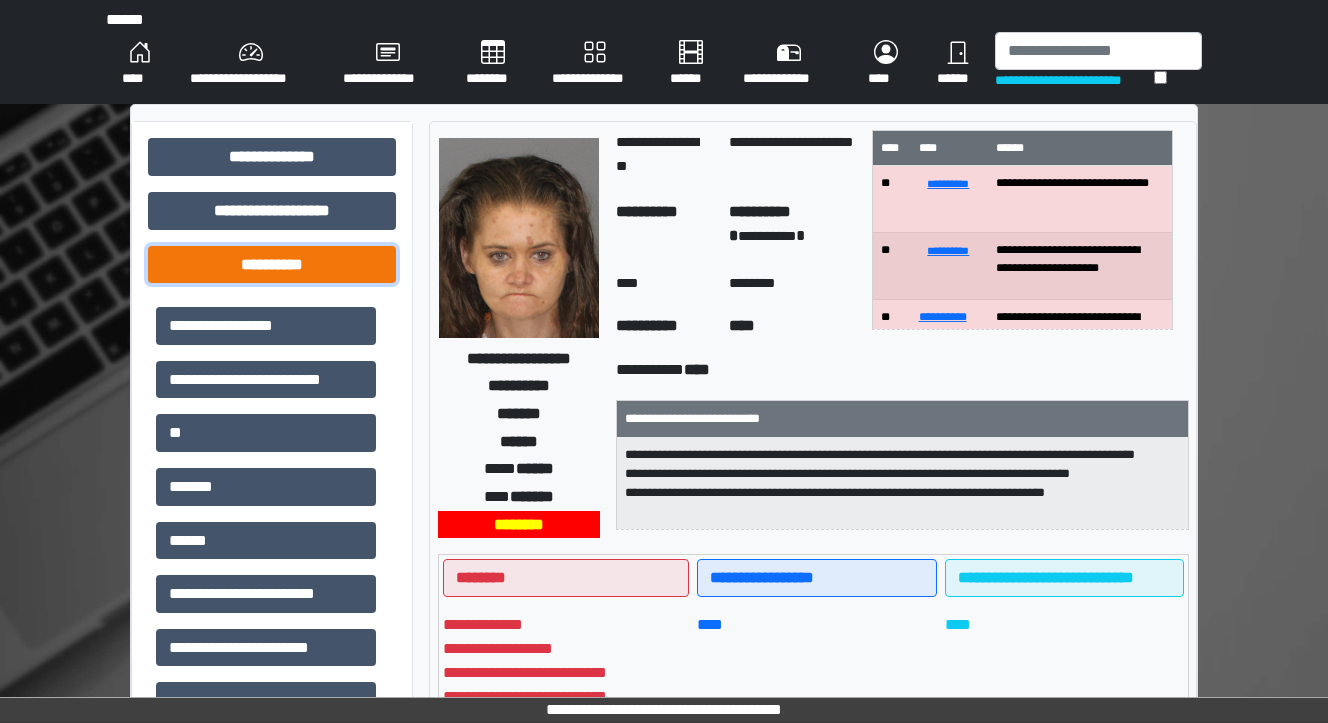 click on "**********" at bounding box center [272, 265] 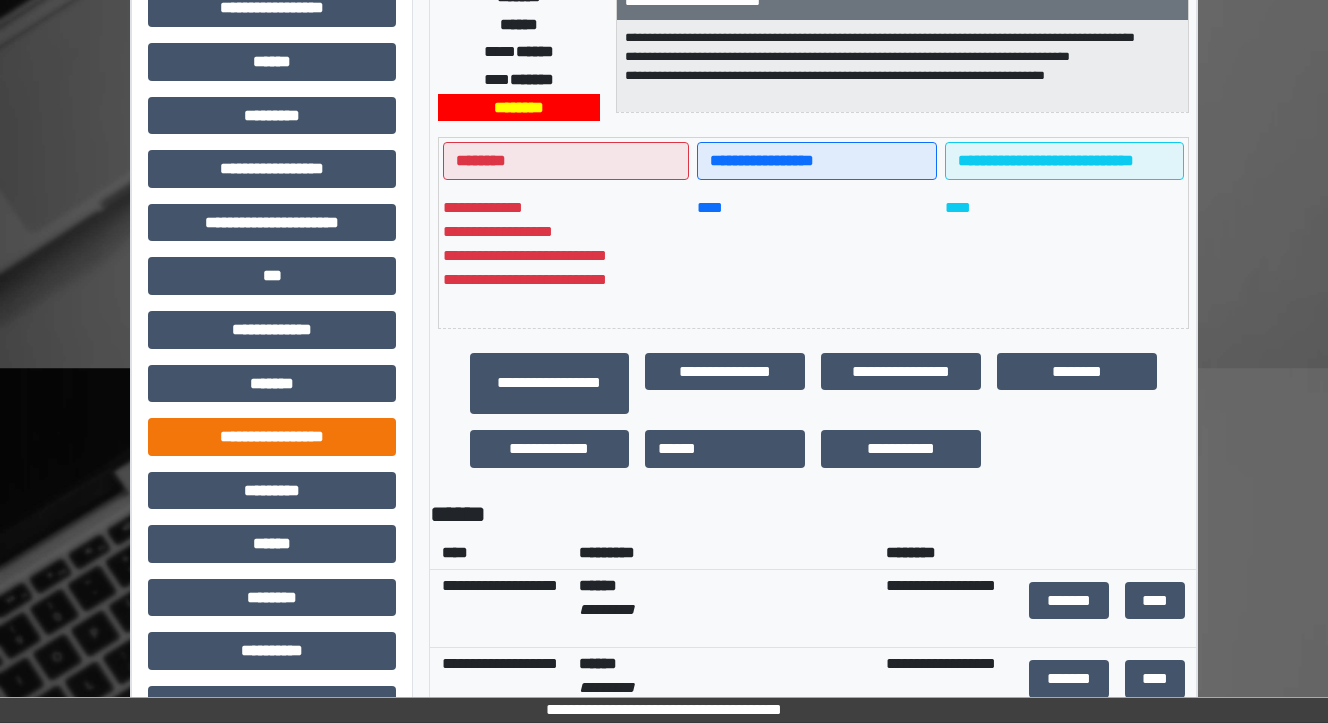 scroll, scrollTop: 880, scrollLeft: 0, axis: vertical 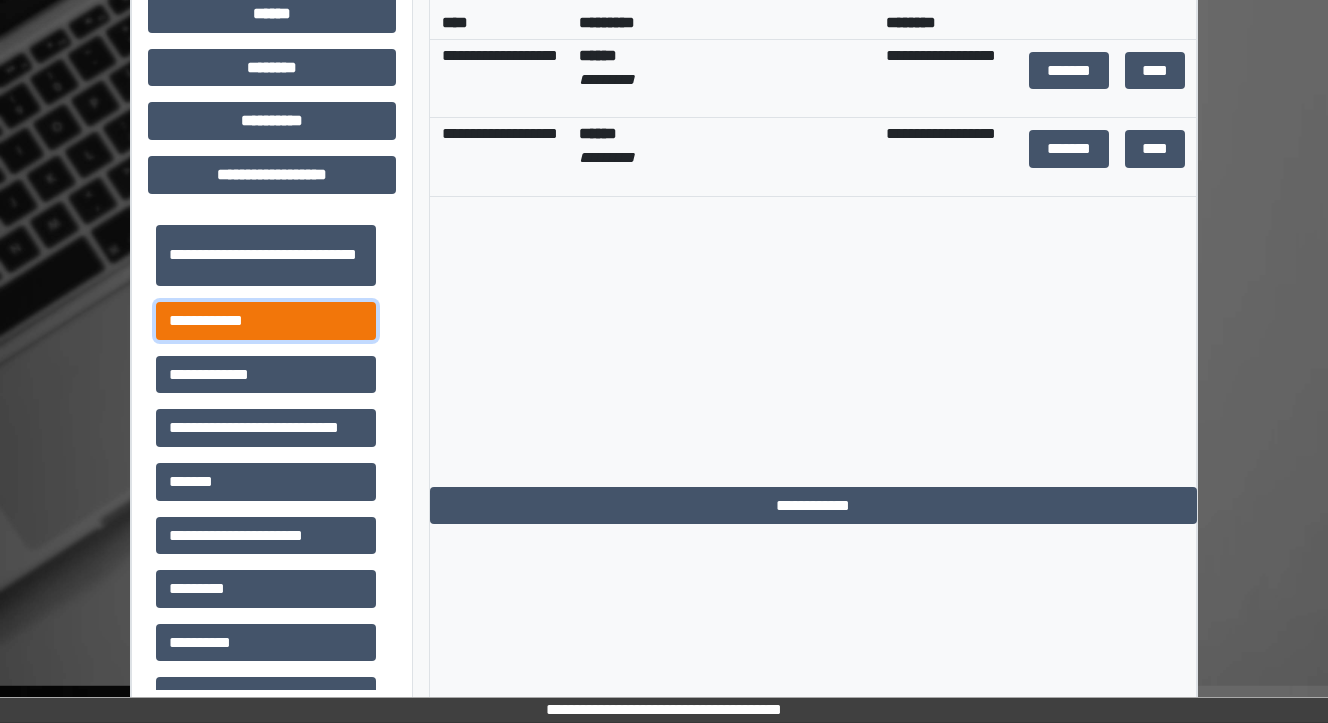 click on "**********" at bounding box center [266, 321] 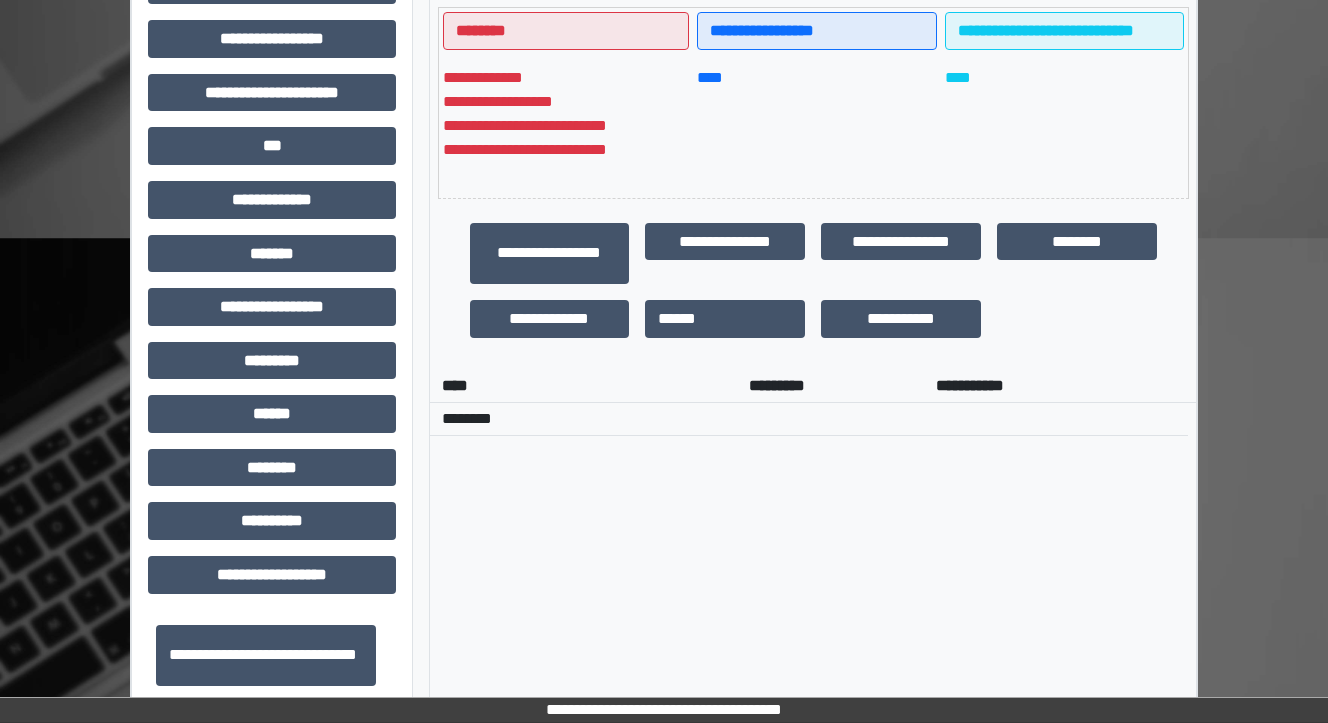 scroll, scrollTop: 947, scrollLeft: 0, axis: vertical 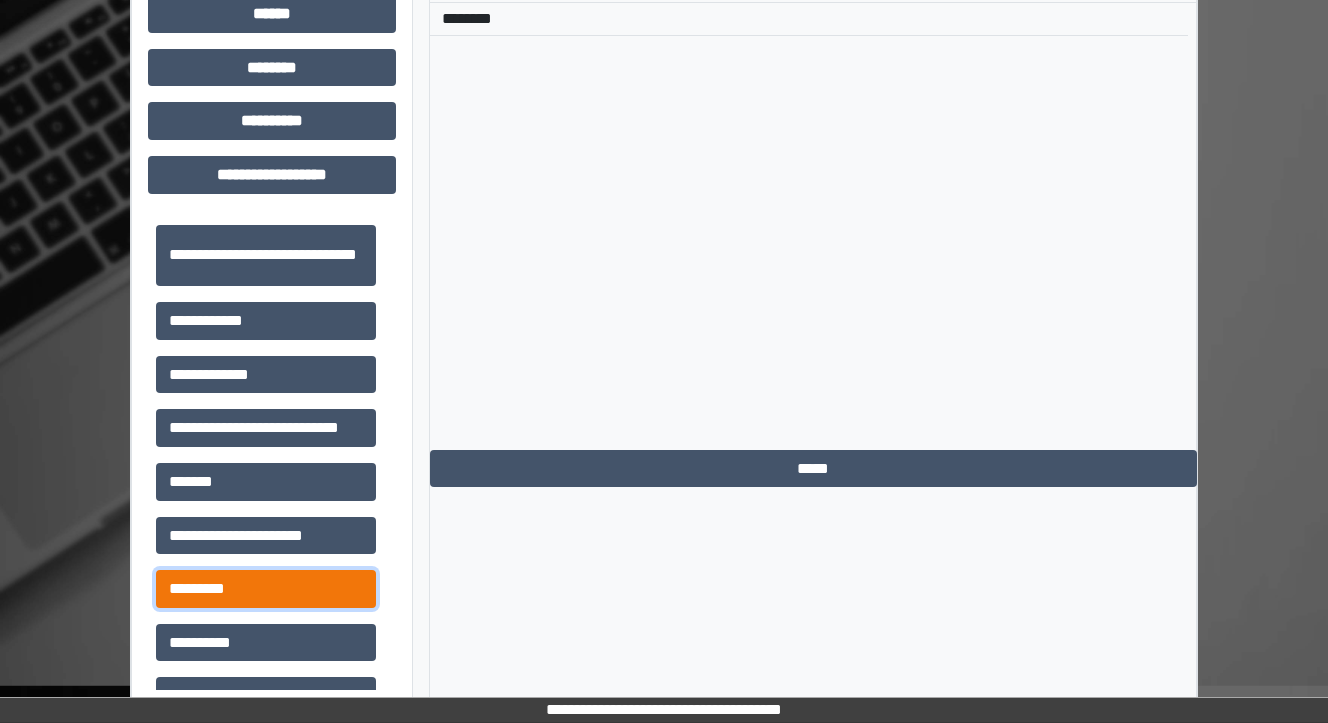 click on "*********" at bounding box center (266, 589) 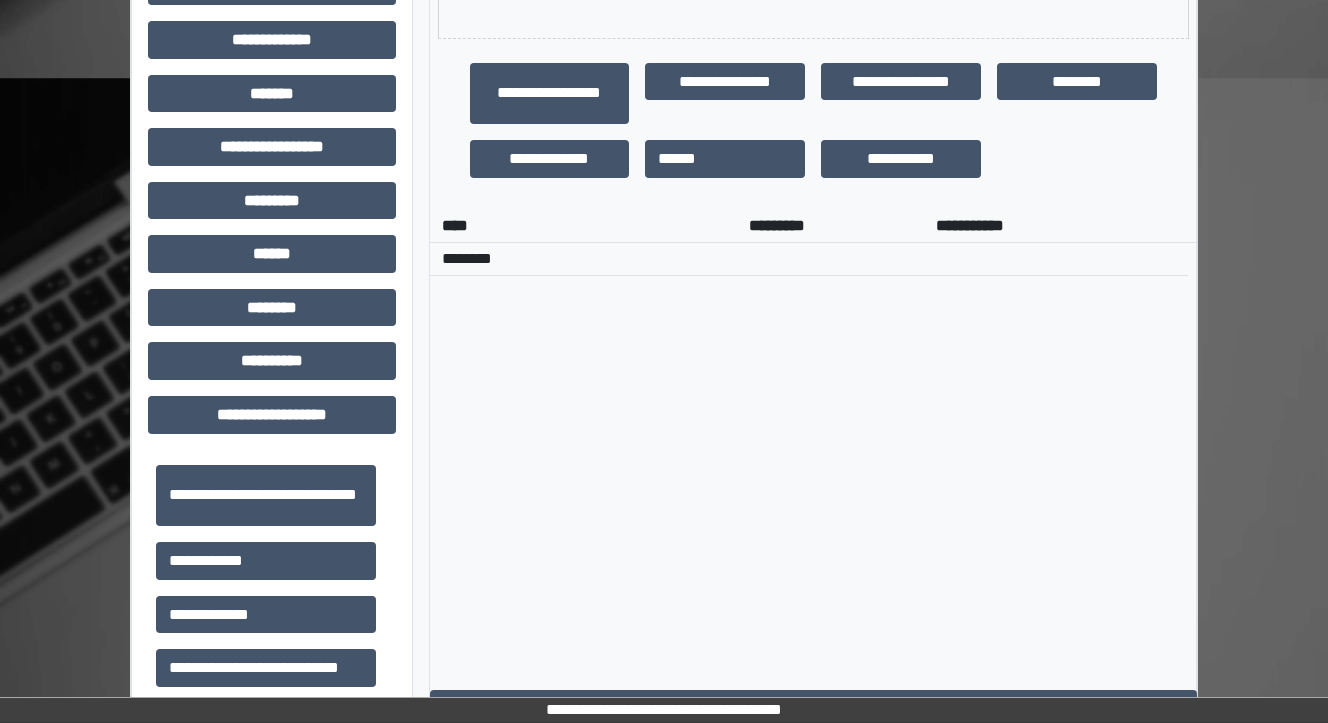 scroll, scrollTop: 947, scrollLeft: 0, axis: vertical 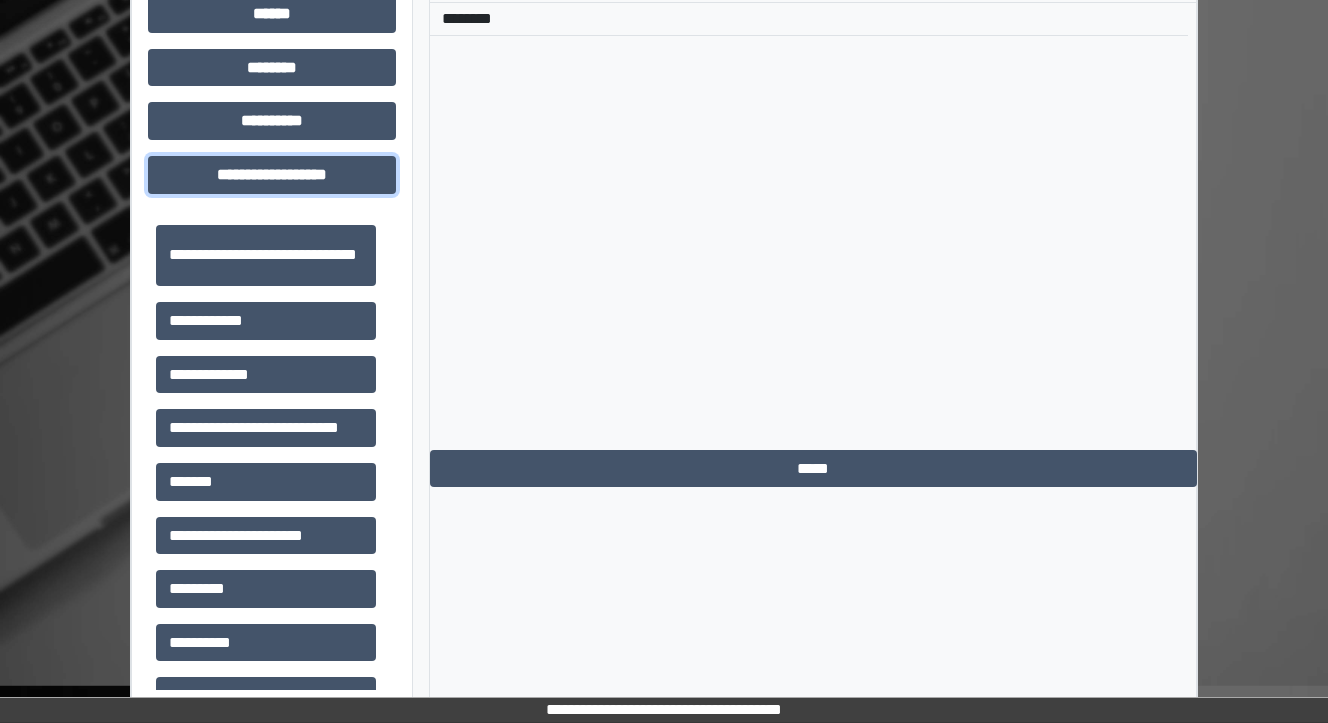 drag, startPoint x: 308, startPoint y: 175, endPoint x: 329, endPoint y: 173, distance: 21.095022 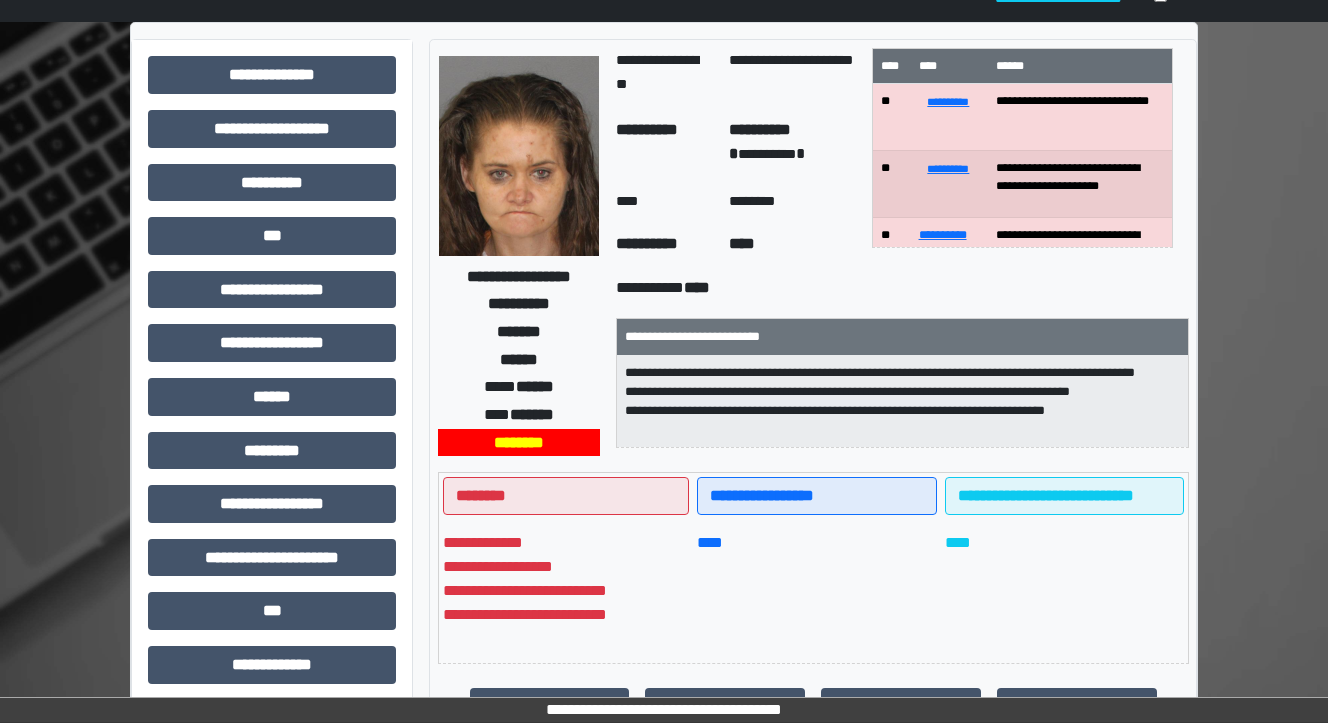 scroll, scrollTop: 0, scrollLeft: 0, axis: both 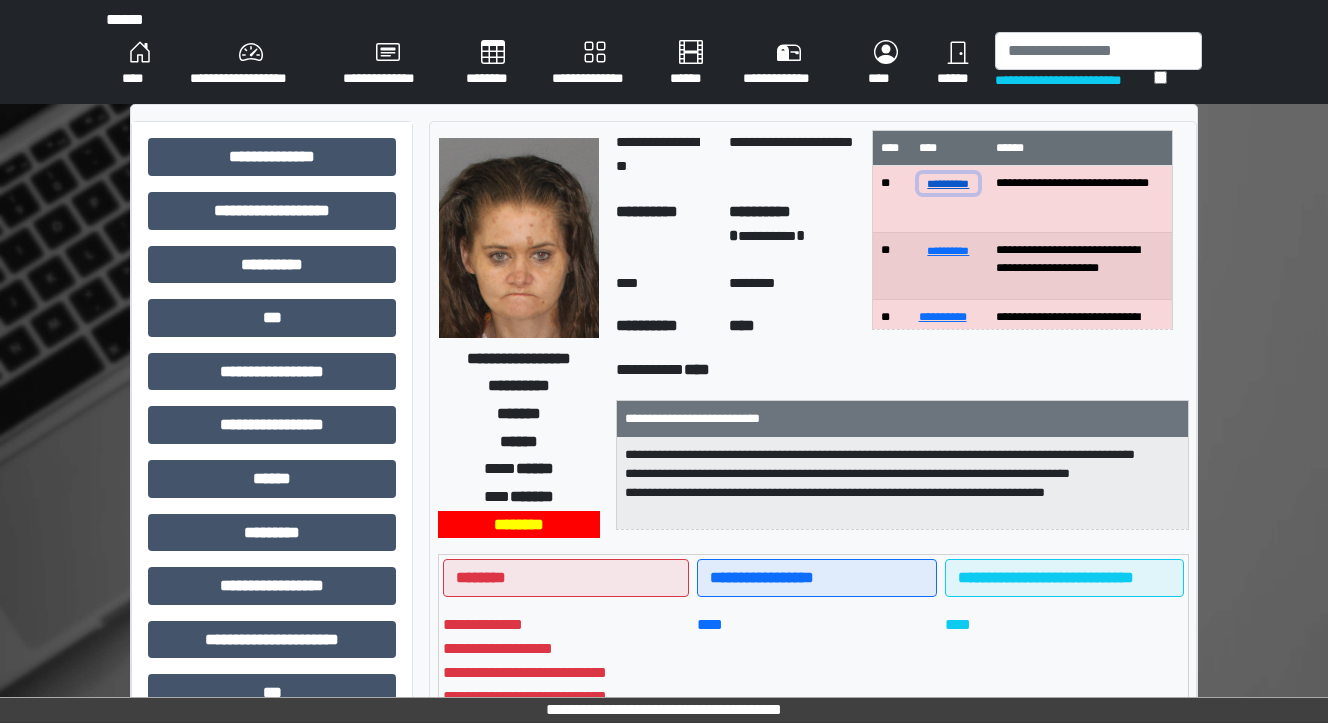 click on "**********" at bounding box center [949, 183] 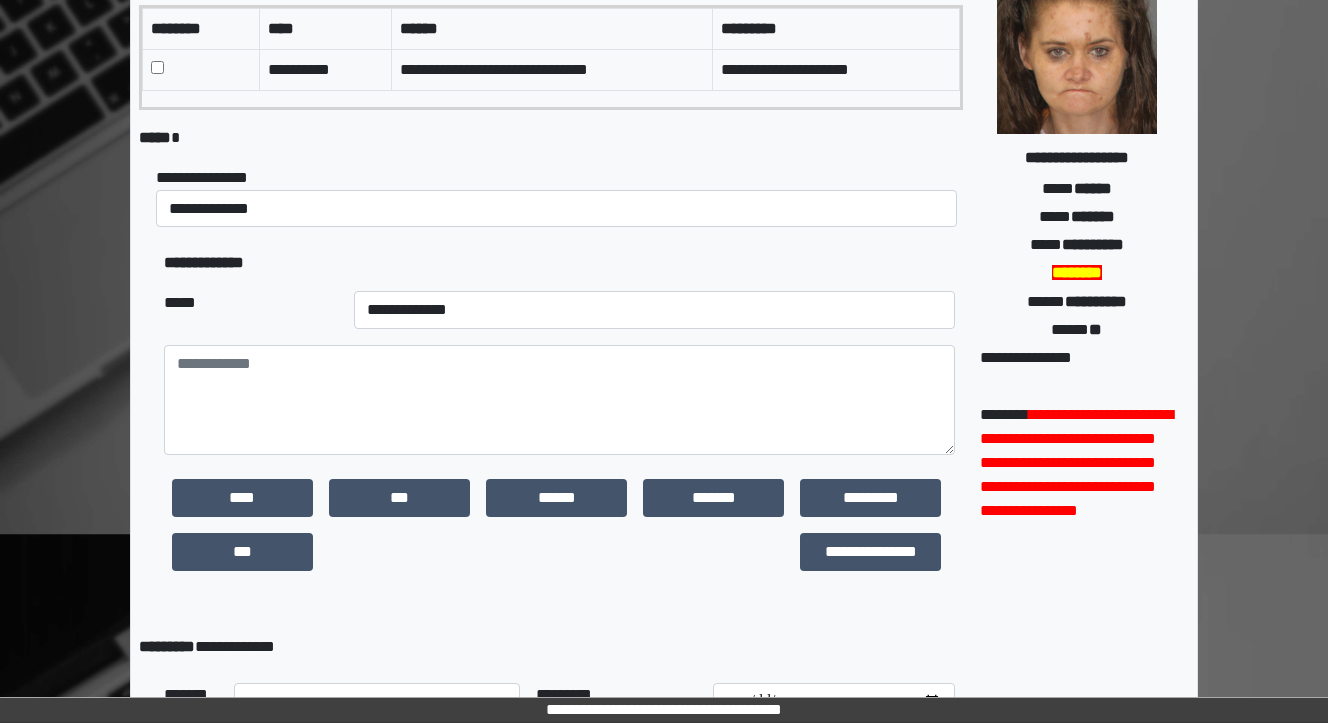 scroll, scrollTop: 0, scrollLeft: 0, axis: both 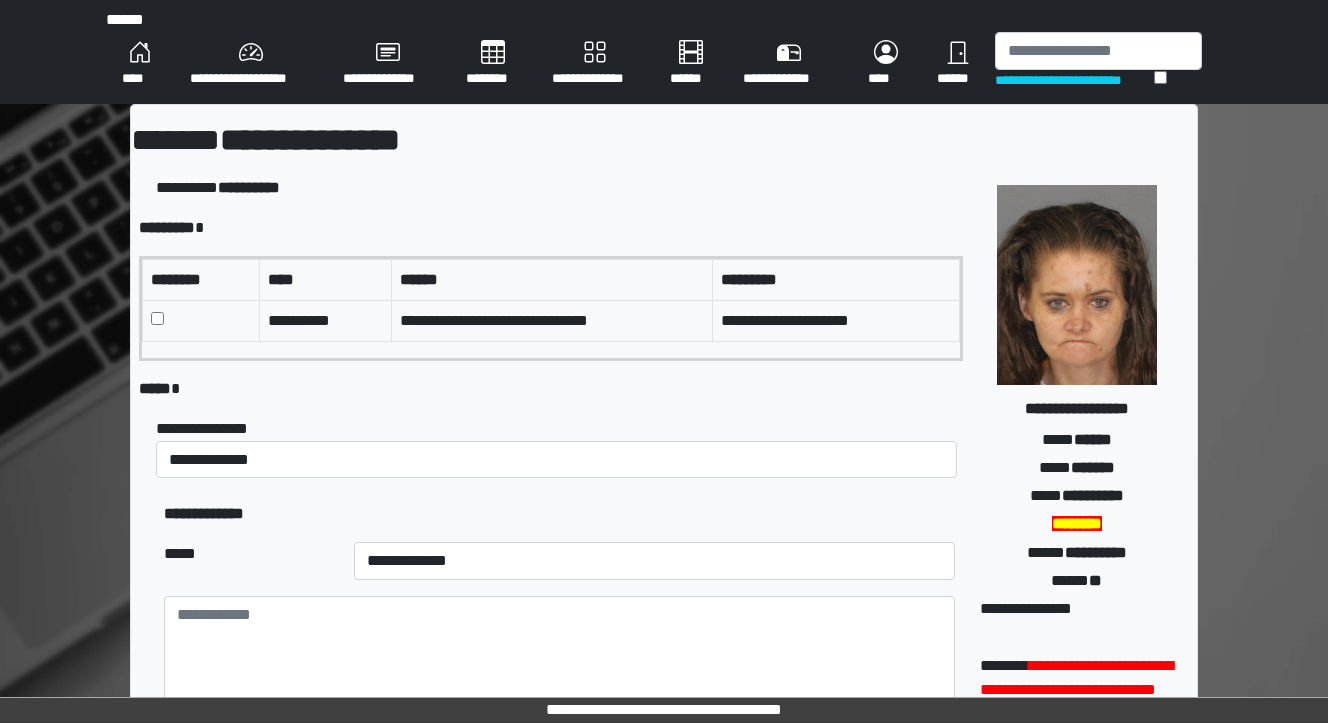 click on "****" at bounding box center [140, 64] 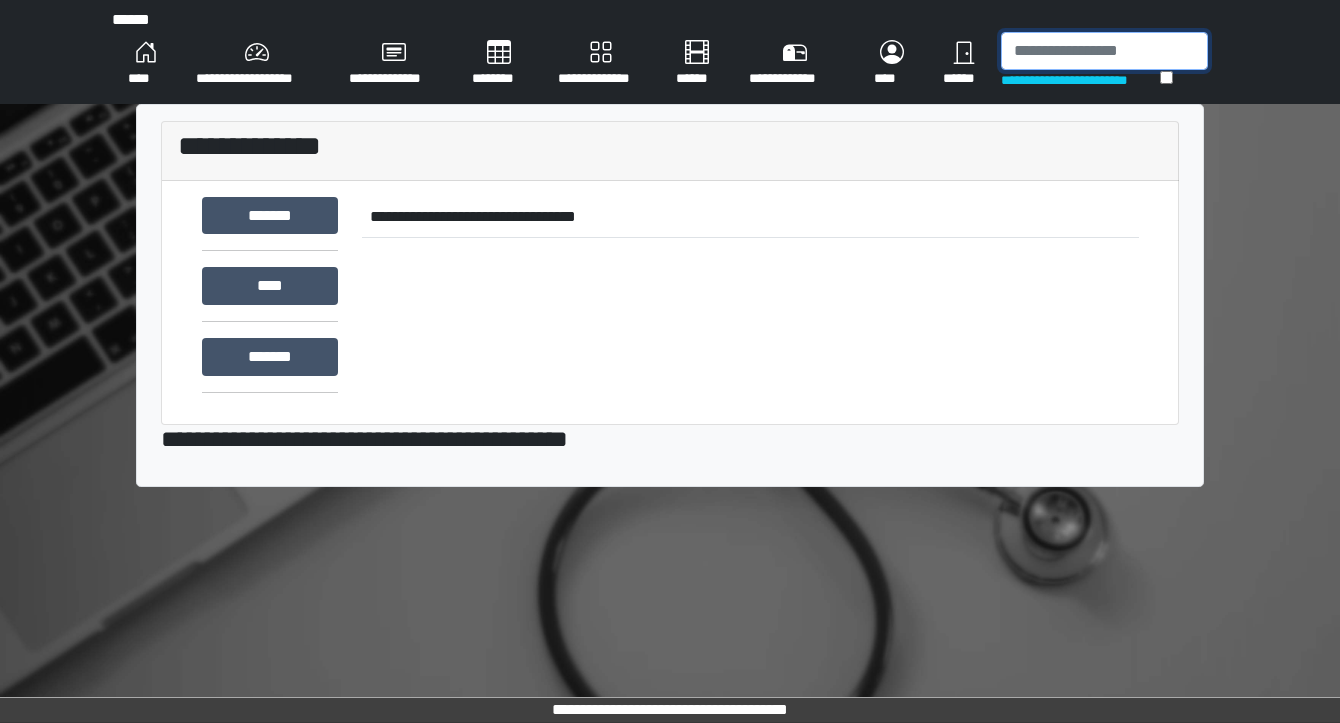 click at bounding box center [1104, 51] 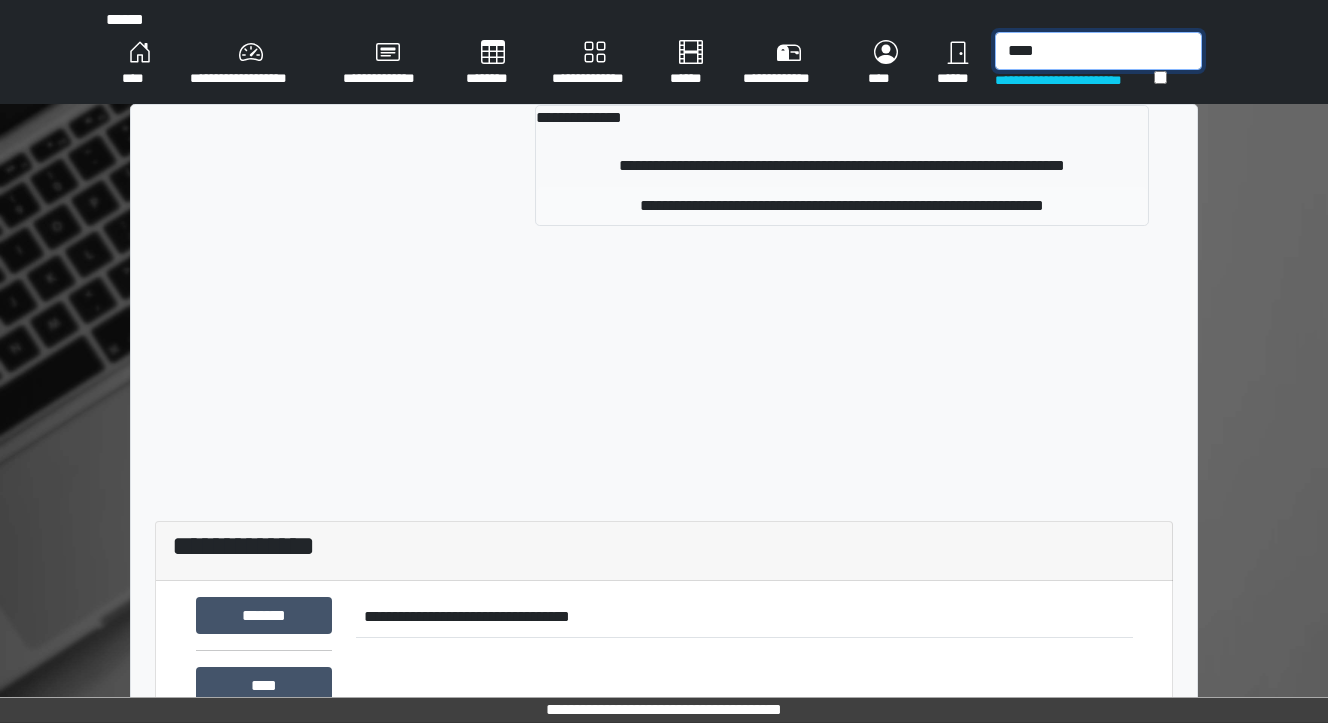 type on "****" 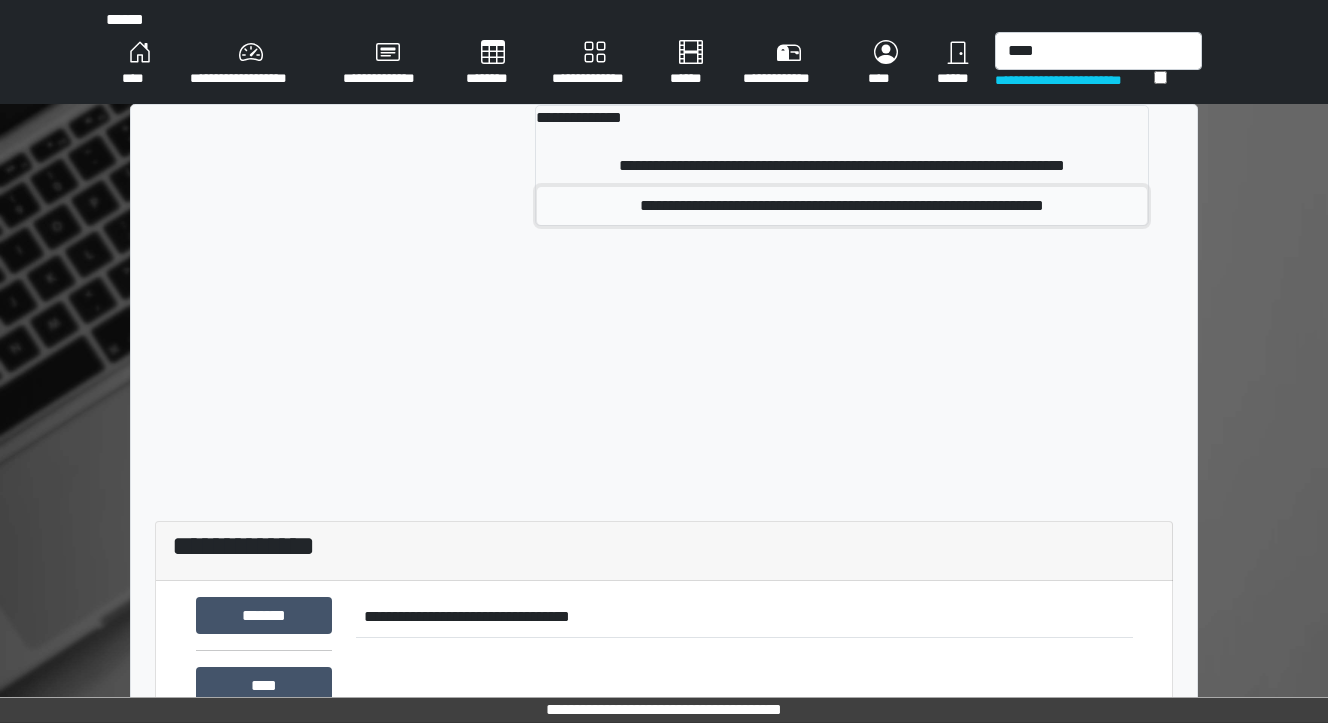 click on "**********" at bounding box center (842, 206) 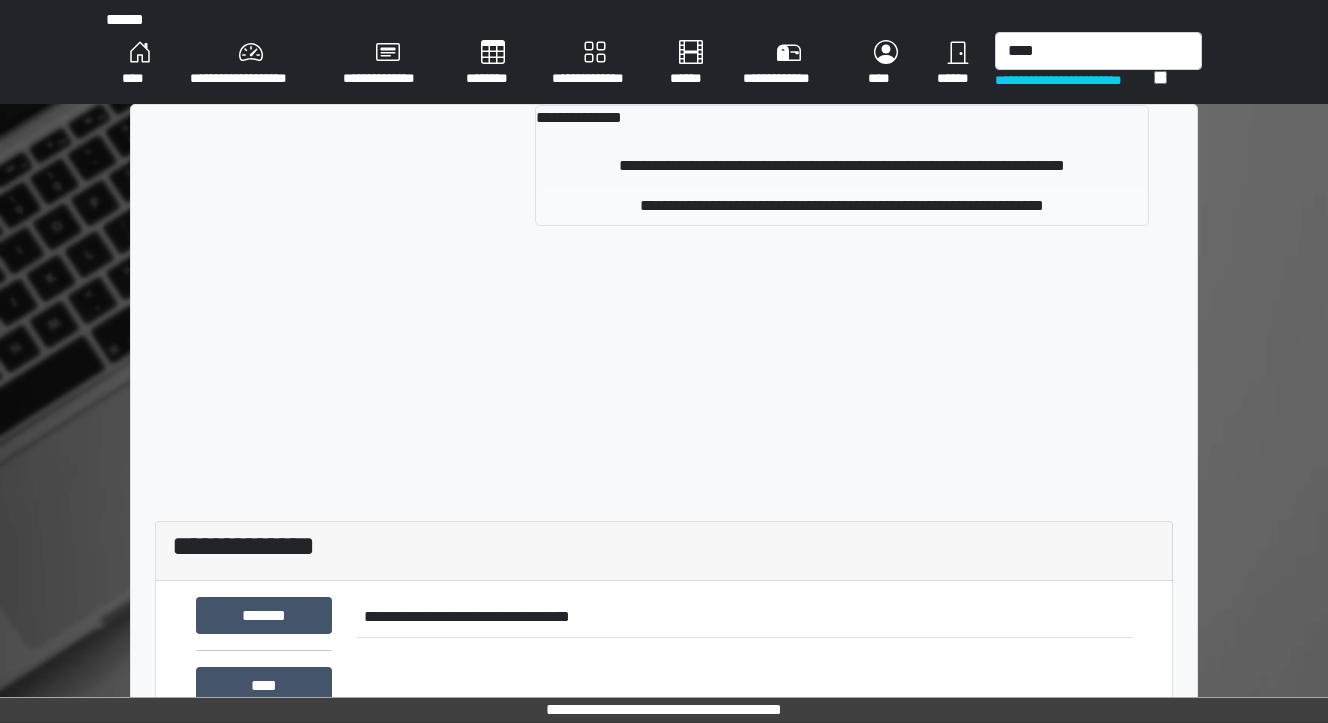 type 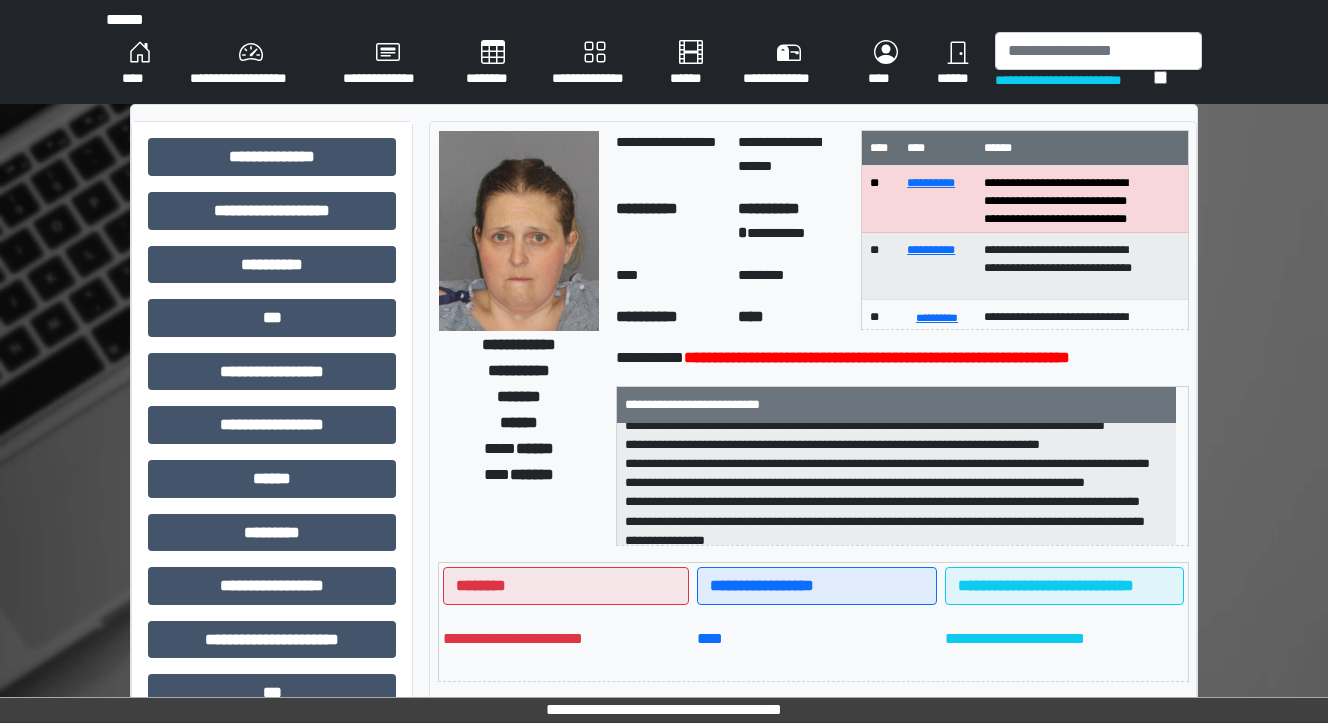 scroll, scrollTop: 0, scrollLeft: 0, axis: both 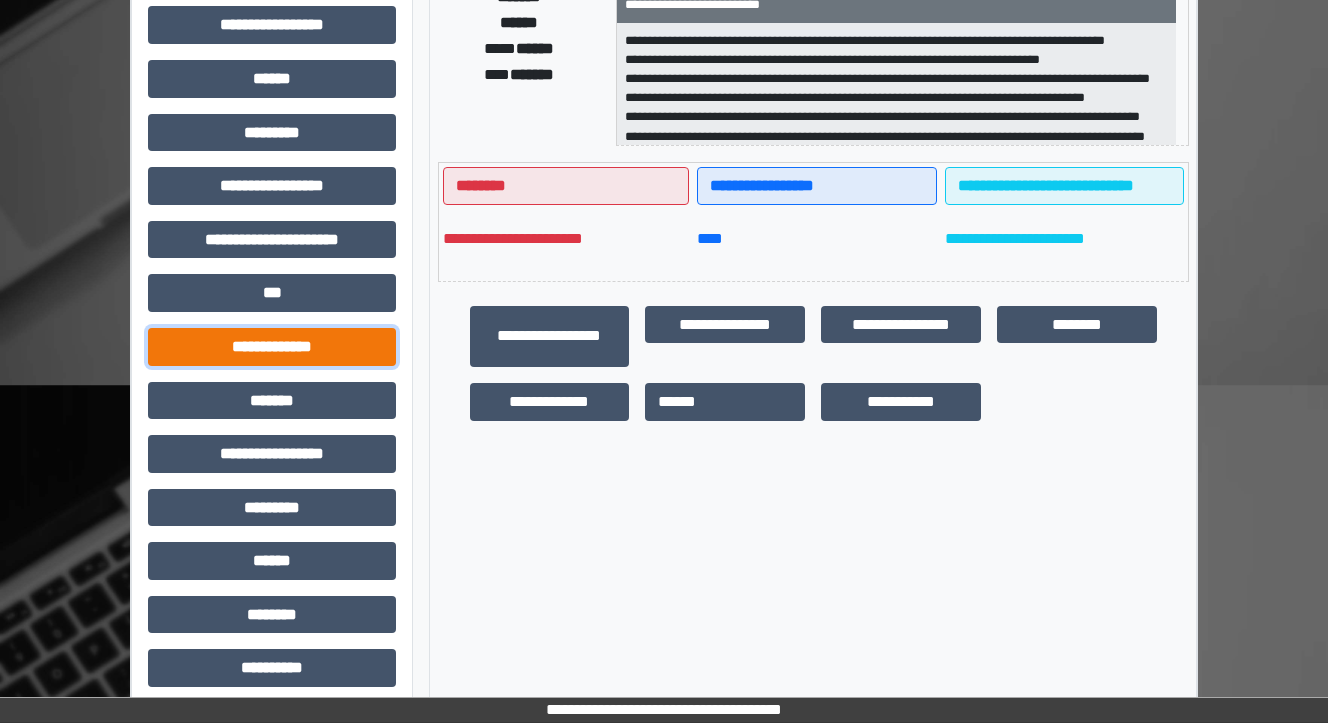 click on "**********" at bounding box center (272, 347) 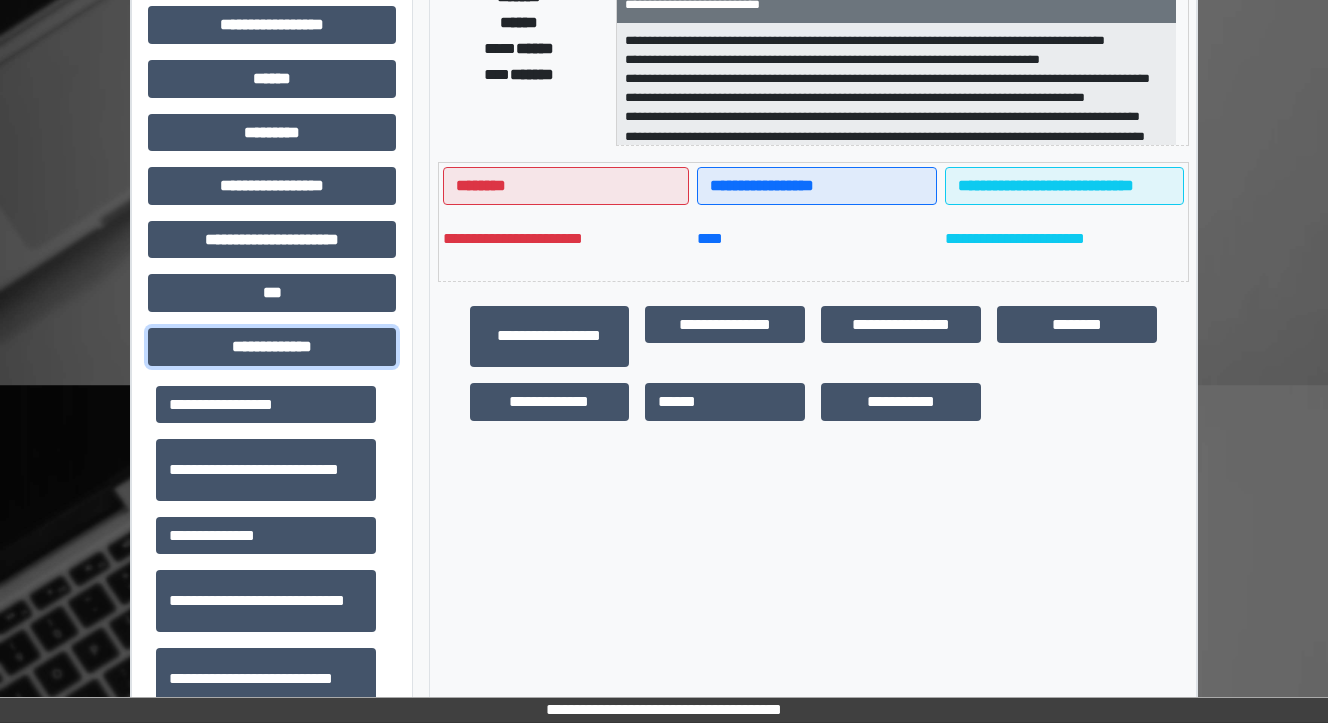 scroll, scrollTop: 0, scrollLeft: 0, axis: both 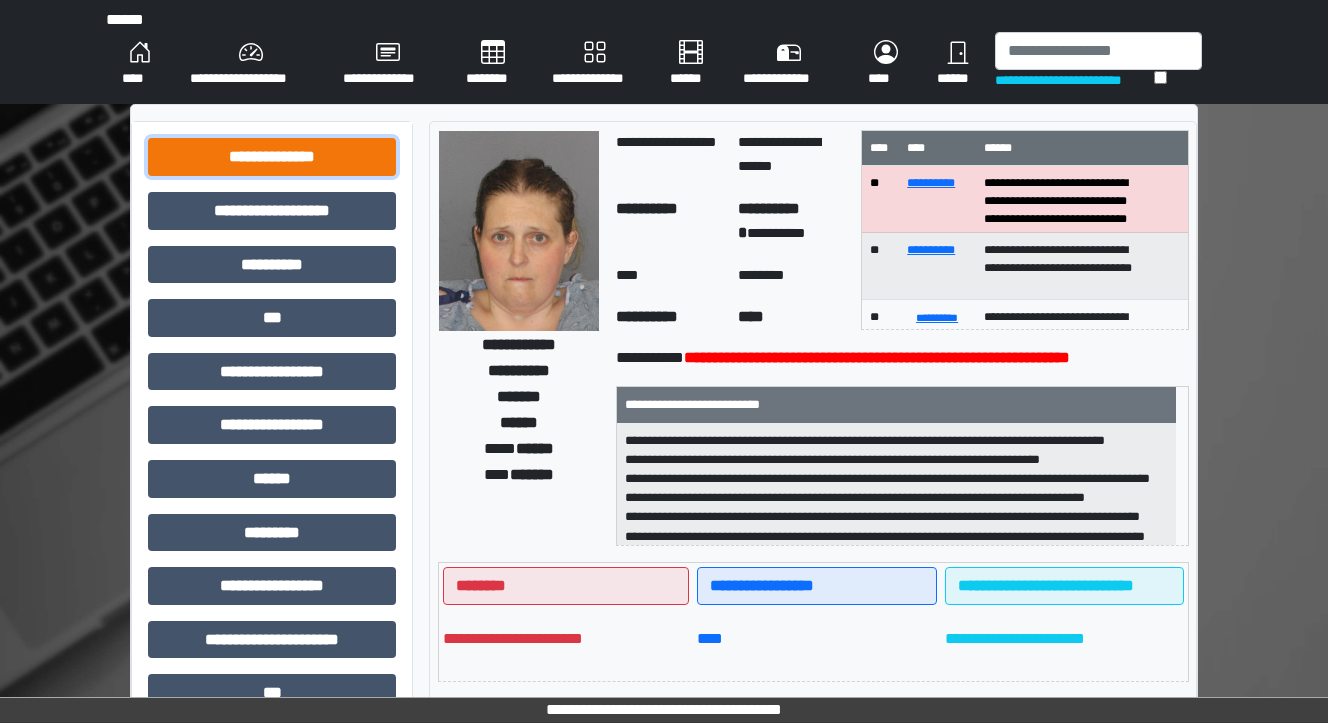 click on "**********" at bounding box center [272, 157] 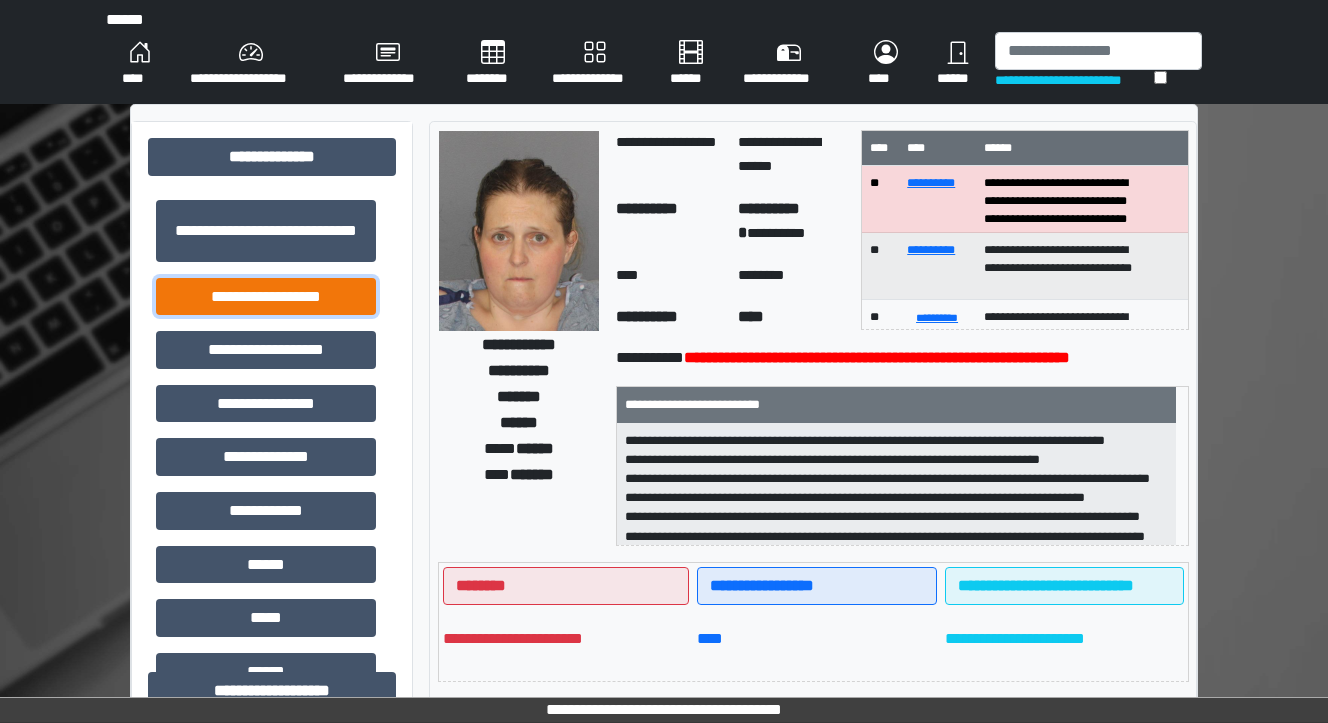 click on "**********" at bounding box center [266, 297] 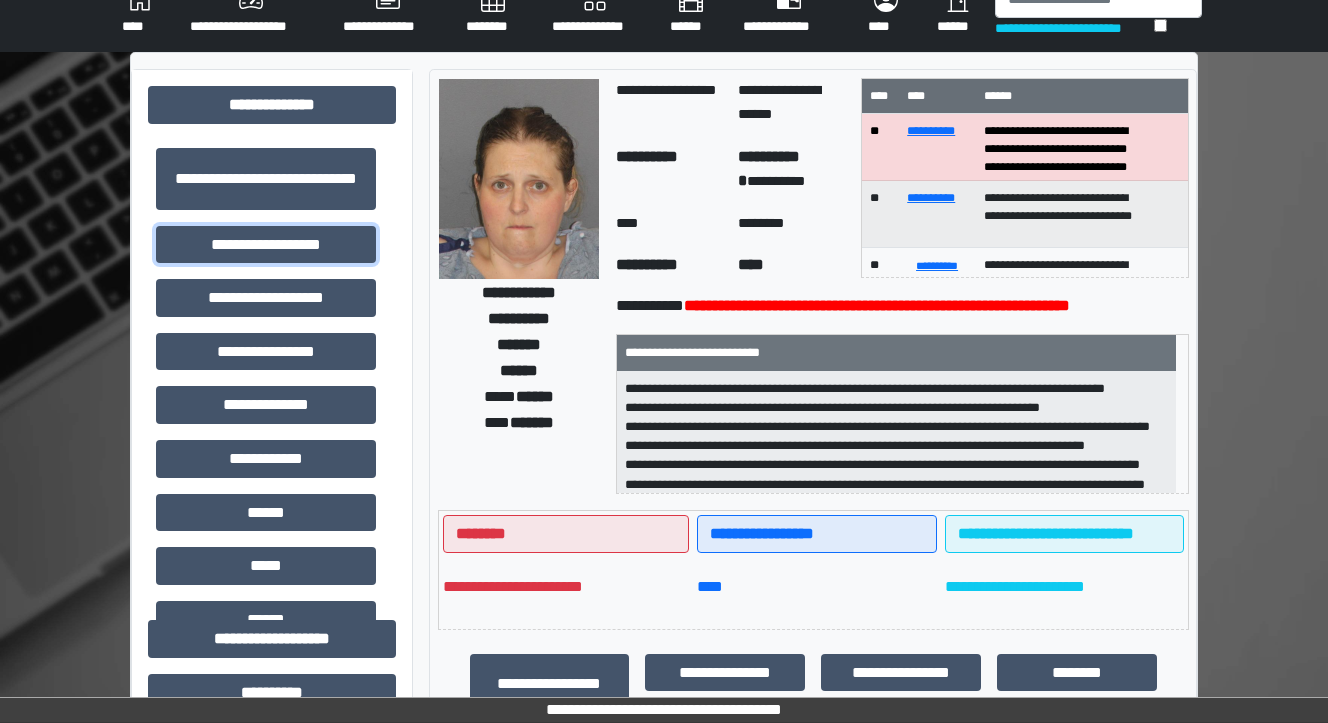 scroll, scrollTop: 80, scrollLeft: 0, axis: vertical 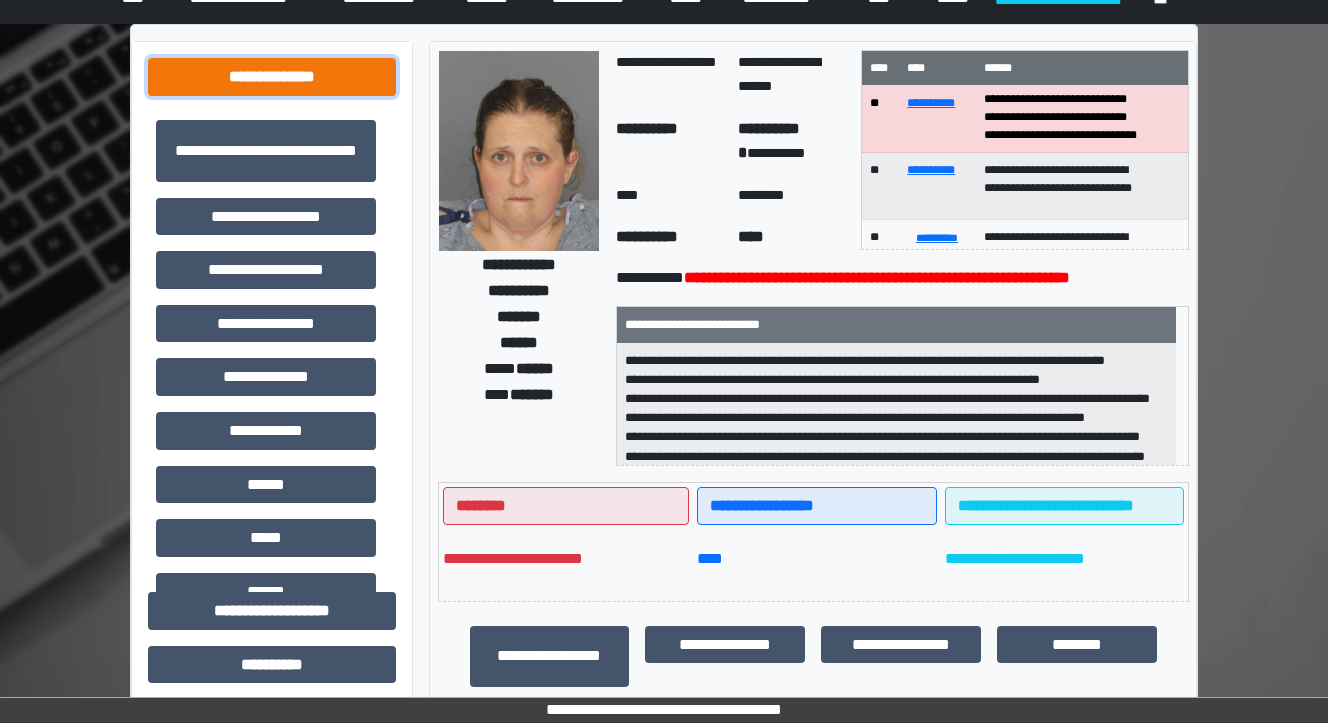 click on "**********" at bounding box center (272, 77) 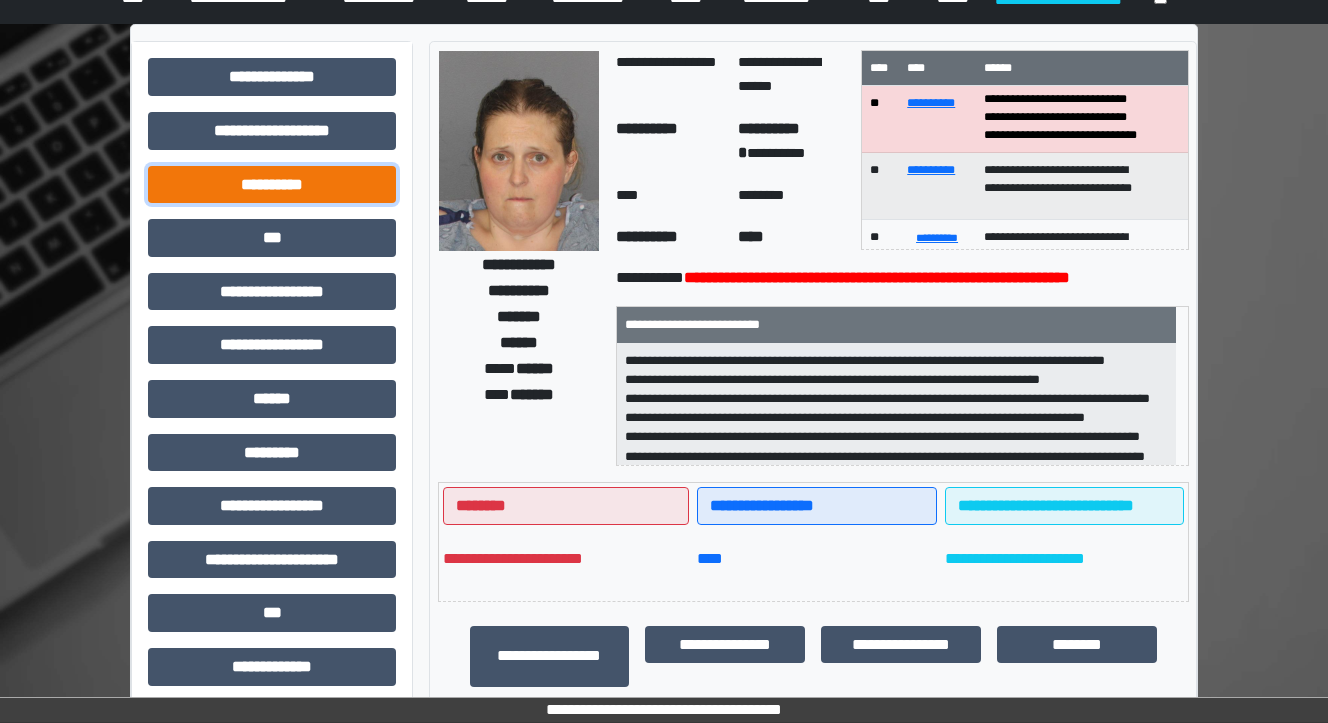 click on "**********" at bounding box center (272, 185) 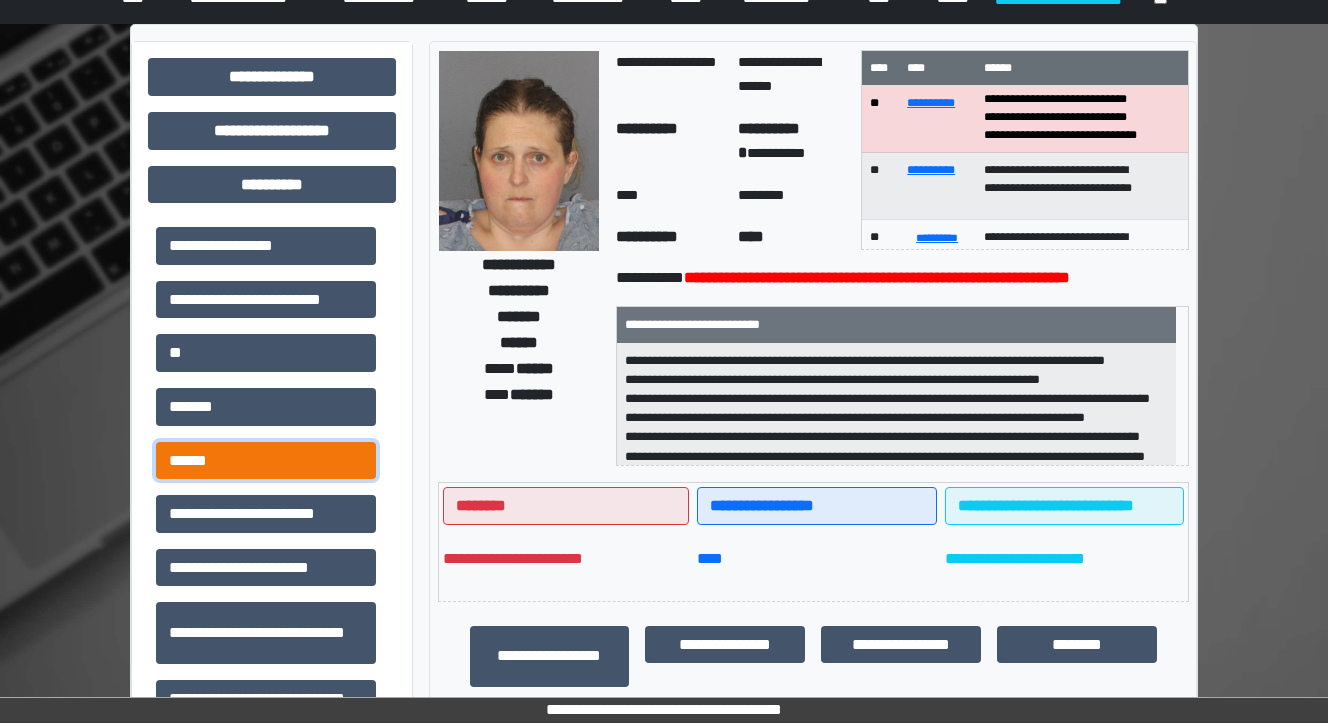 click on "******" at bounding box center [266, 461] 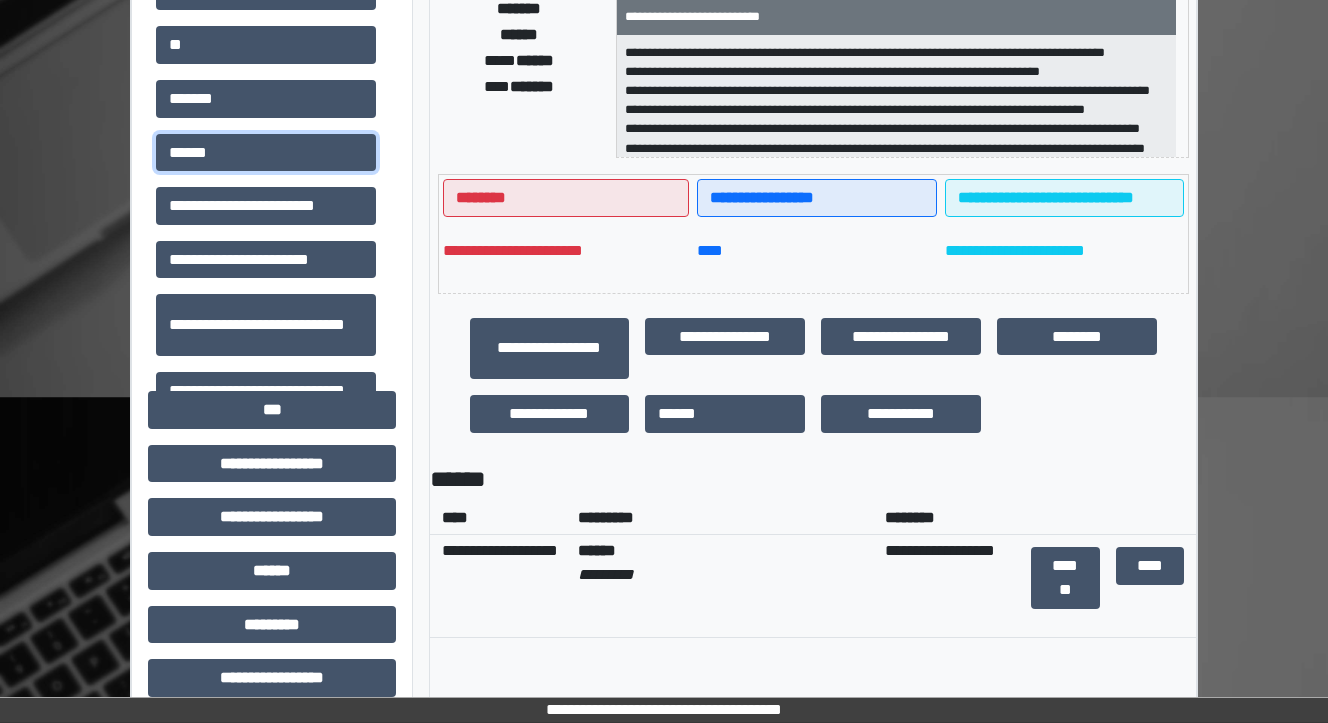 scroll, scrollTop: 400, scrollLeft: 0, axis: vertical 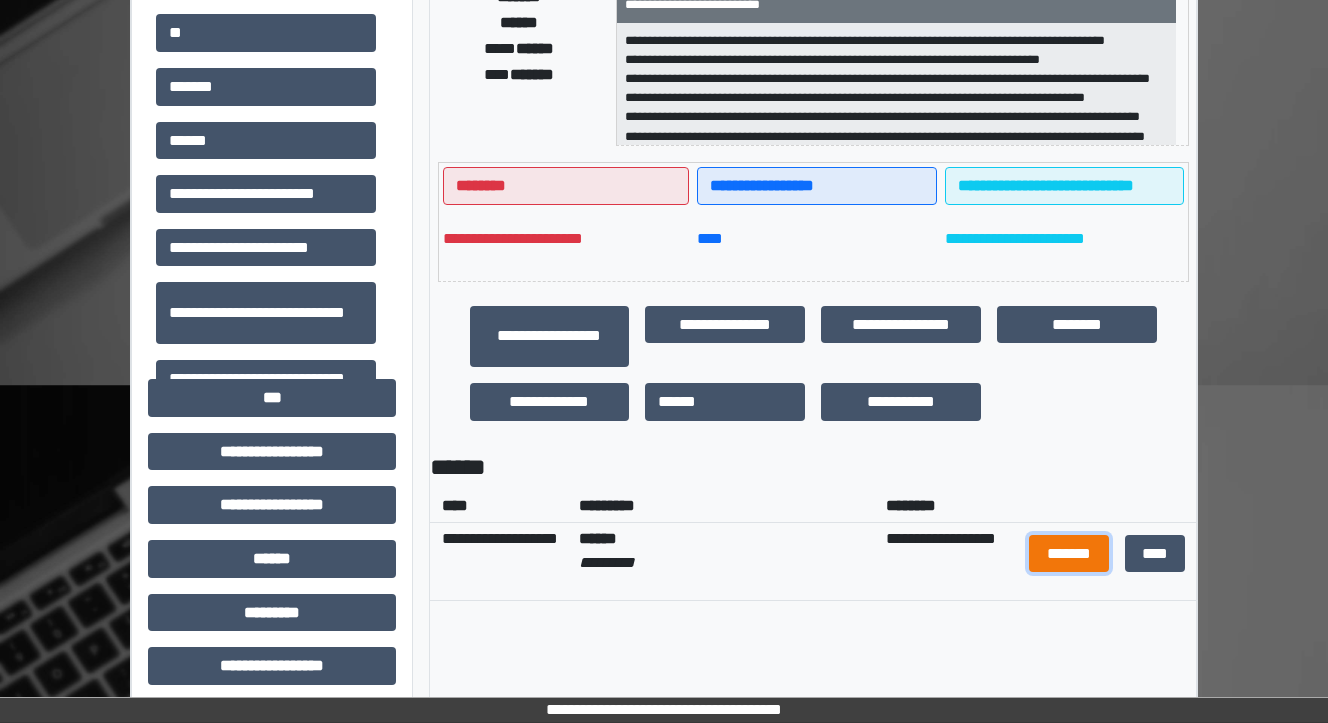 click on "*******" at bounding box center [1069, 554] 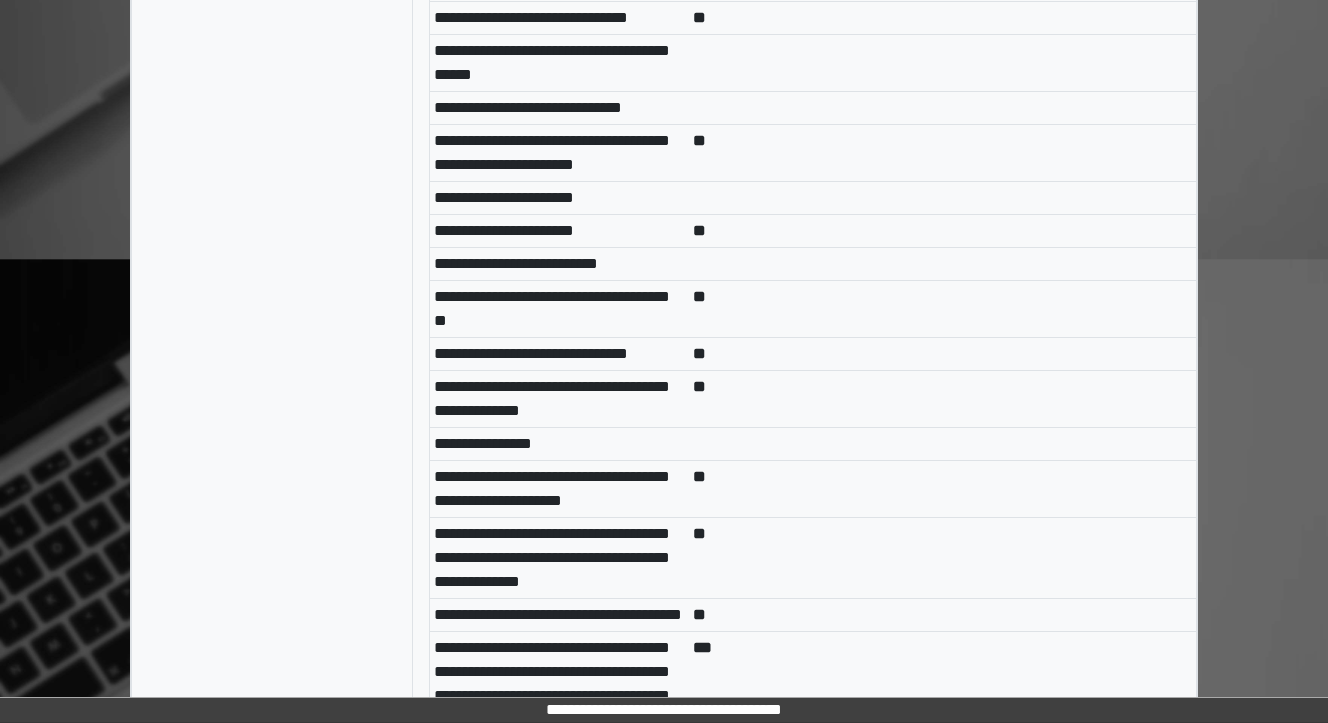 scroll, scrollTop: 9040, scrollLeft: 0, axis: vertical 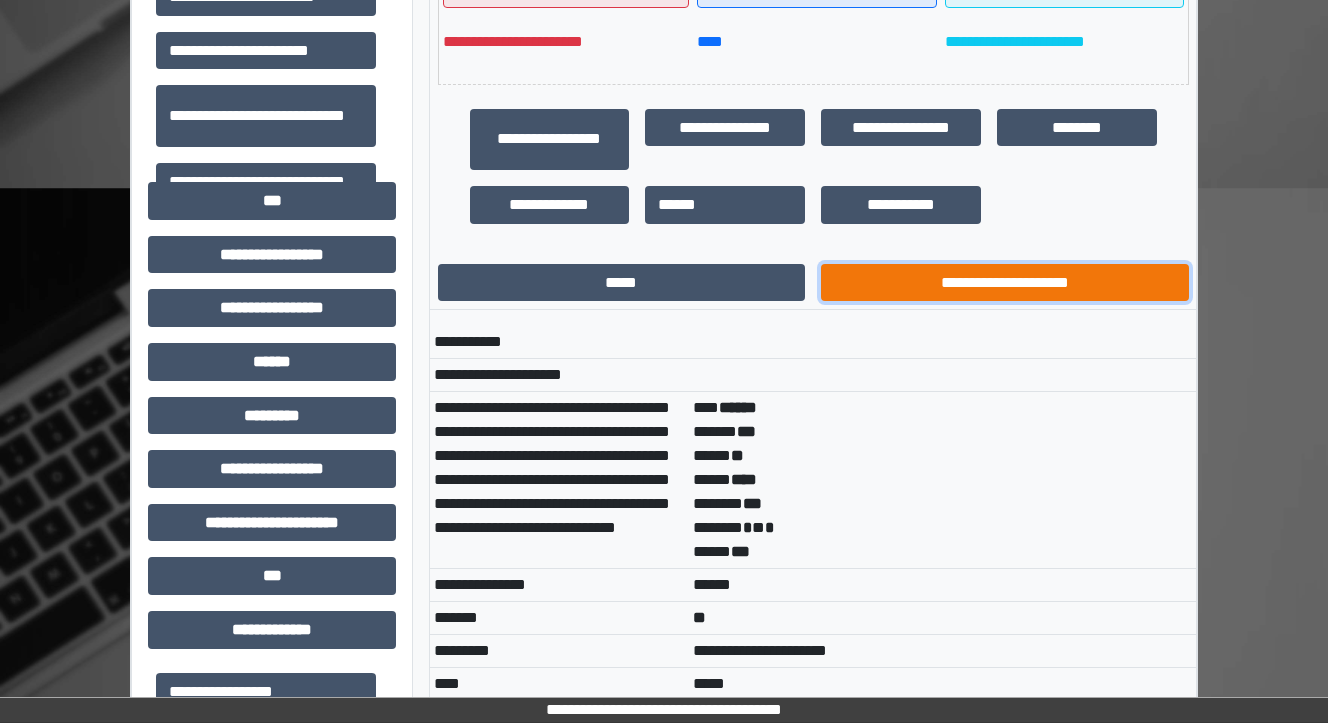click on "**********" at bounding box center [1005, 283] 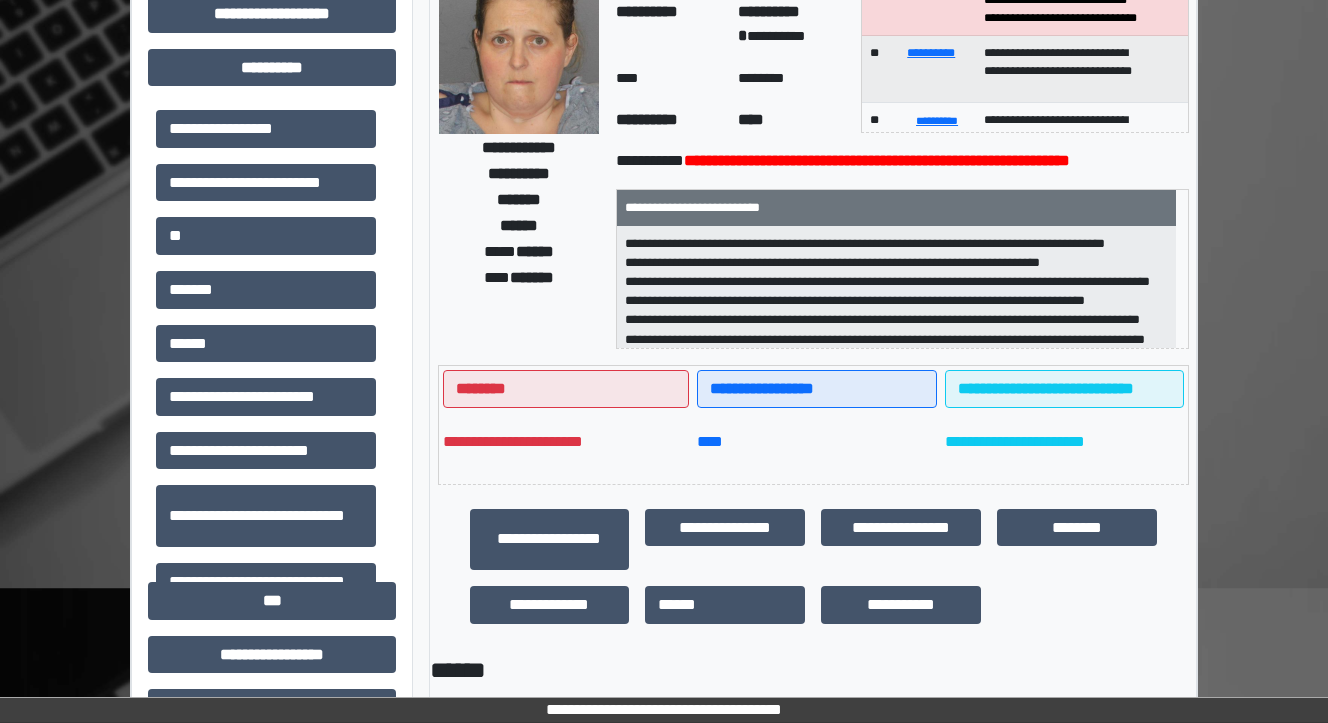 scroll, scrollTop: 0, scrollLeft: 0, axis: both 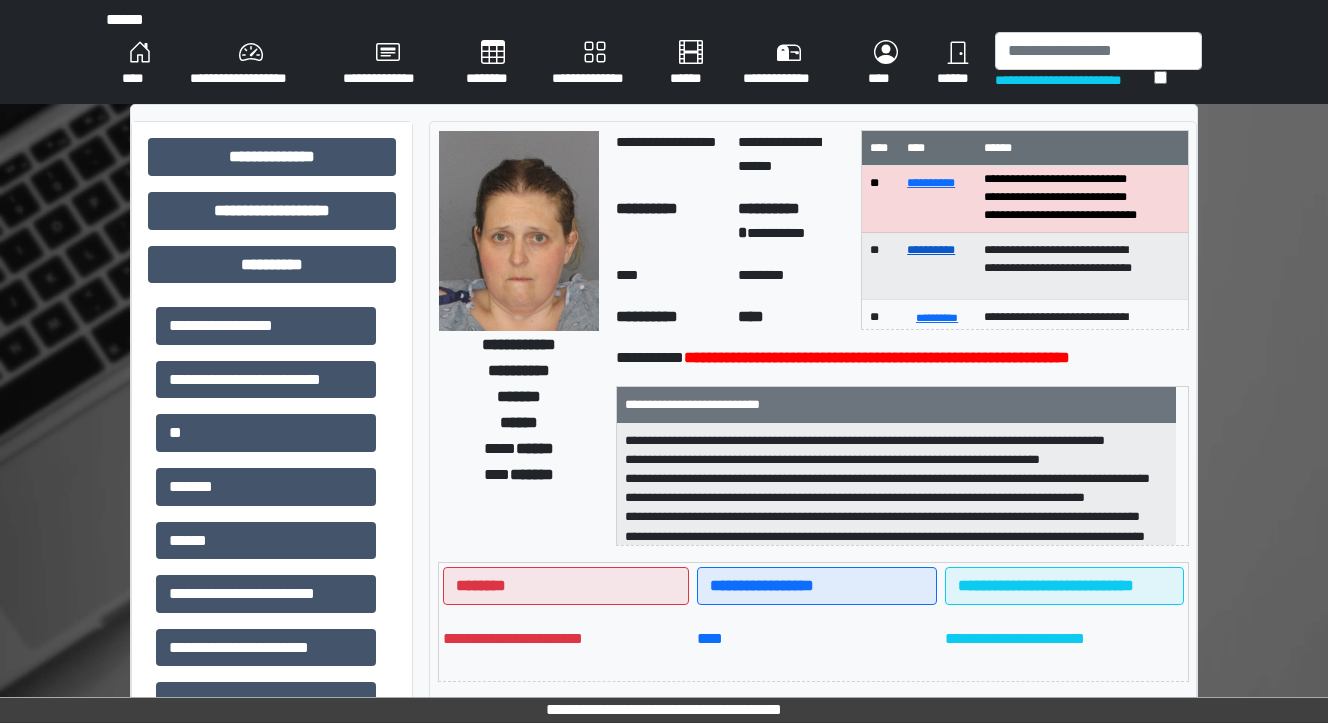 click on "**********" at bounding box center [931, 250] 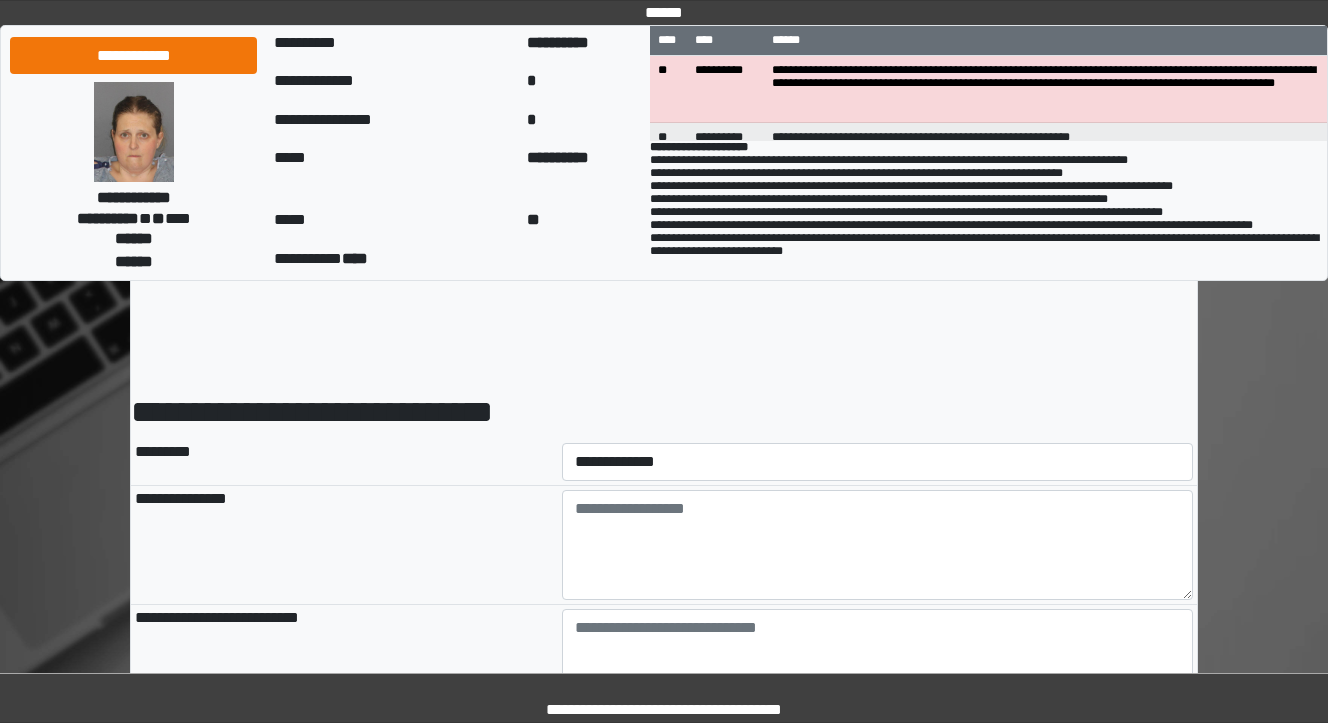 scroll, scrollTop: 0, scrollLeft: 0, axis: both 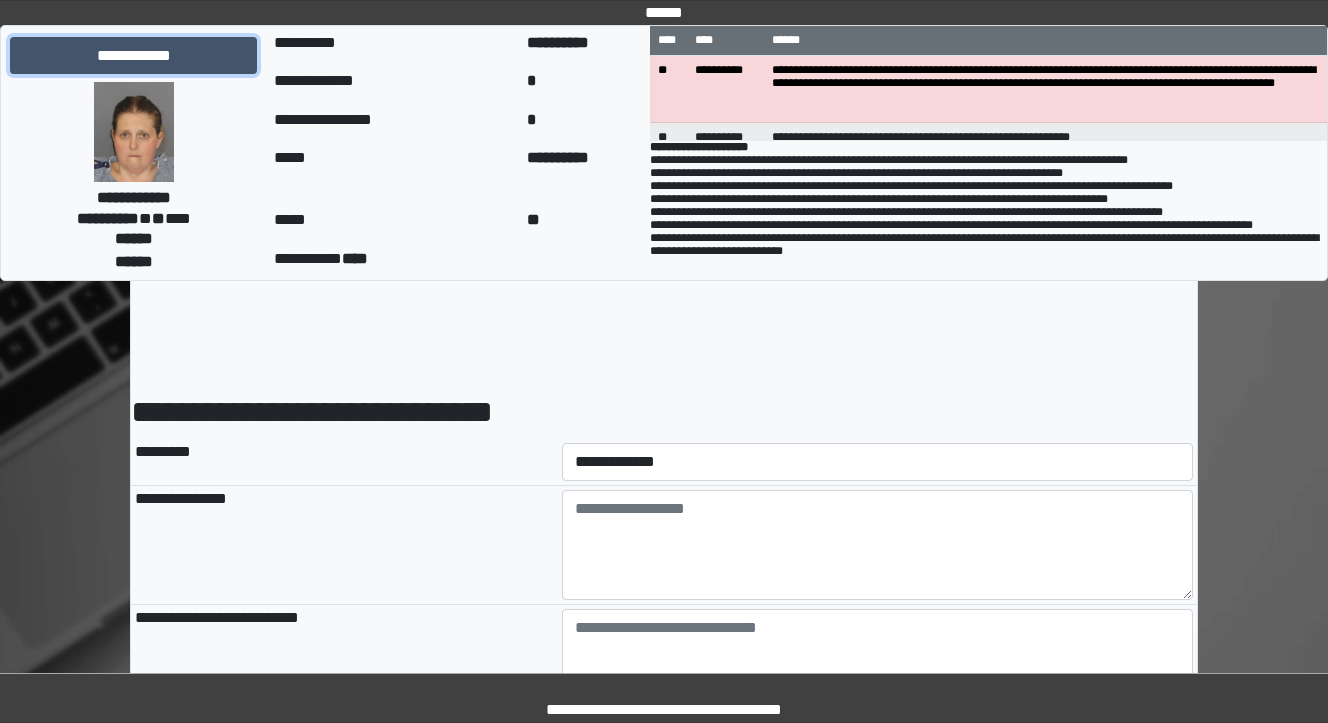 click on "**********" at bounding box center [133, 56] 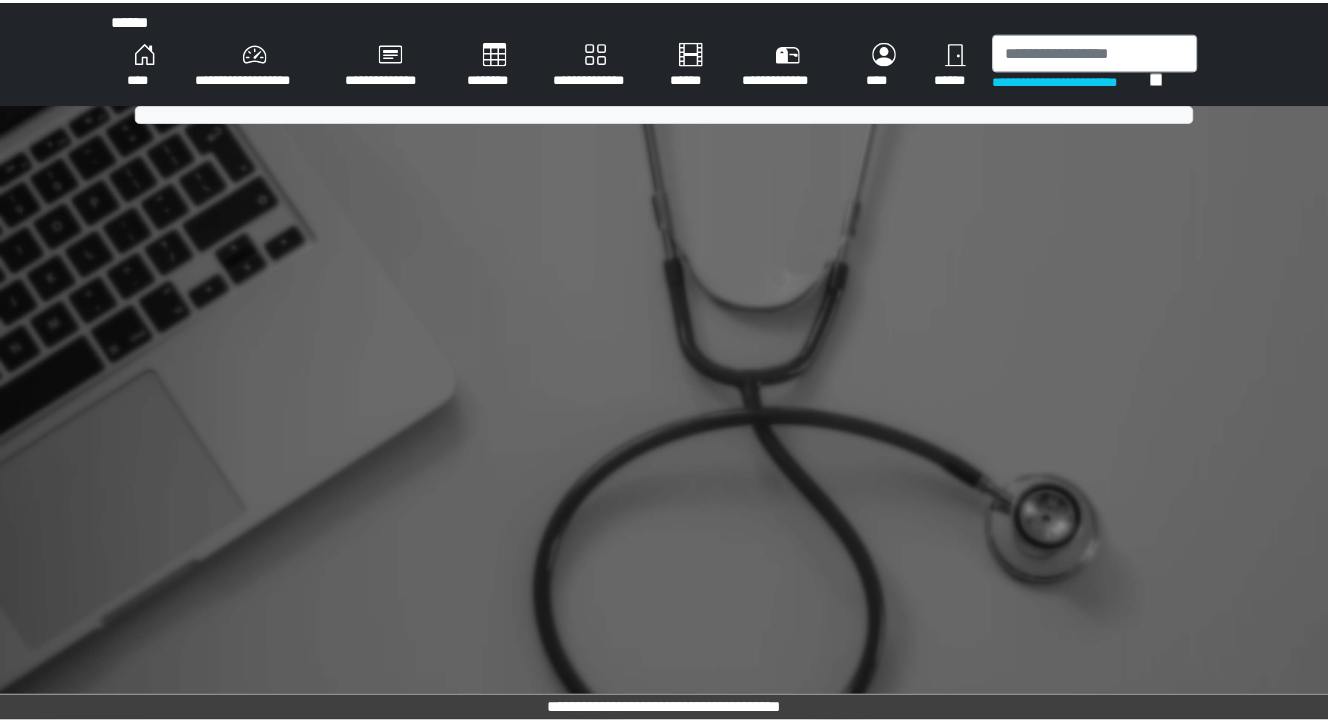 scroll, scrollTop: 0, scrollLeft: 0, axis: both 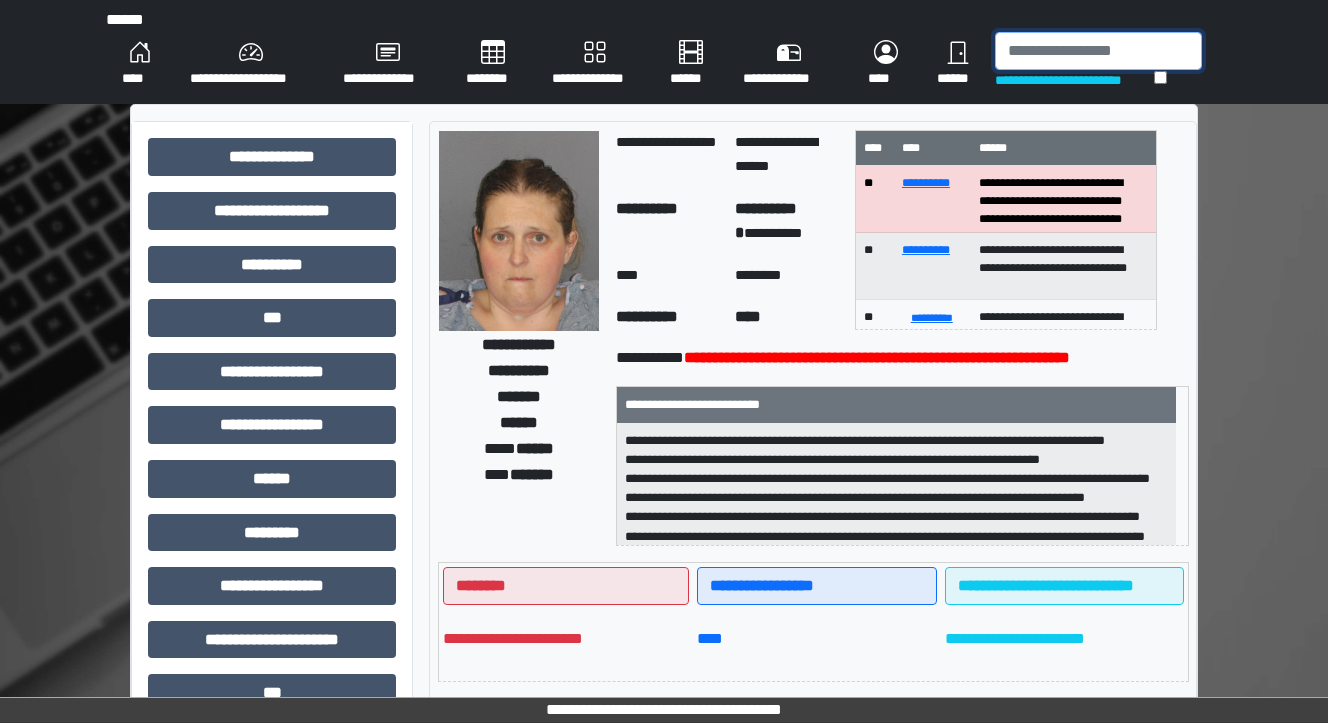 click at bounding box center [1098, 51] 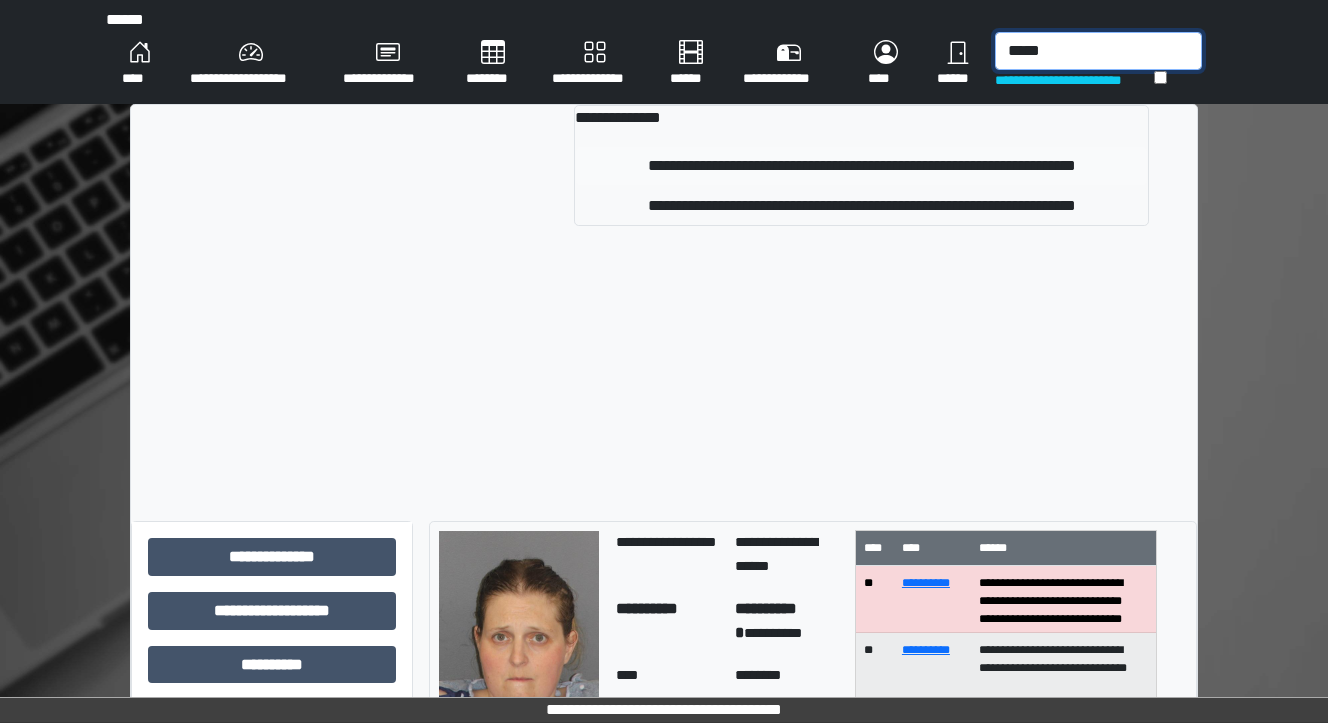 type on "*****" 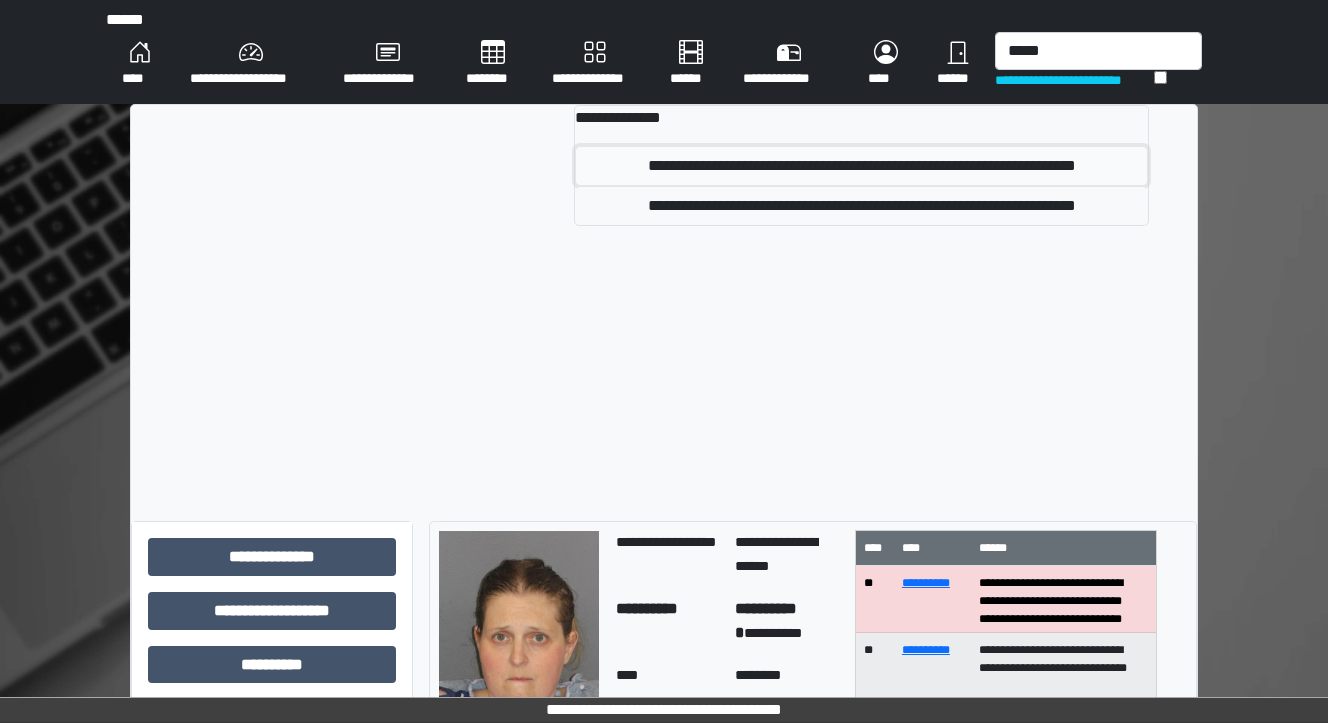 click on "**********" at bounding box center [861, 166] 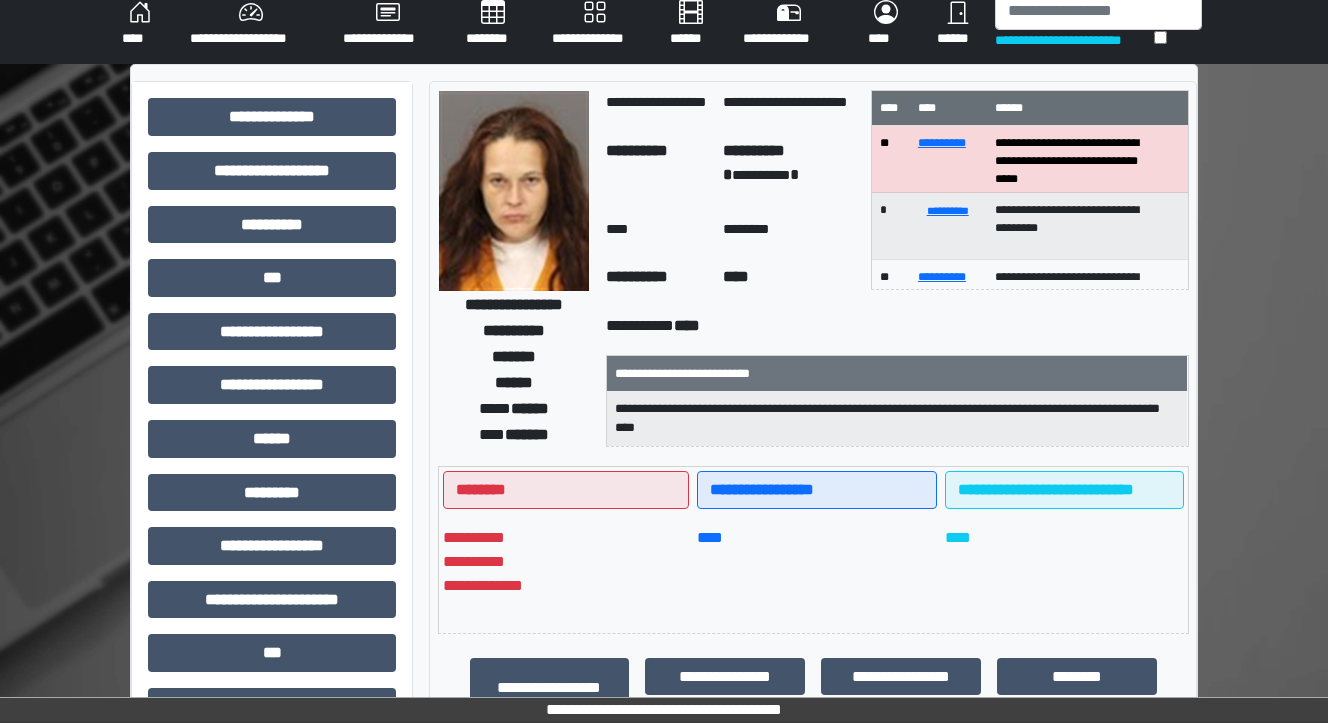 scroll, scrollTop: 80, scrollLeft: 0, axis: vertical 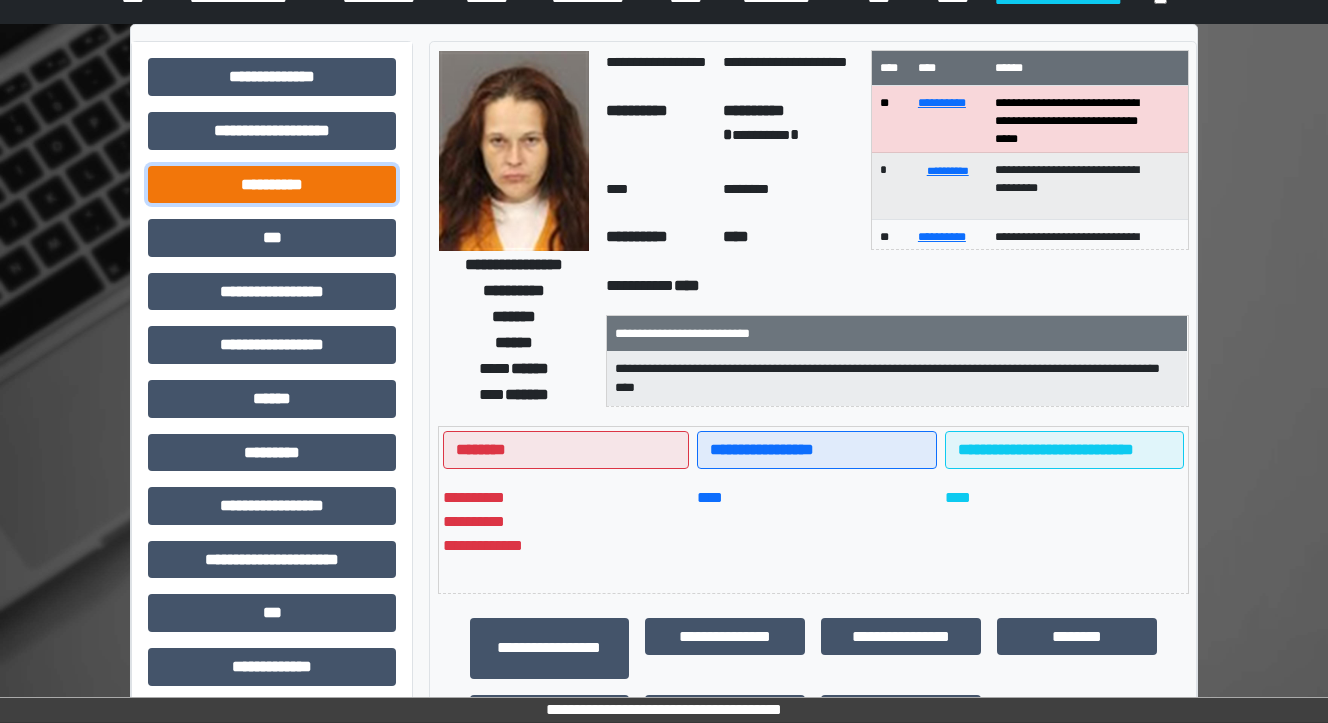 click on "**********" at bounding box center [272, 185] 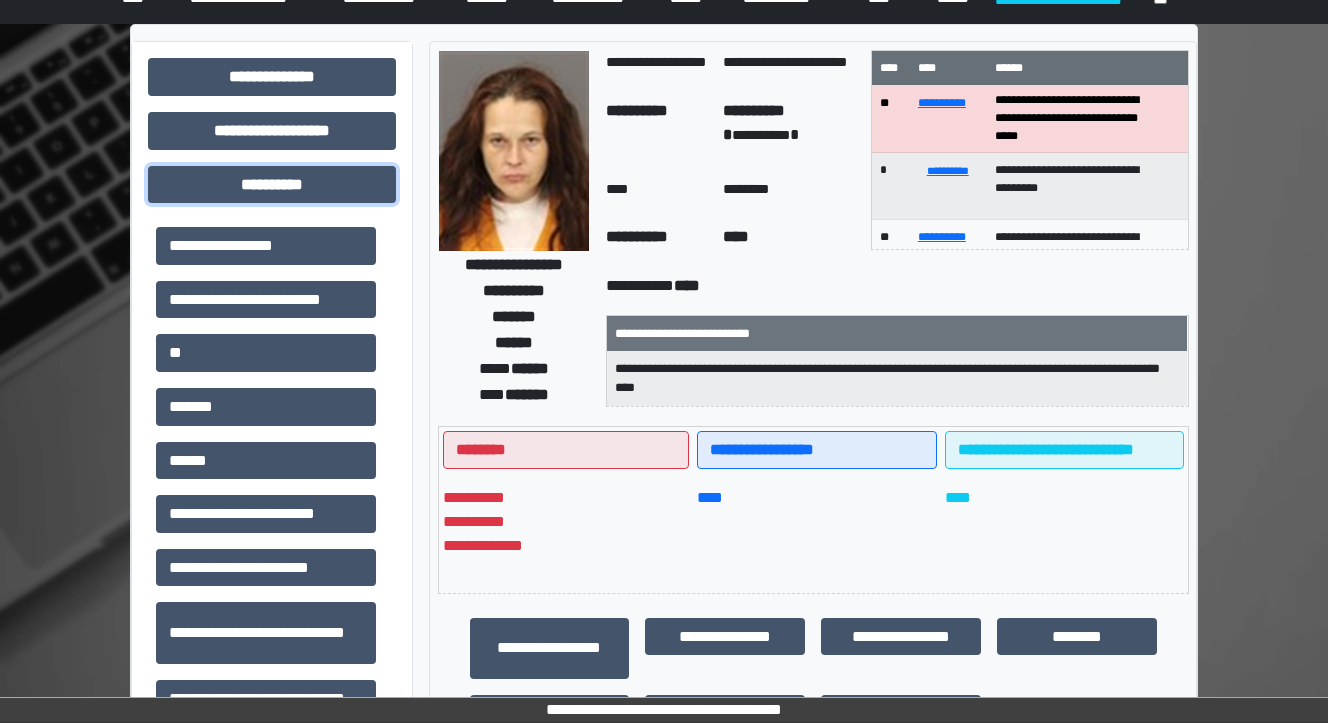 scroll, scrollTop: 4, scrollLeft: 0, axis: vertical 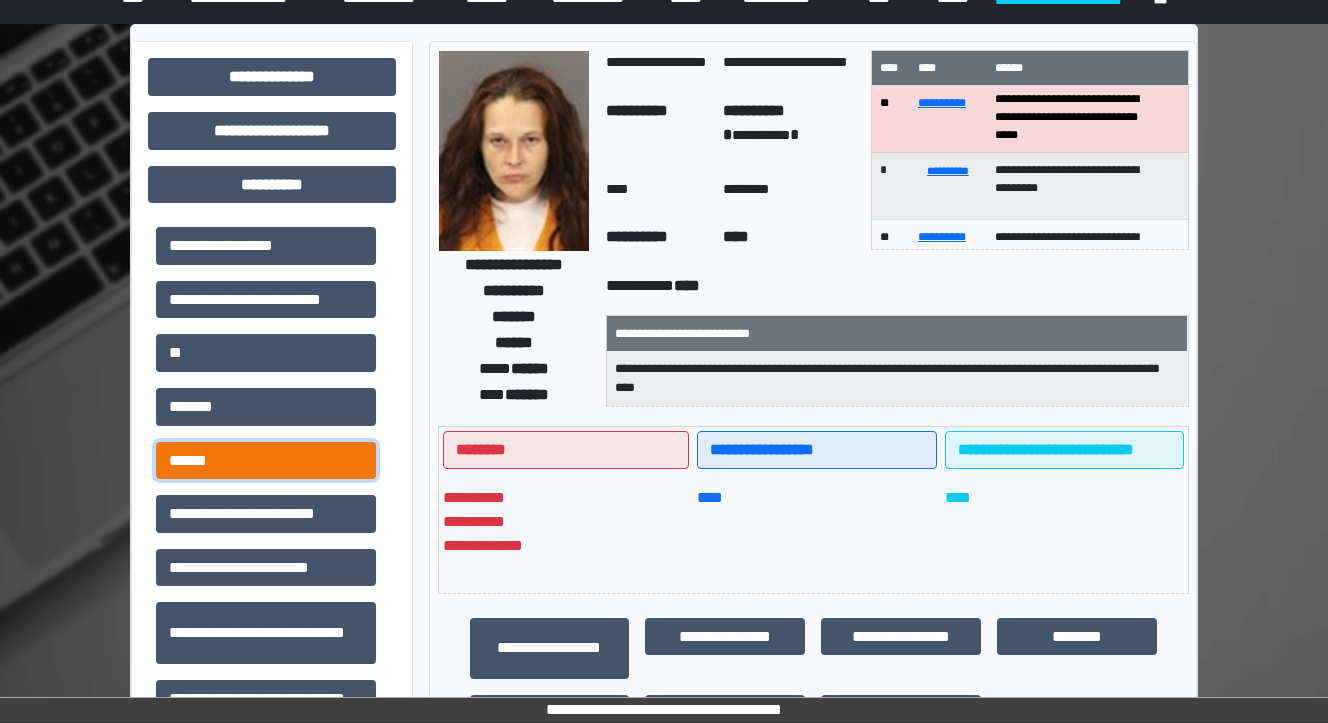 click on "******" at bounding box center [266, 461] 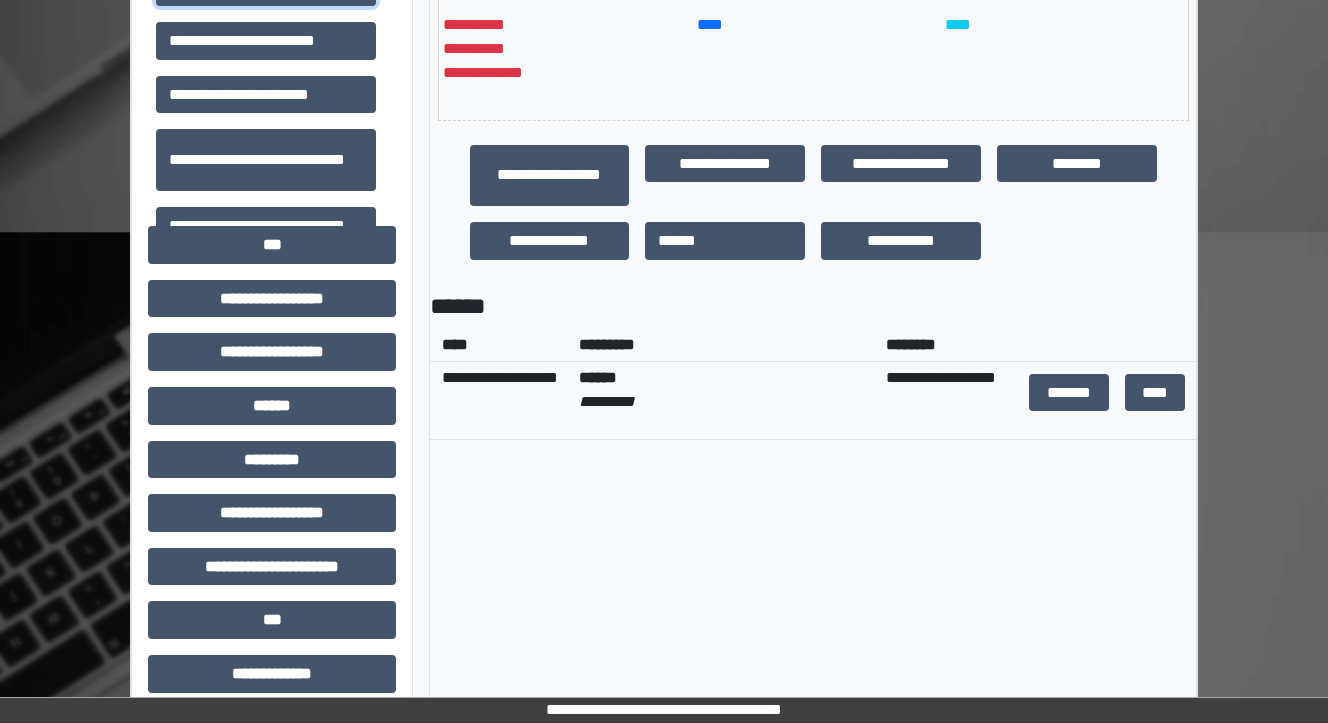 scroll, scrollTop: 560, scrollLeft: 0, axis: vertical 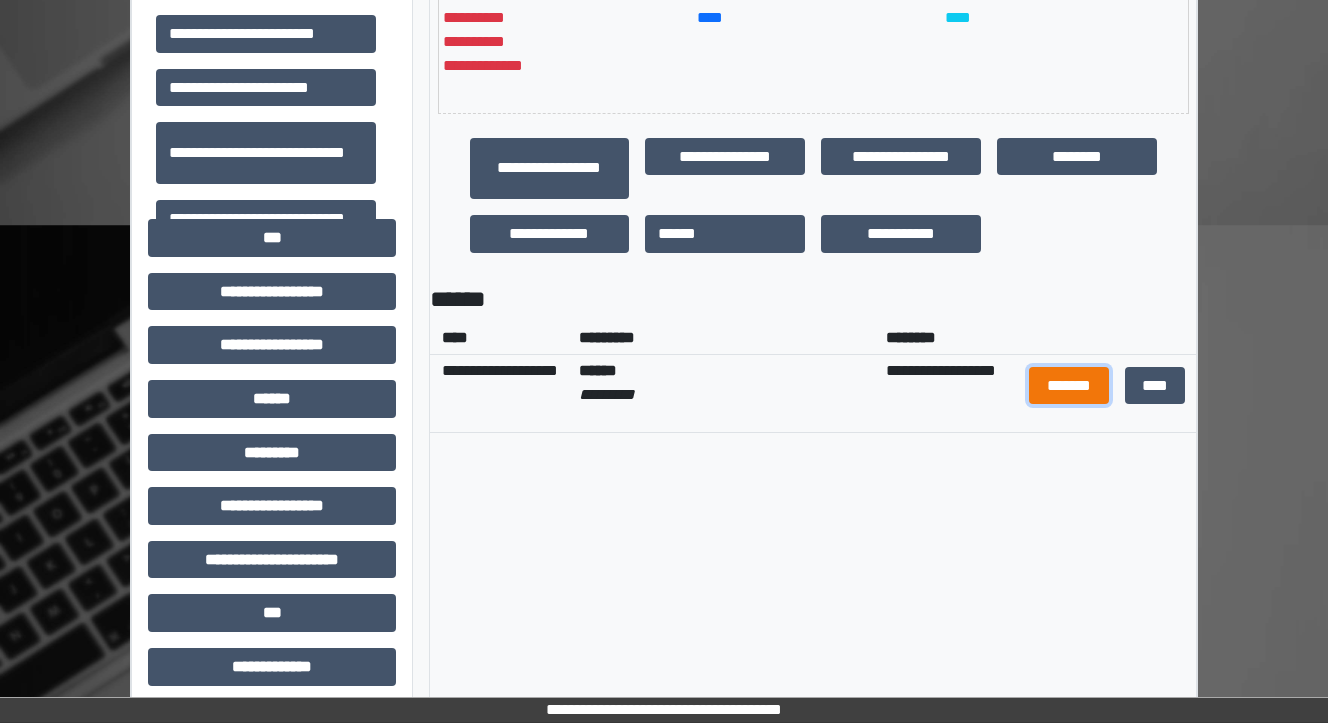 click on "*******" at bounding box center (1069, 386) 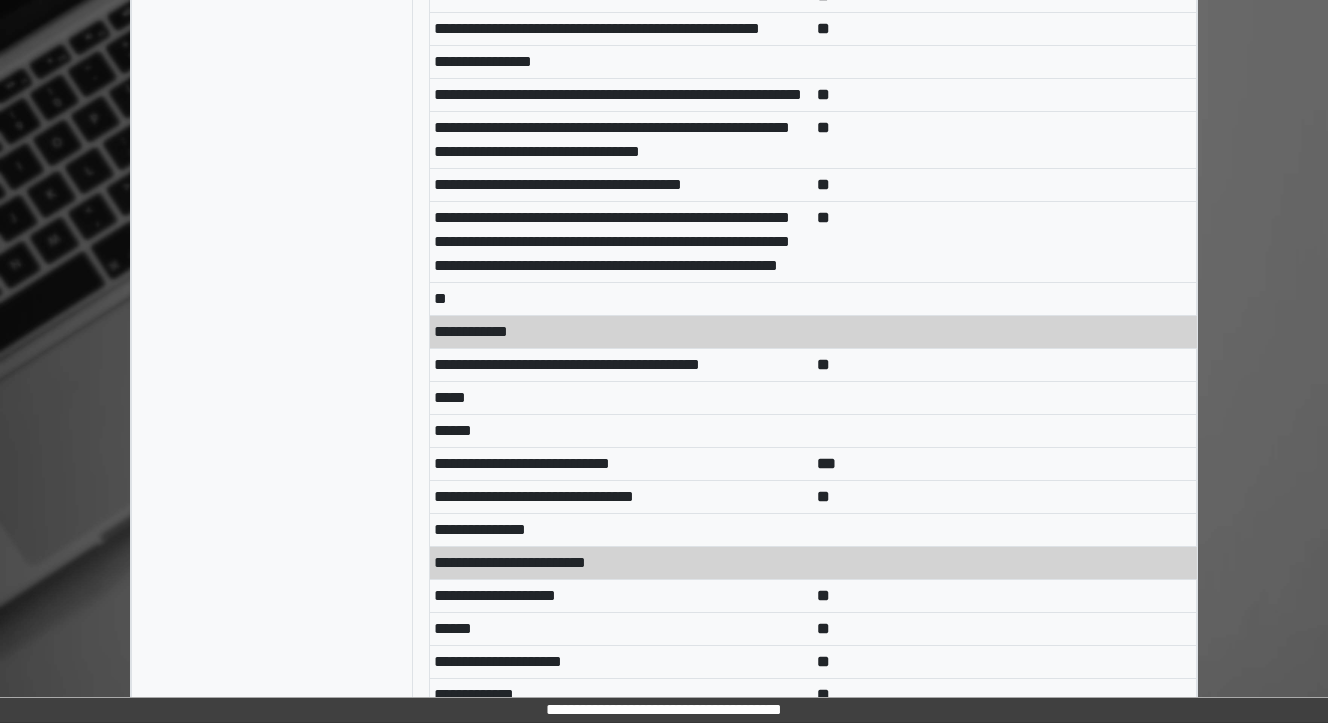 scroll, scrollTop: 8320, scrollLeft: 0, axis: vertical 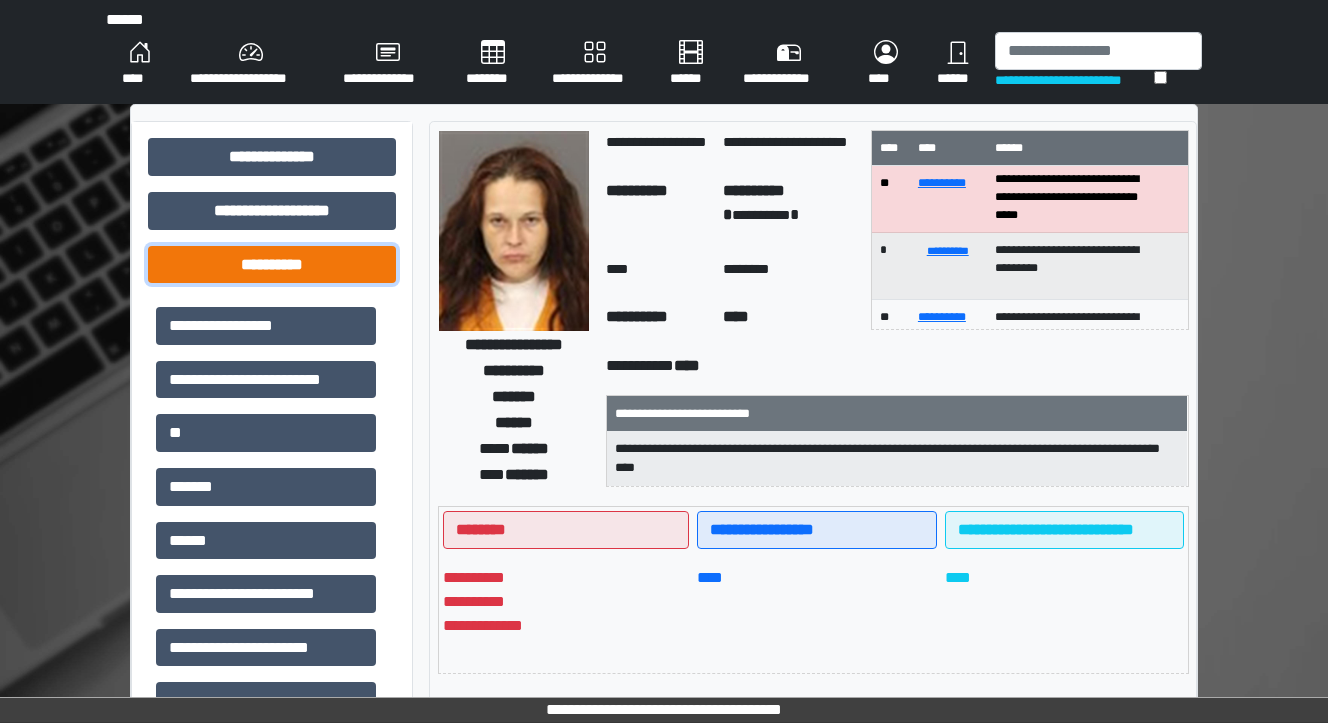 click on "**********" at bounding box center (272, 265) 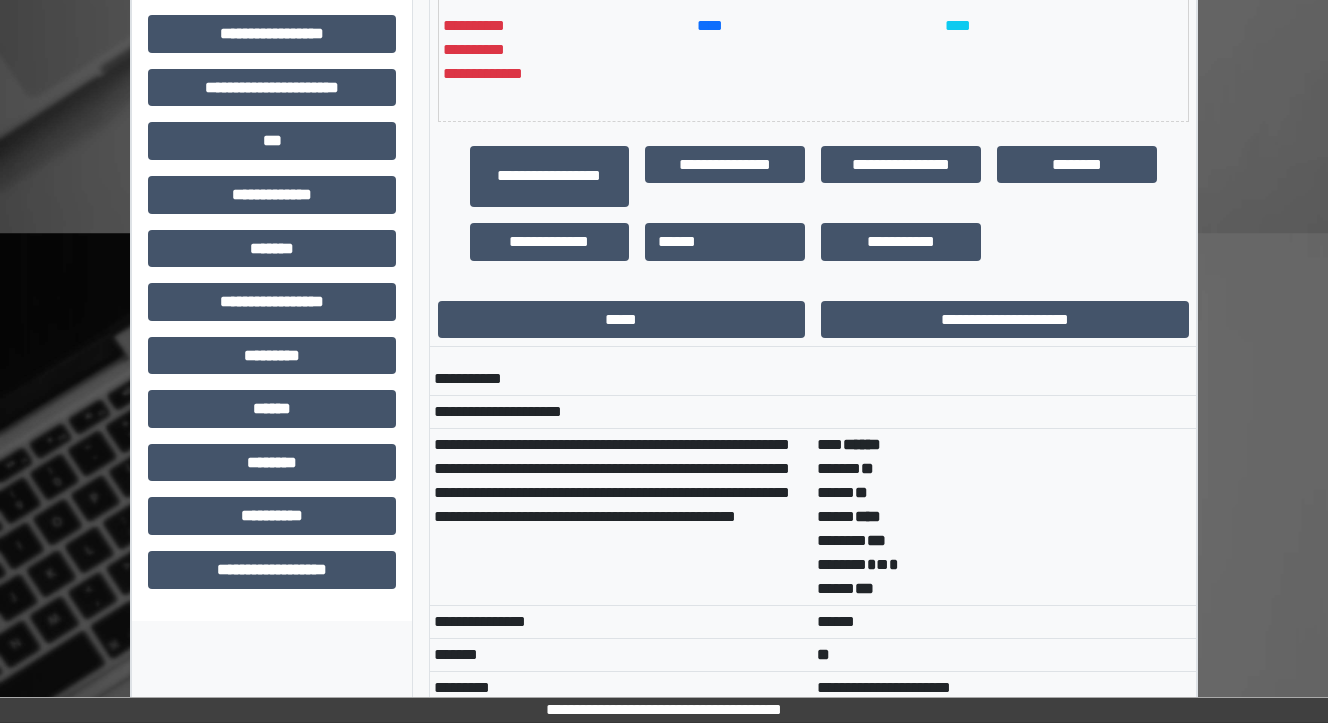 scroll, scrollTop: 560, scrollLeft: 0, axis: vertical 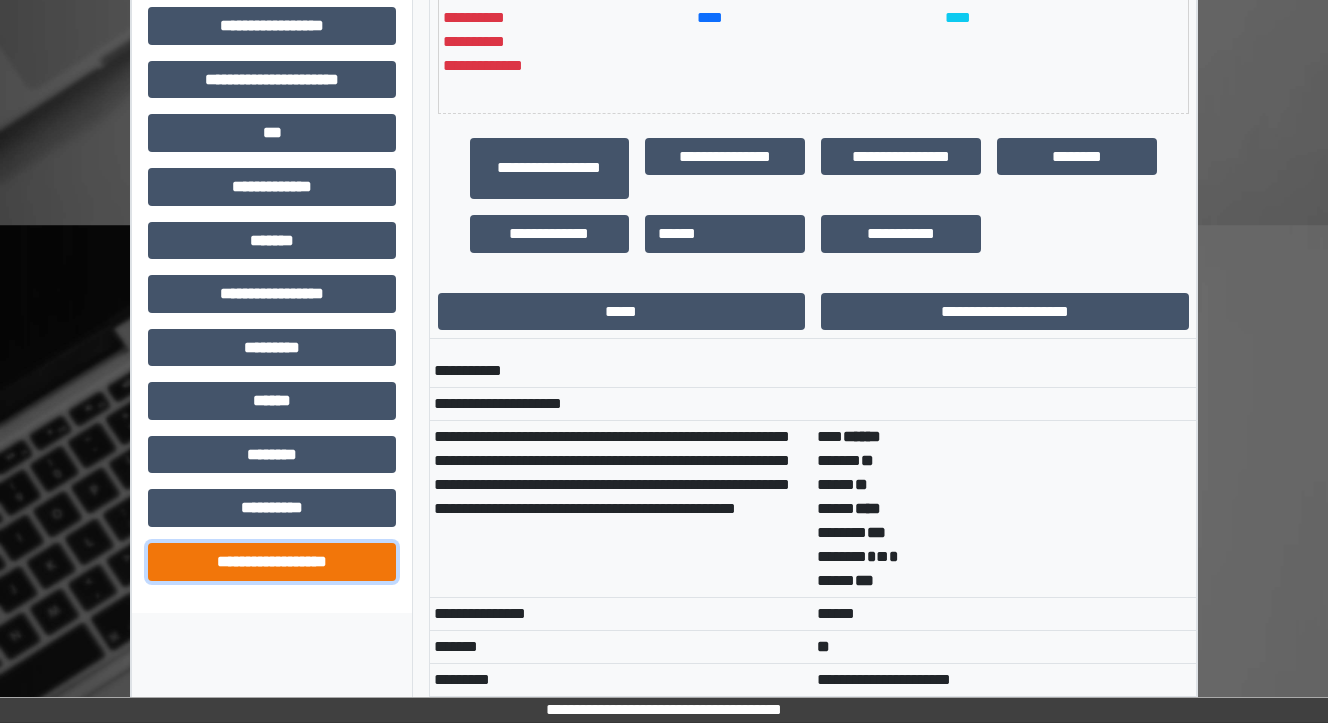 click on "**********" at bounding box center (272, 562) 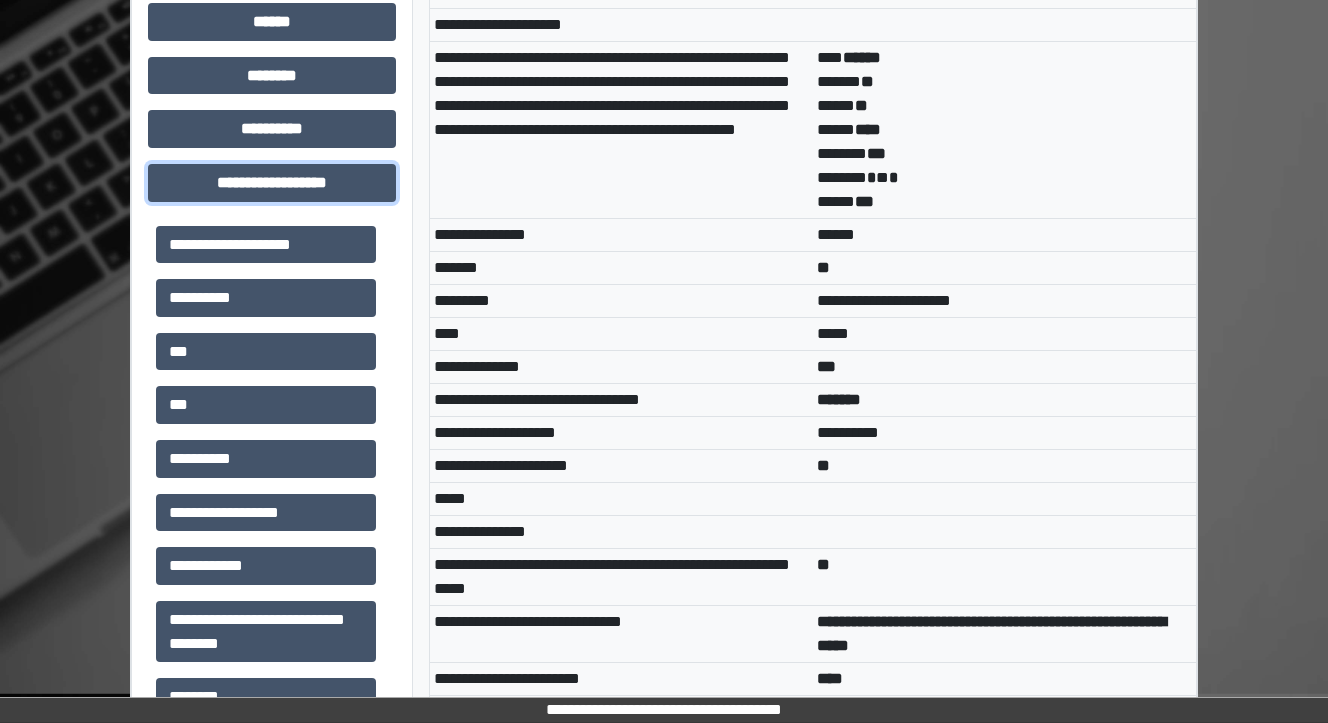 scroll, scrollTop: 960, scrollLeft: 0, axis: vertical 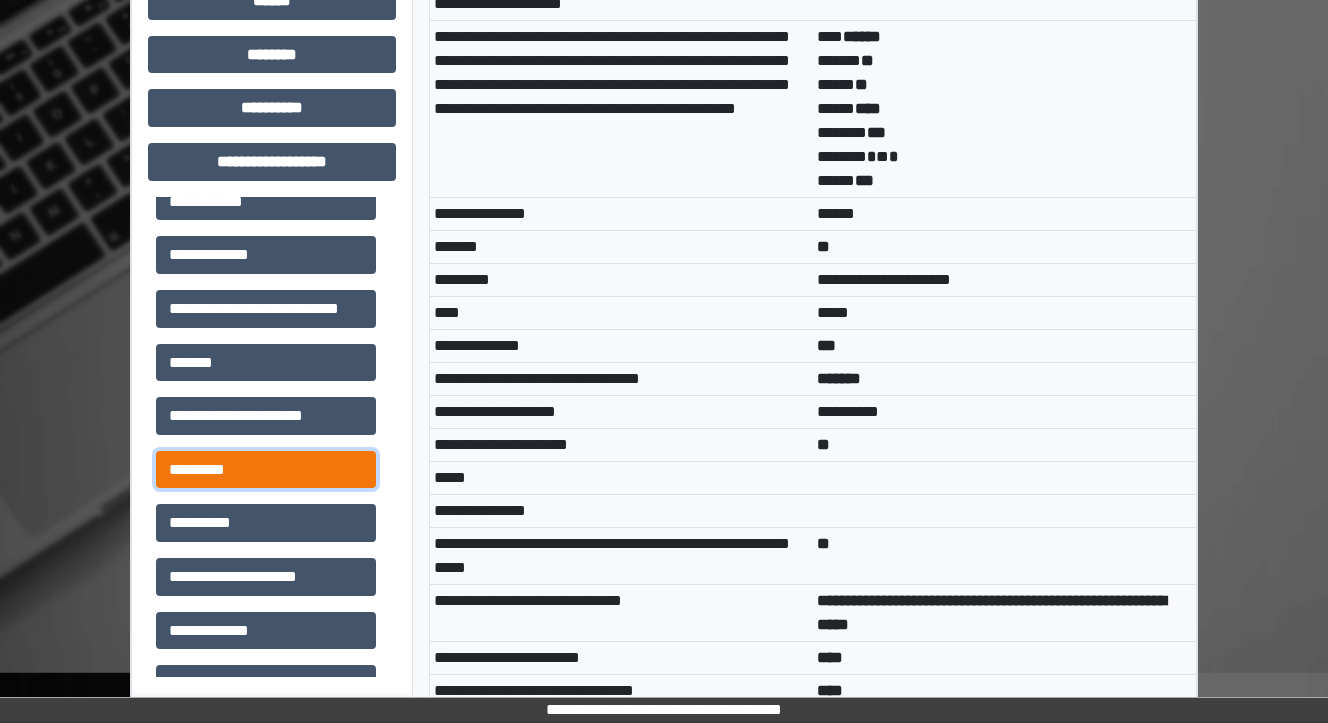 click on "*********" at bounding box center [266, 470] 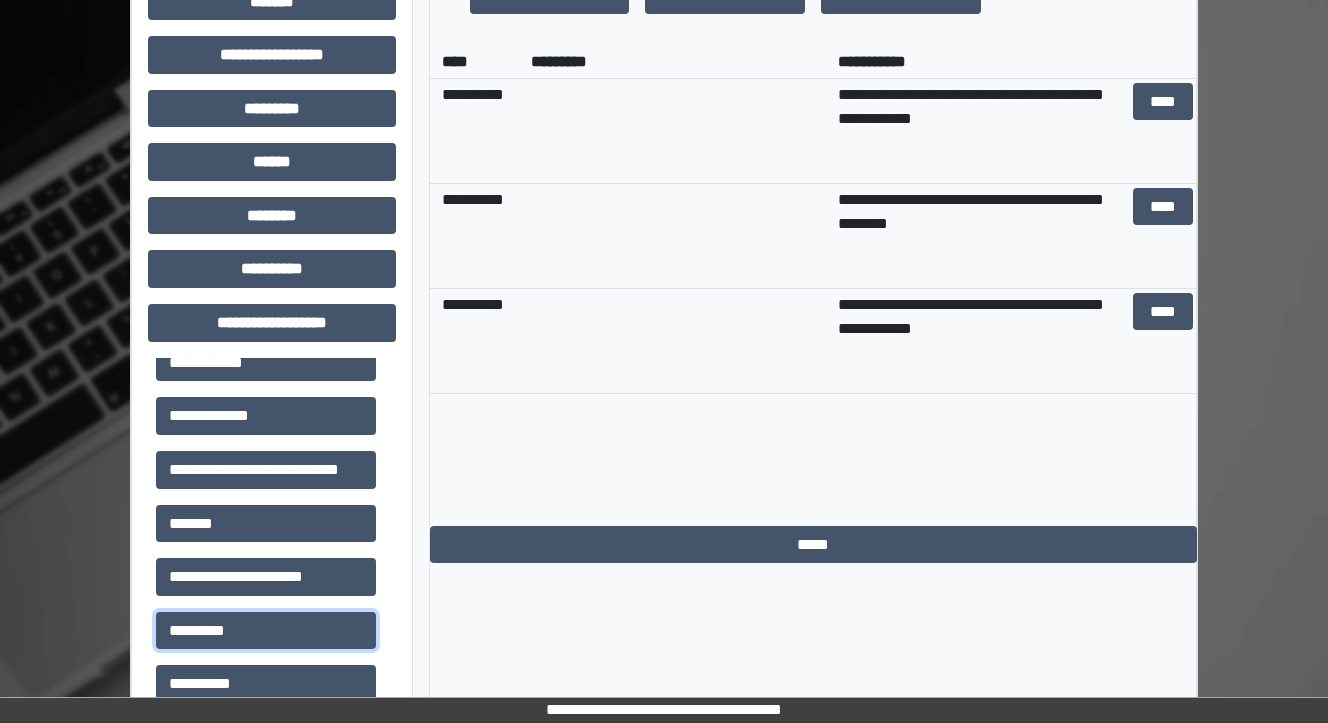 scroll, scrollTop: 707, scrollLeft: 0, axis: vertical 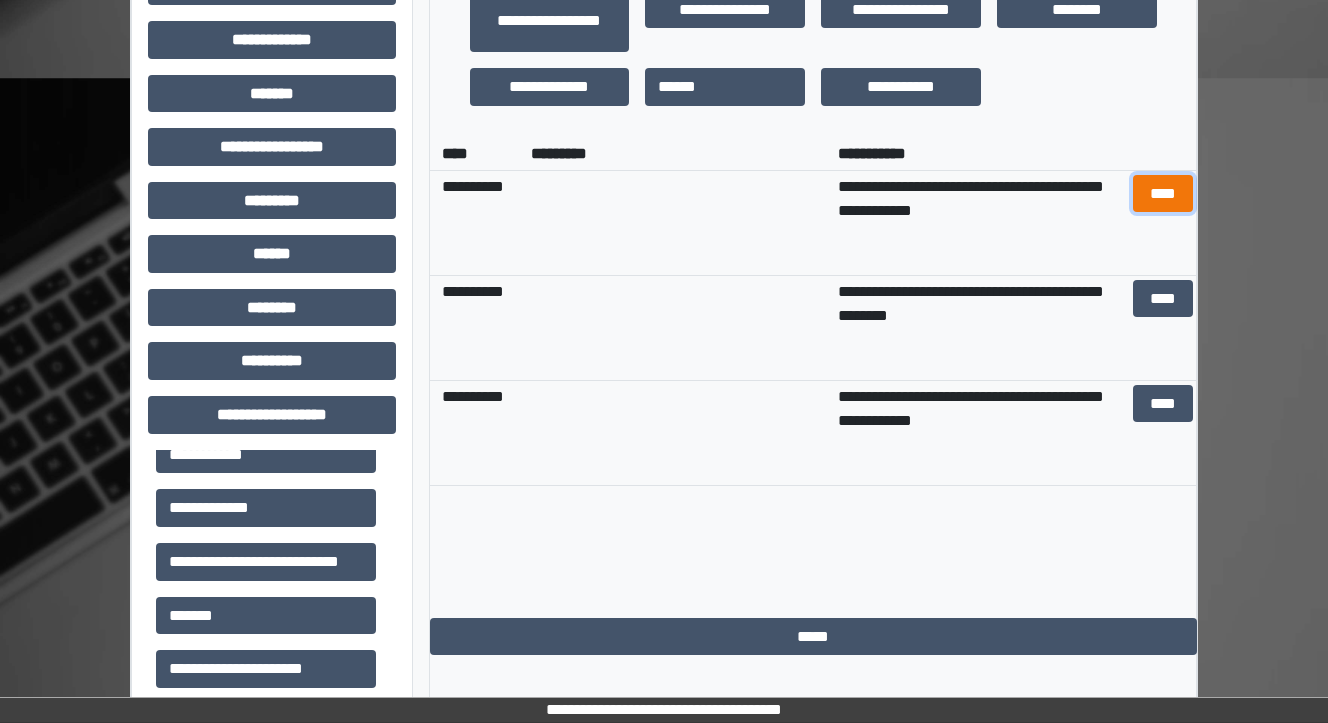 click on "****" at bounding box center [1162, 194] 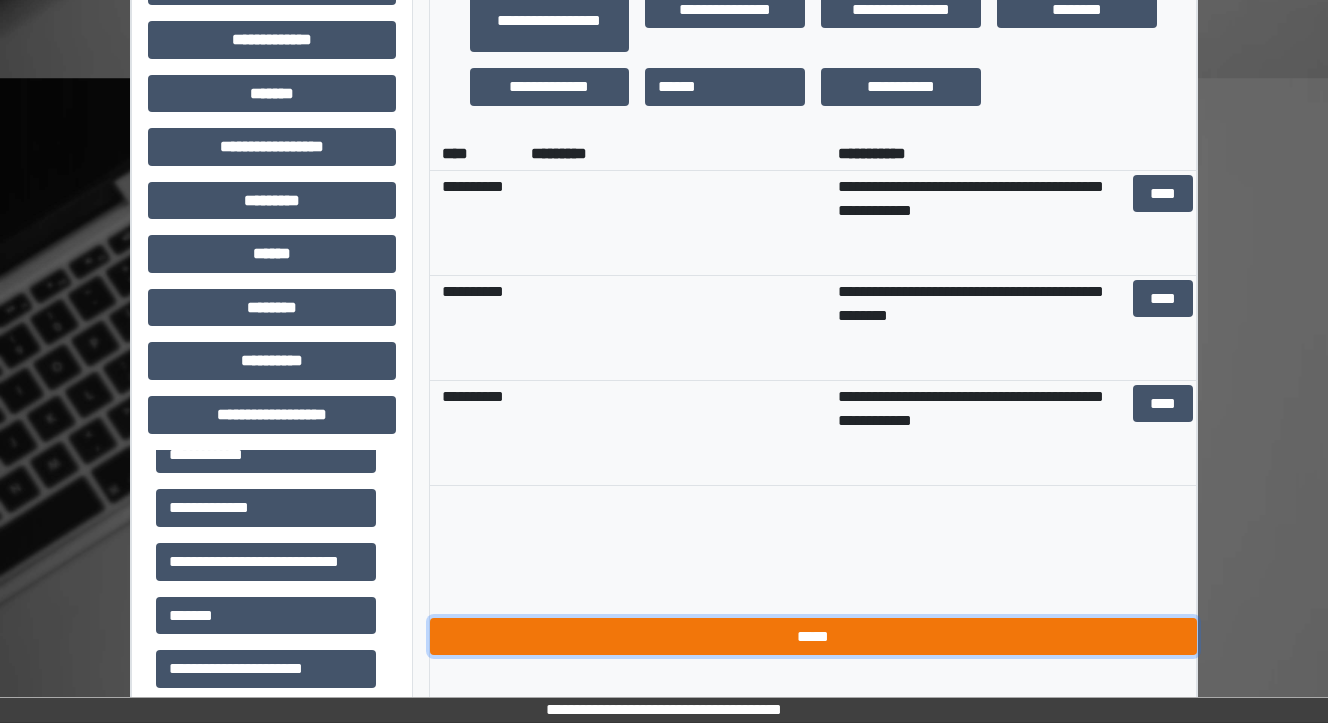 click on "*****" at bounding box center (813, 637) 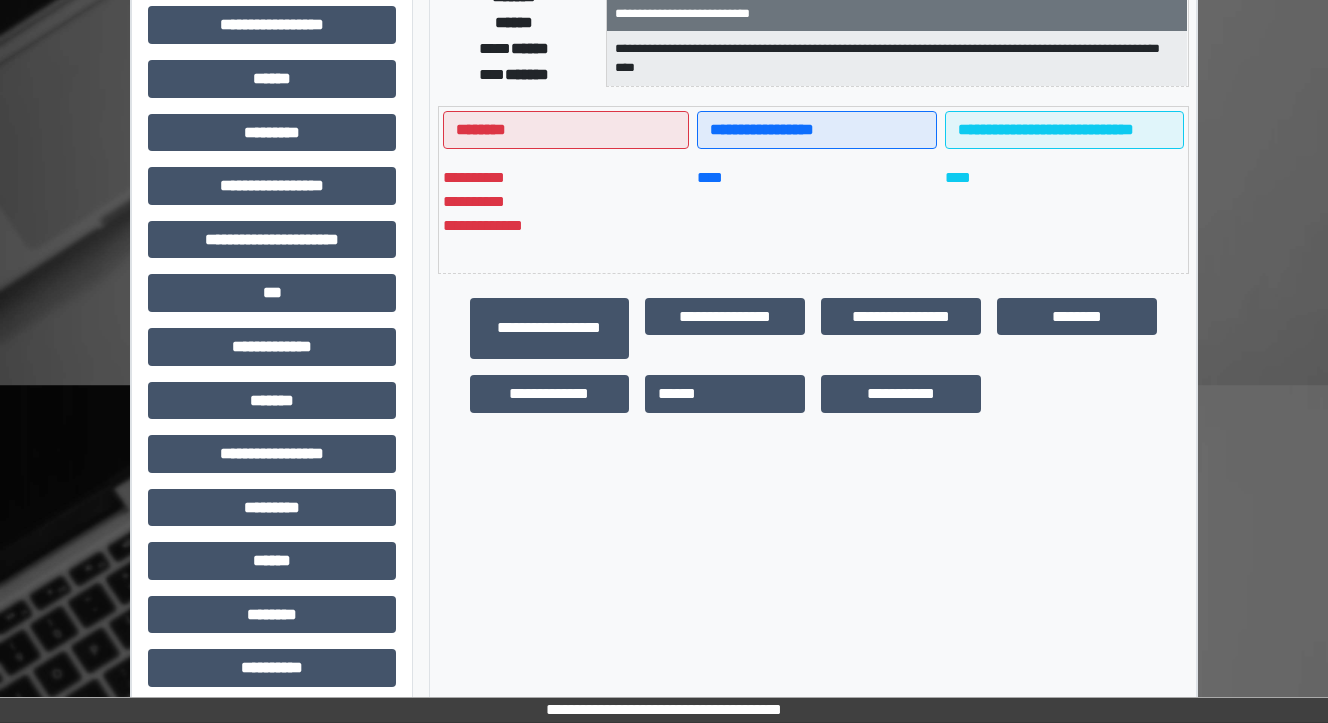 scroll, scrollTop: 0, scrollLeft: 0, axis: both 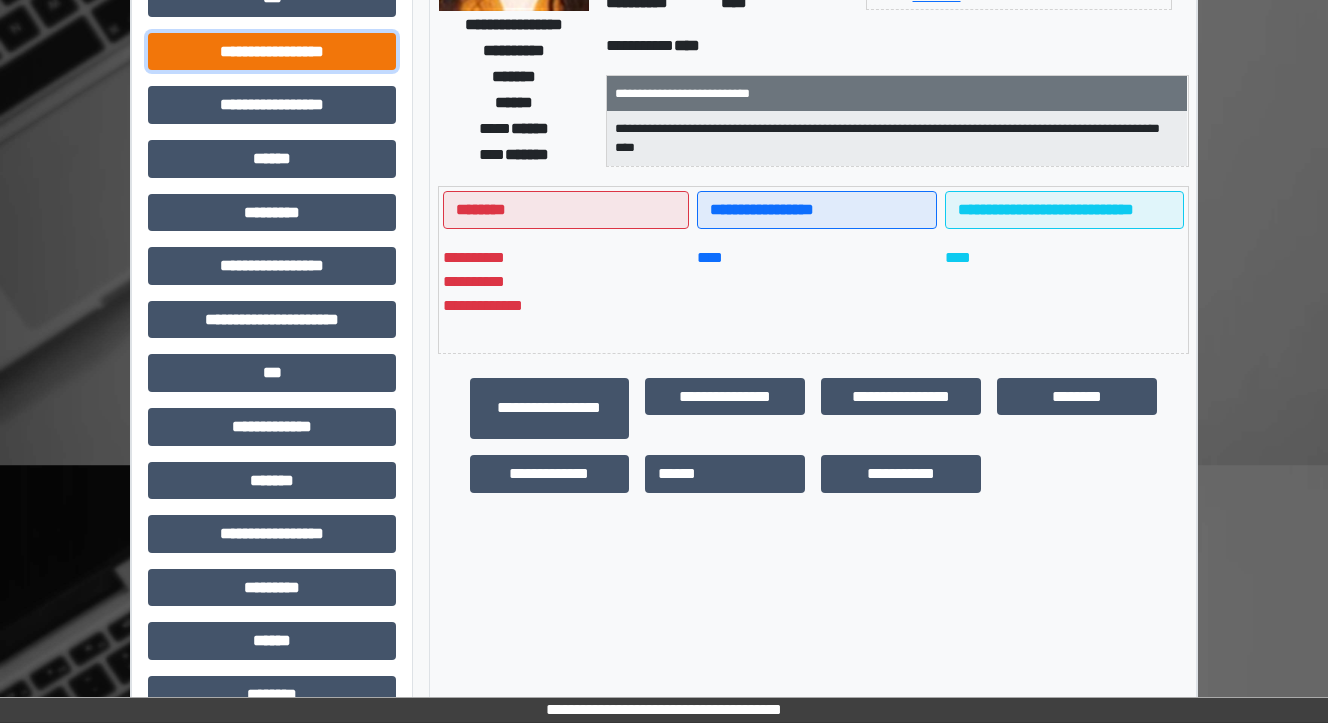 click on "**********" at bounding box center (272, 52) 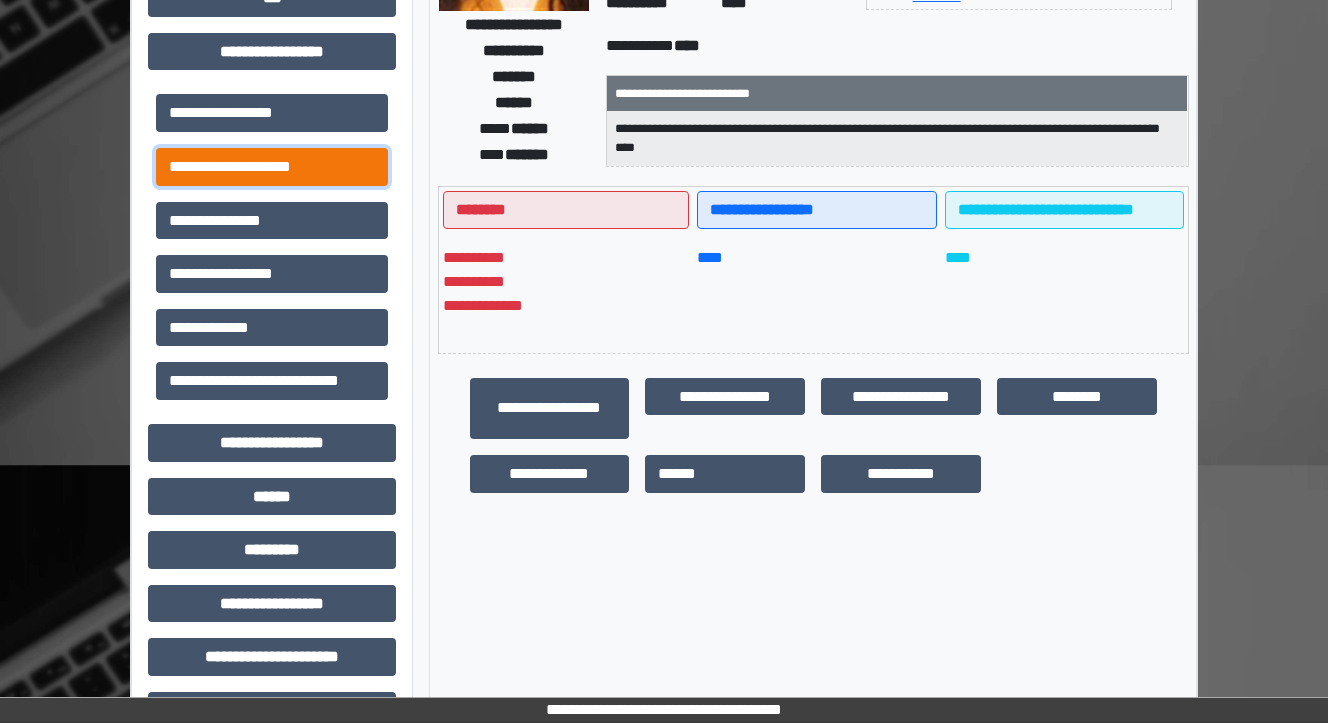 click on "**********" at bounding box center [272, 167] 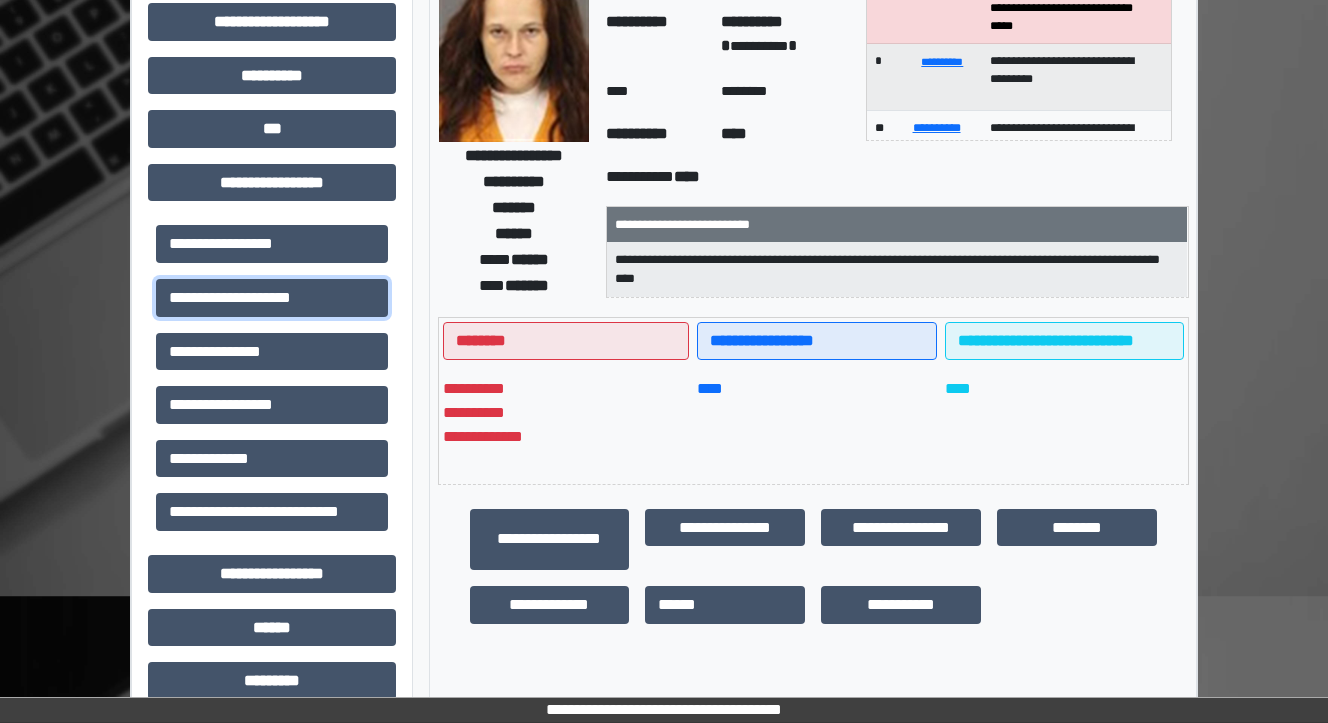 scroll, scrollTop: 240, scrollLeft: 0, axis: vertical 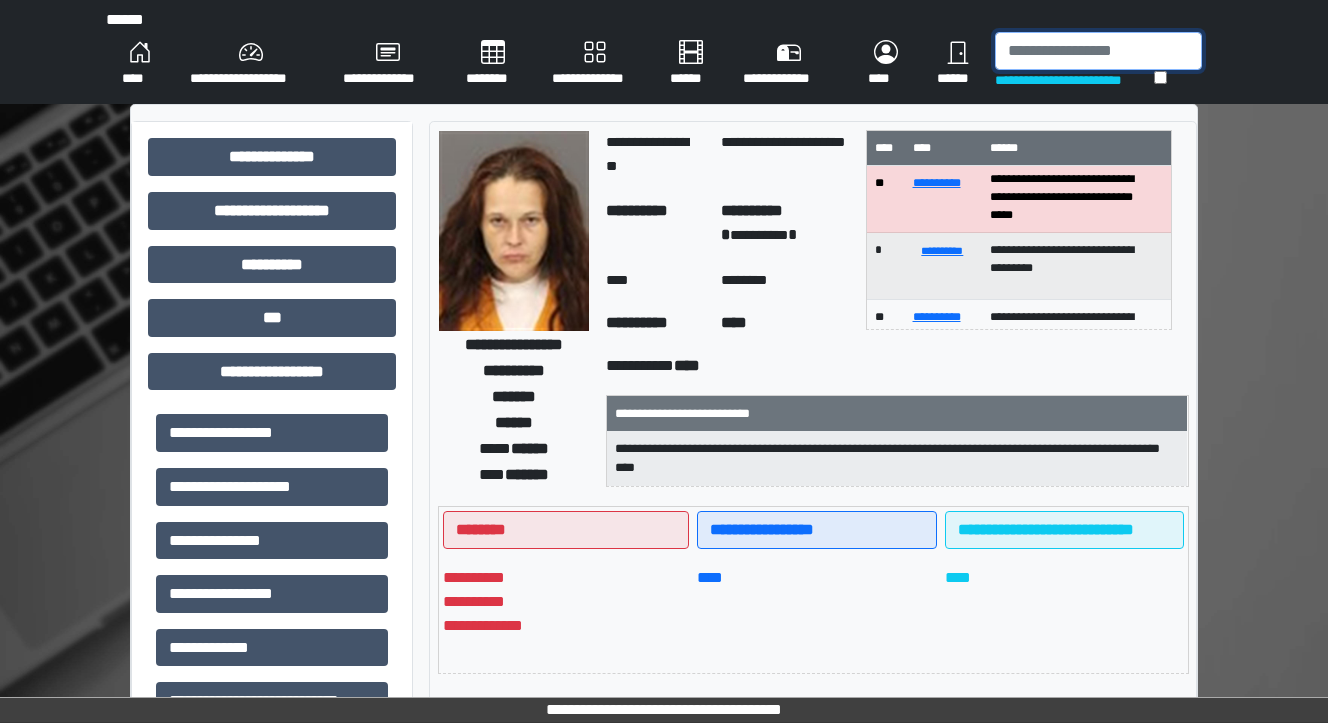 drag, startPoint x: 1046, startPoint y: 52, endPoint x: 1056, endPoint y: 68, distance: 18.867962 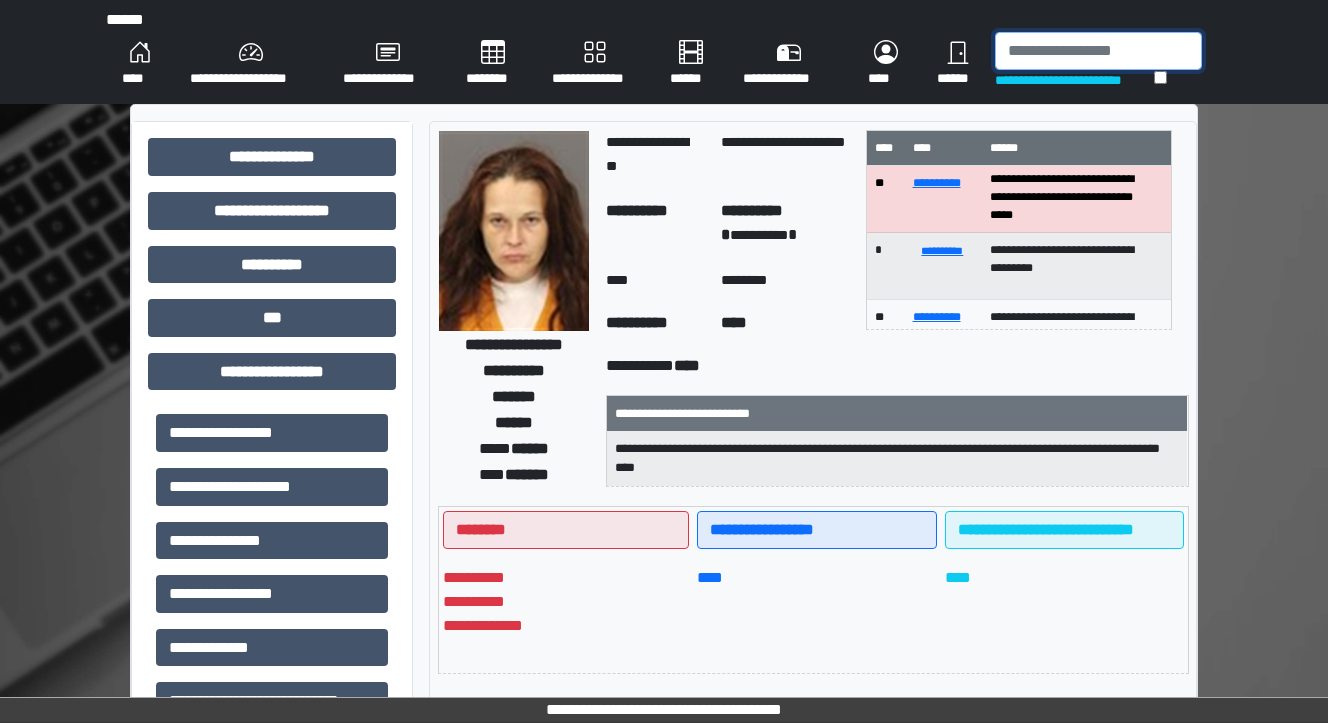 click at bounding box center (1098, 51) 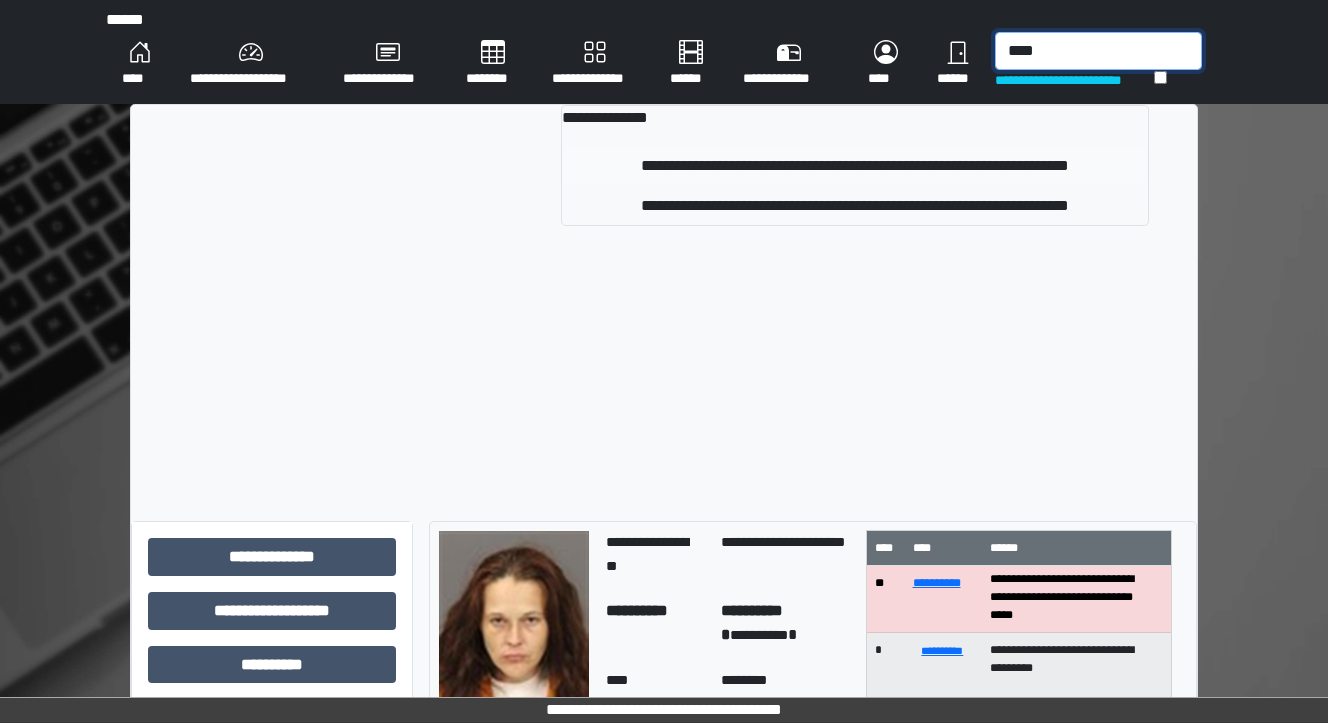 type on "****" 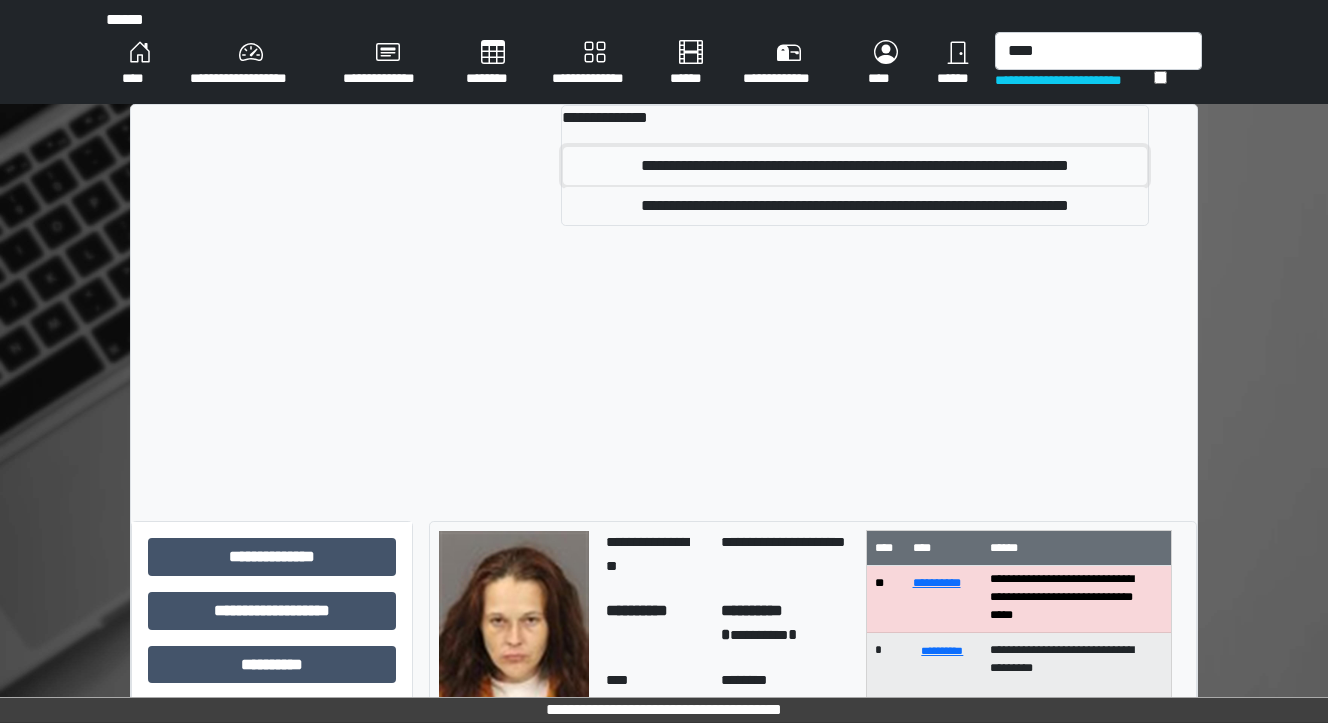 click on "**********" at bounding box center (855, 166) 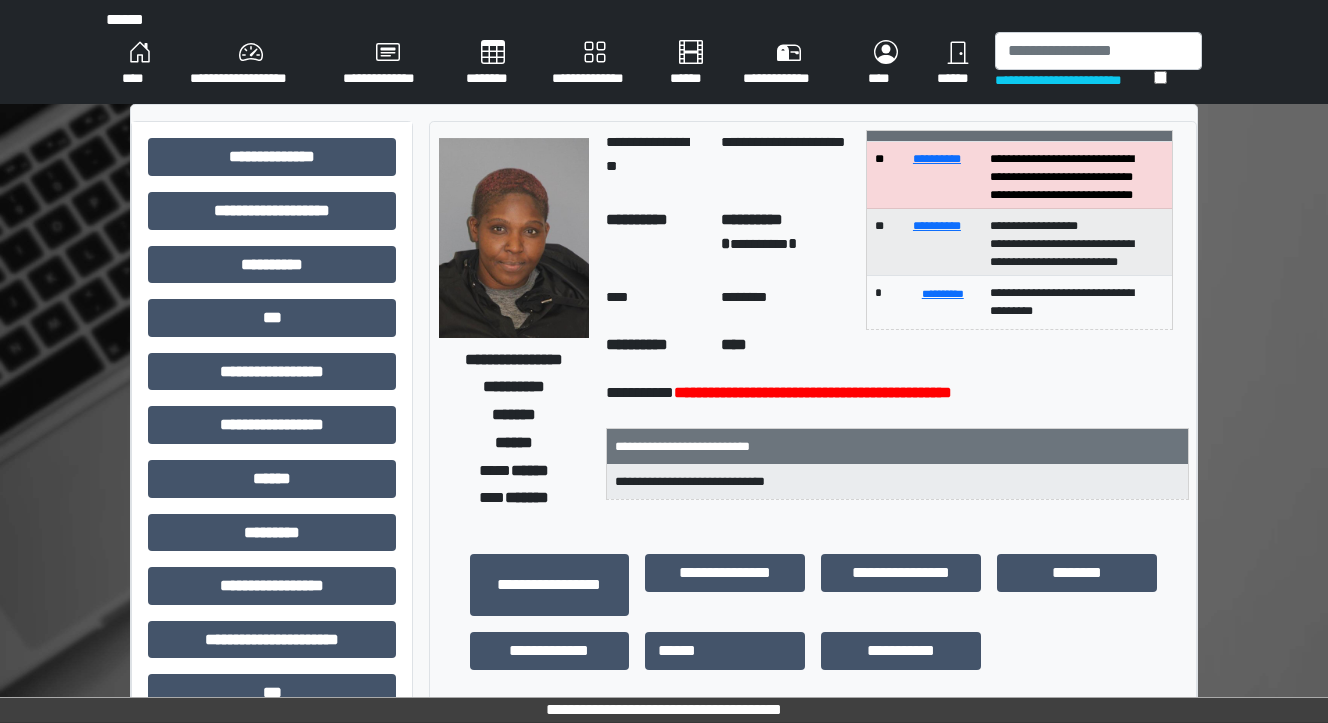 scroll, scrollTop: 0, scrollLeft: 0, axis: both 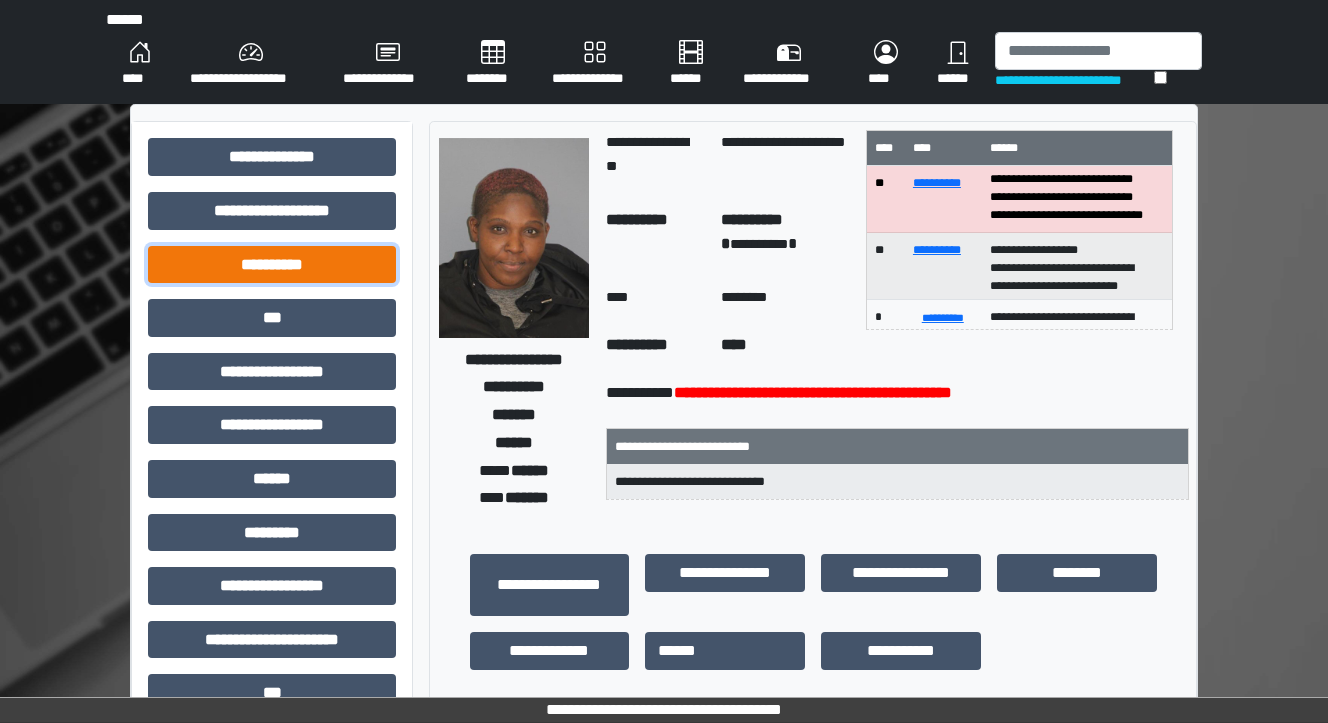 click on "**********" at bounding box center [272, 265] 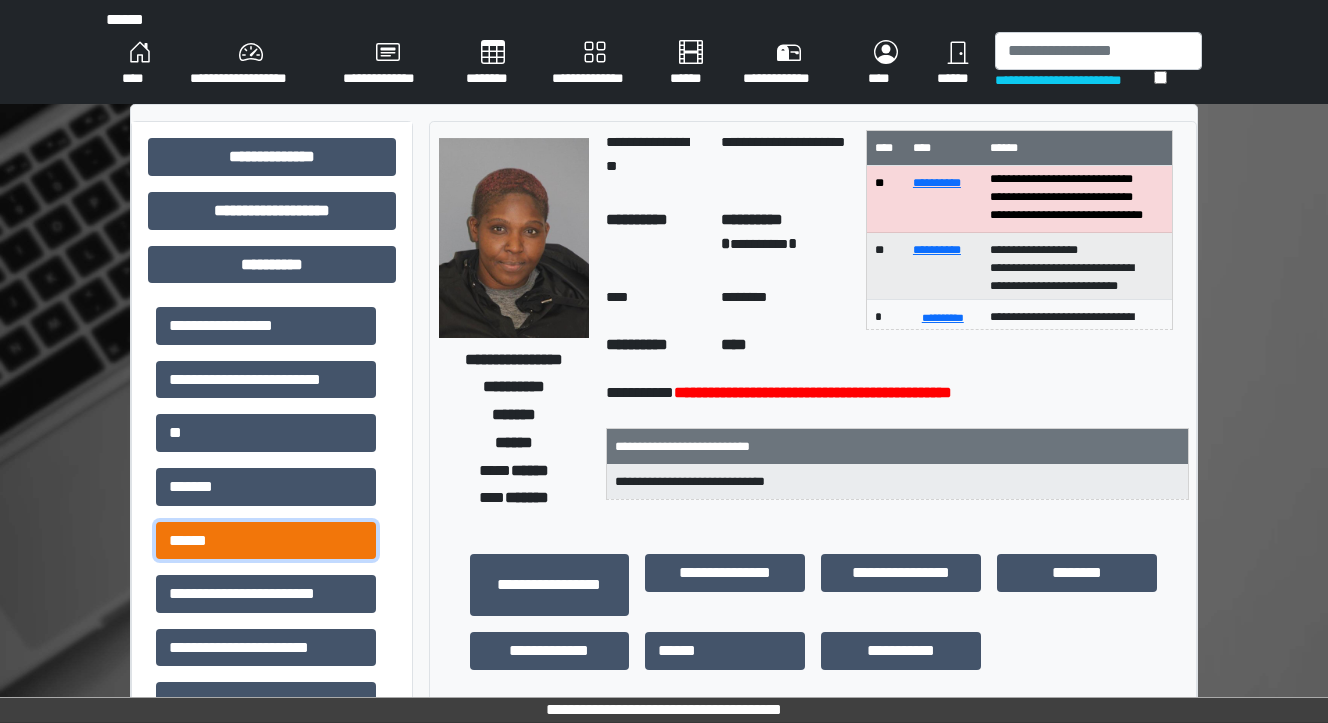 click on "******" at bounding box center (266, 541) 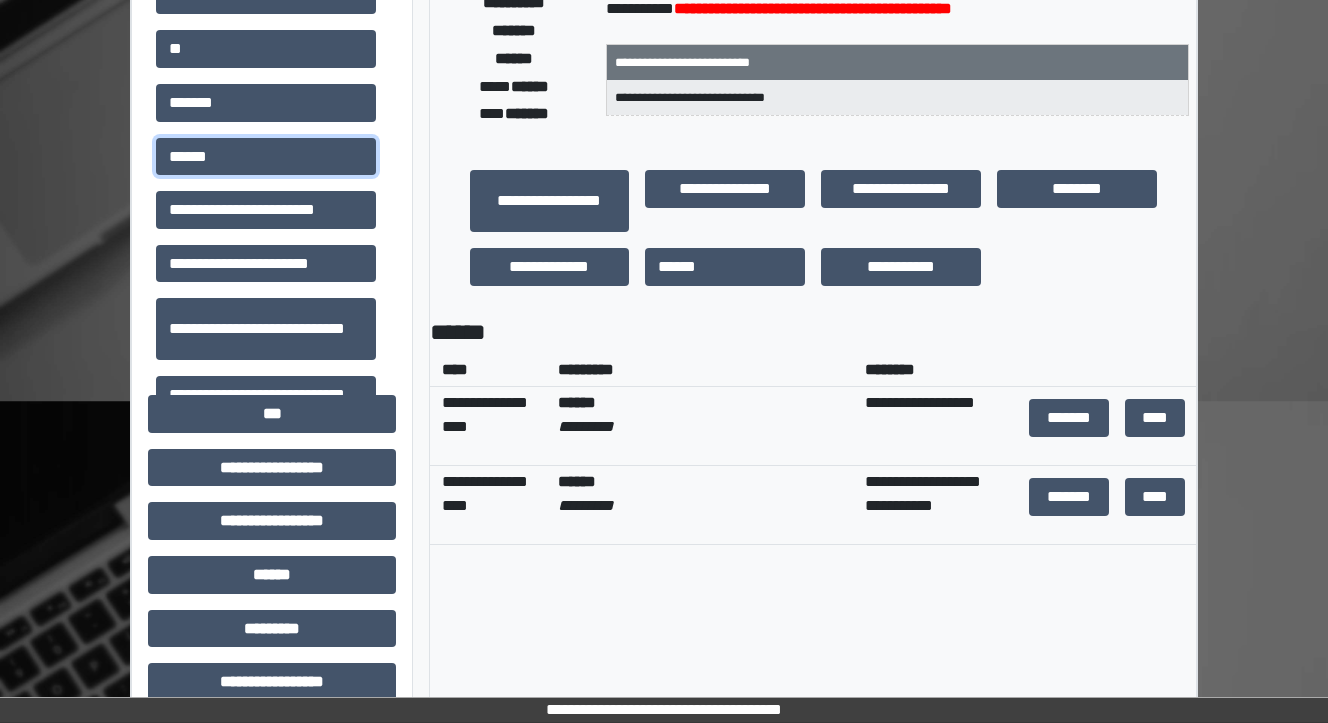 scroll, scrollTop: 400, scrollLeft: 0, axis: vertical 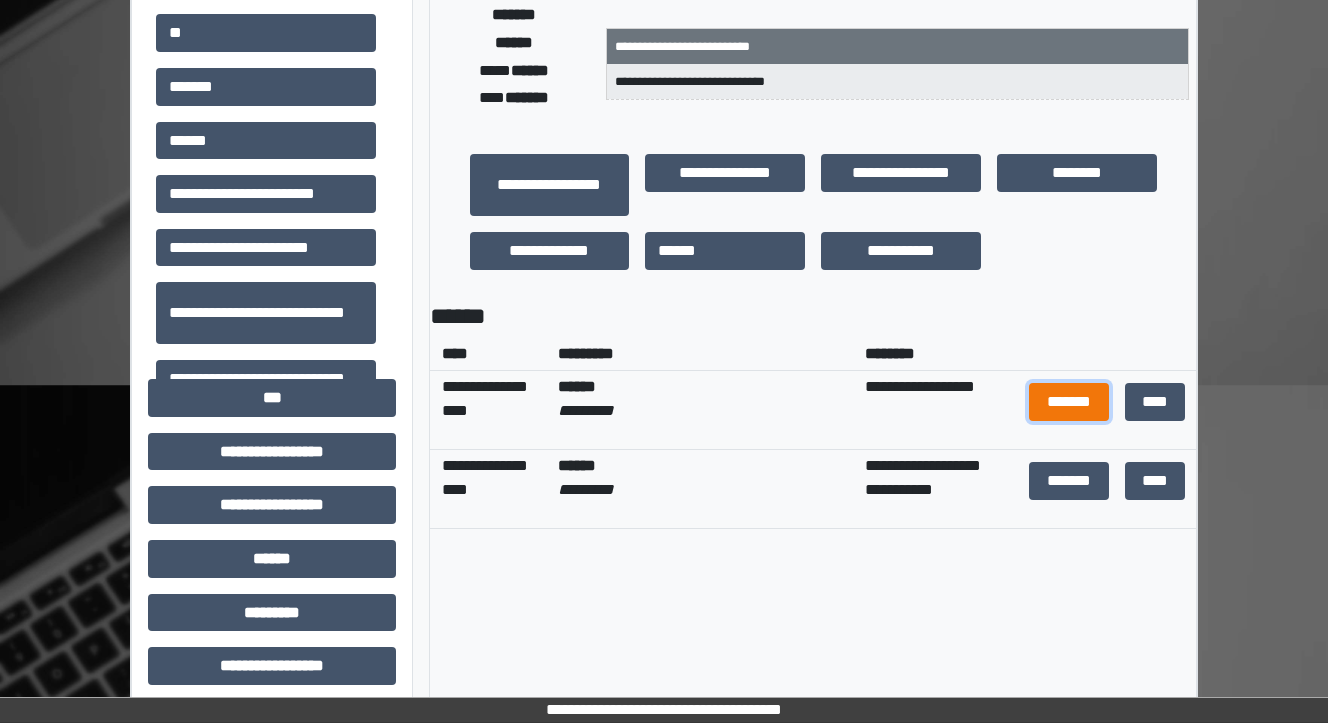 click on "*******" at bounding box center [1069, 402] 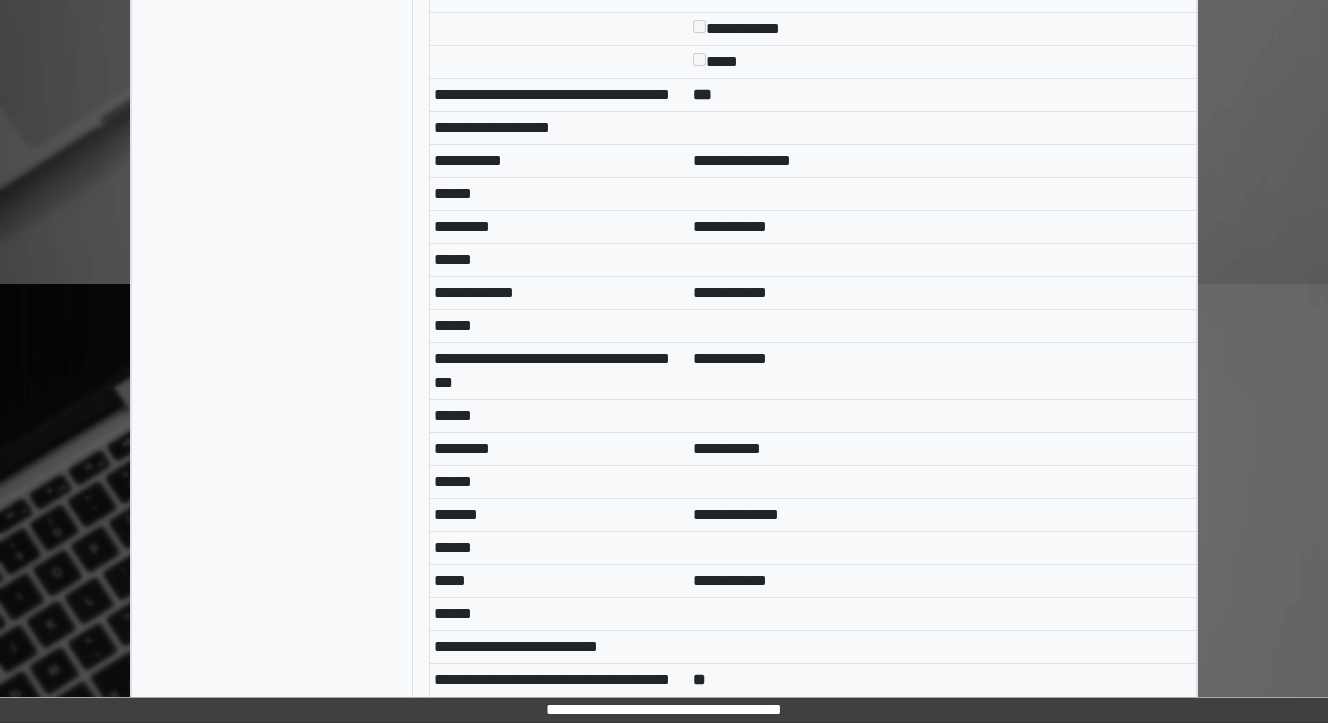 scroll, scrollTop: 2400, scrollLeft: 0, axis: vertical 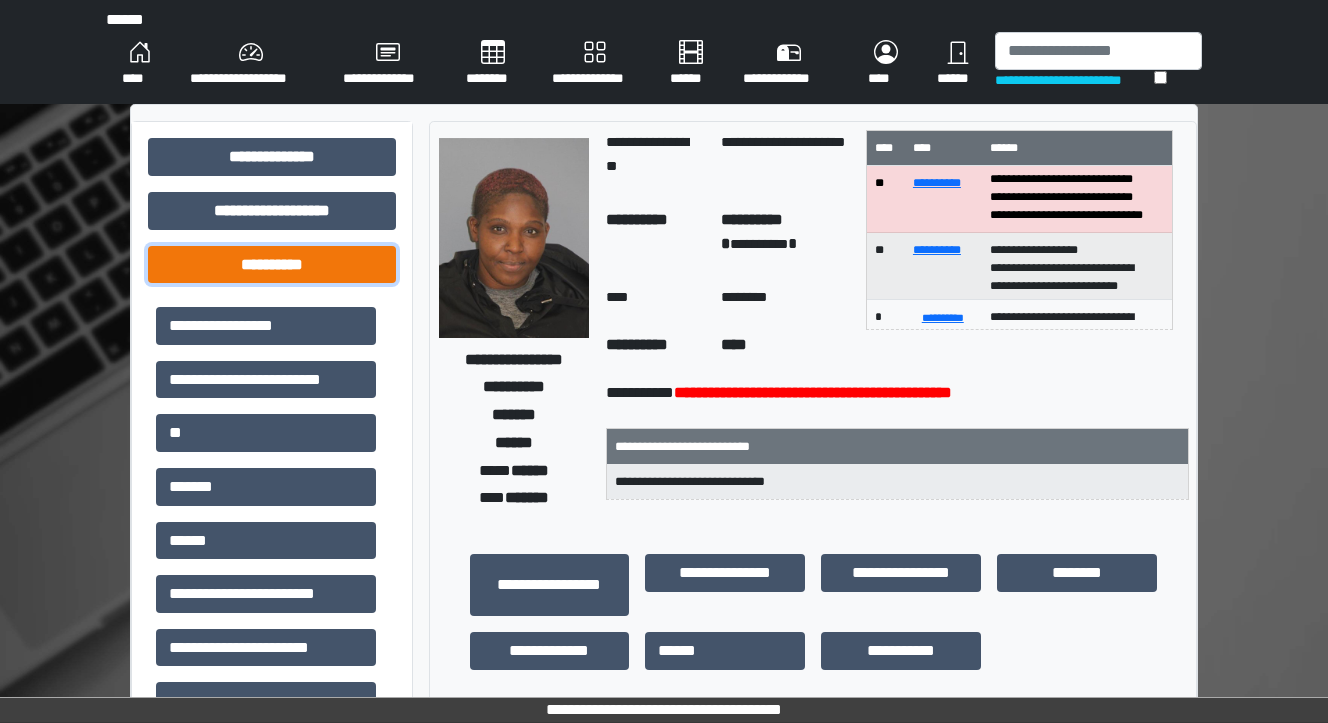 click on "**********" at bounding box center (272, 265) 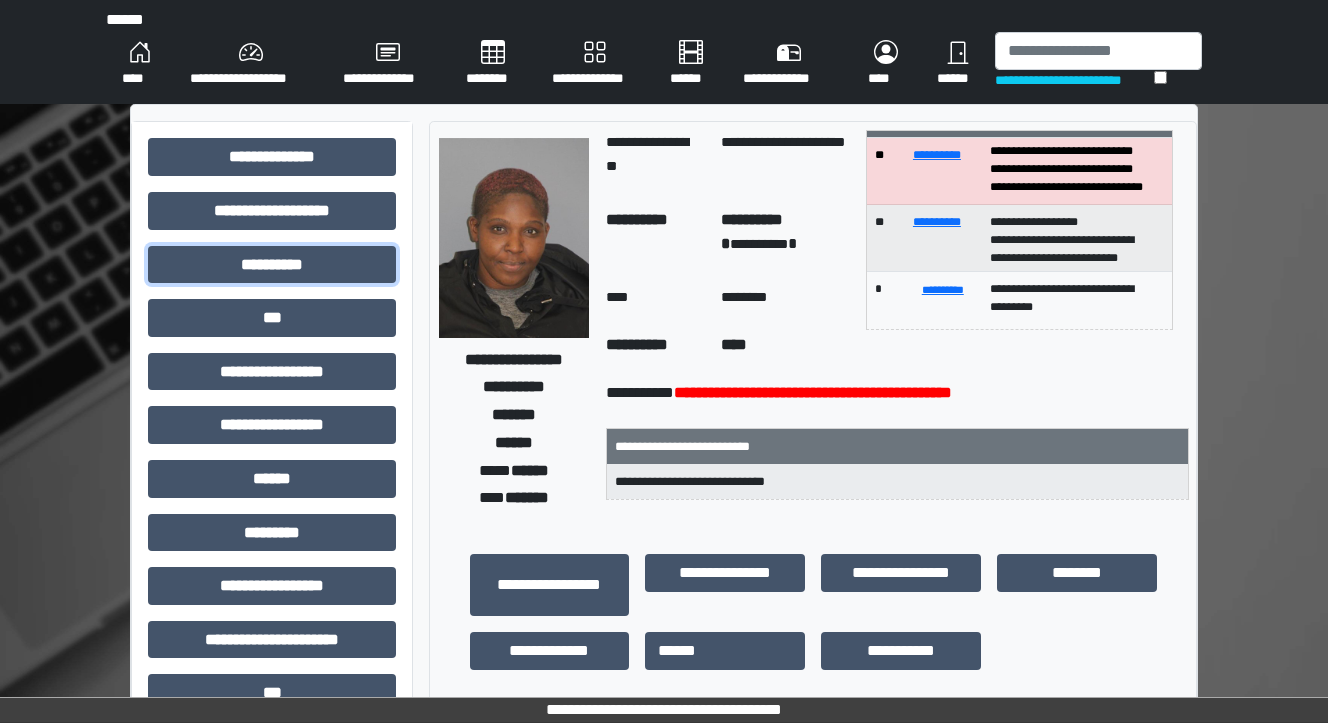 scroll, scrollTop: 0, scrollLeft: 0, axis: both 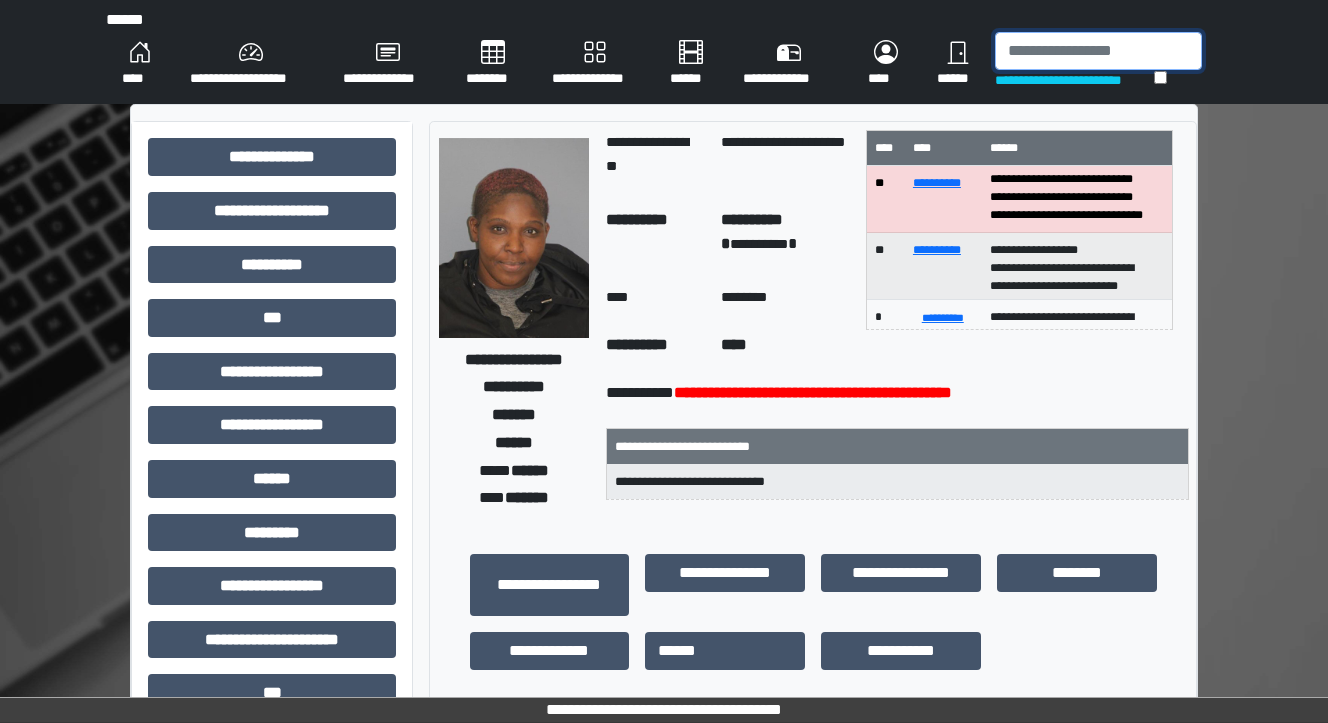 click at bounding box center [1098, 51] 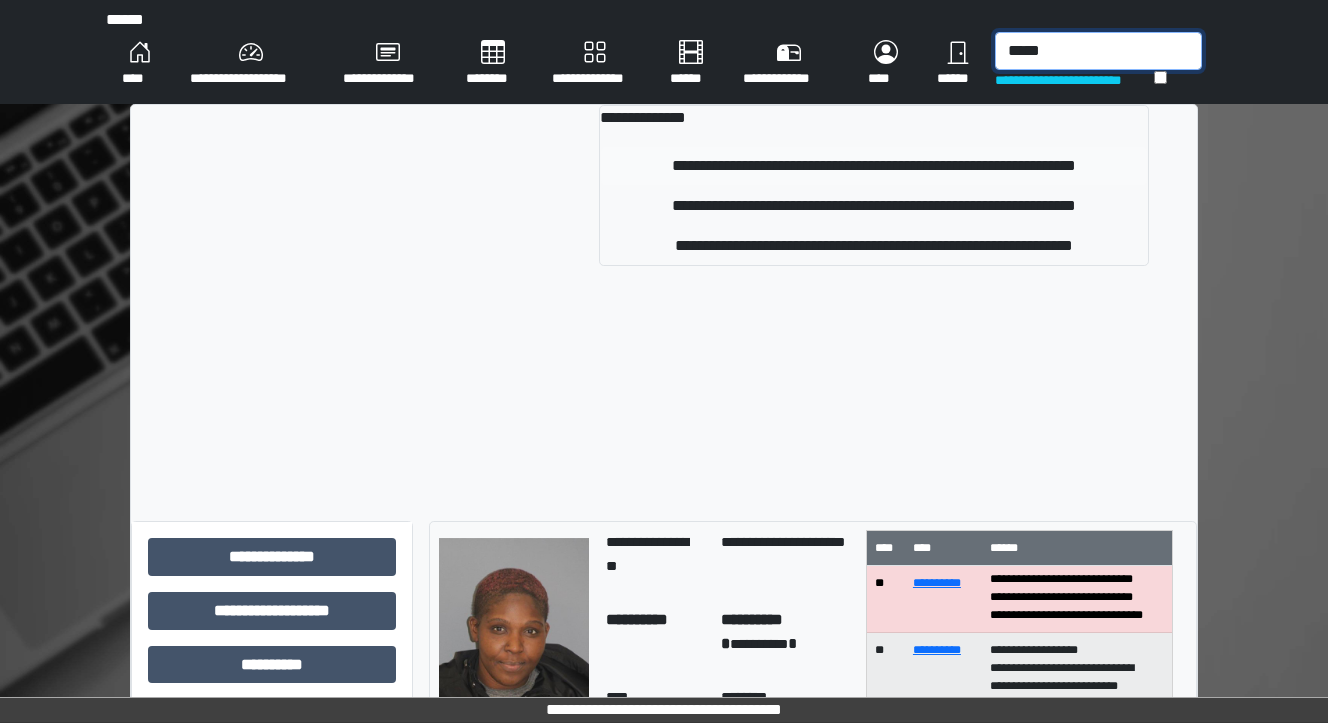 type on "*****" 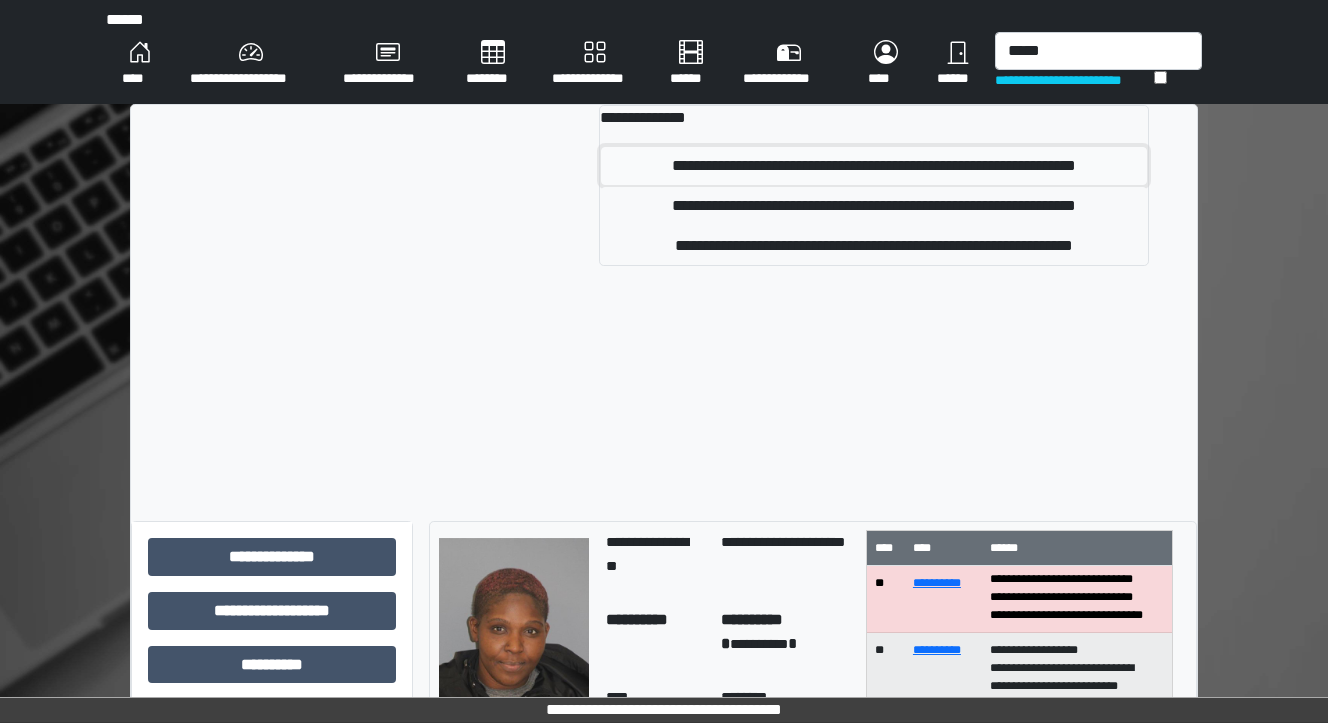 click on "**********" at bounding box center [874, 166] 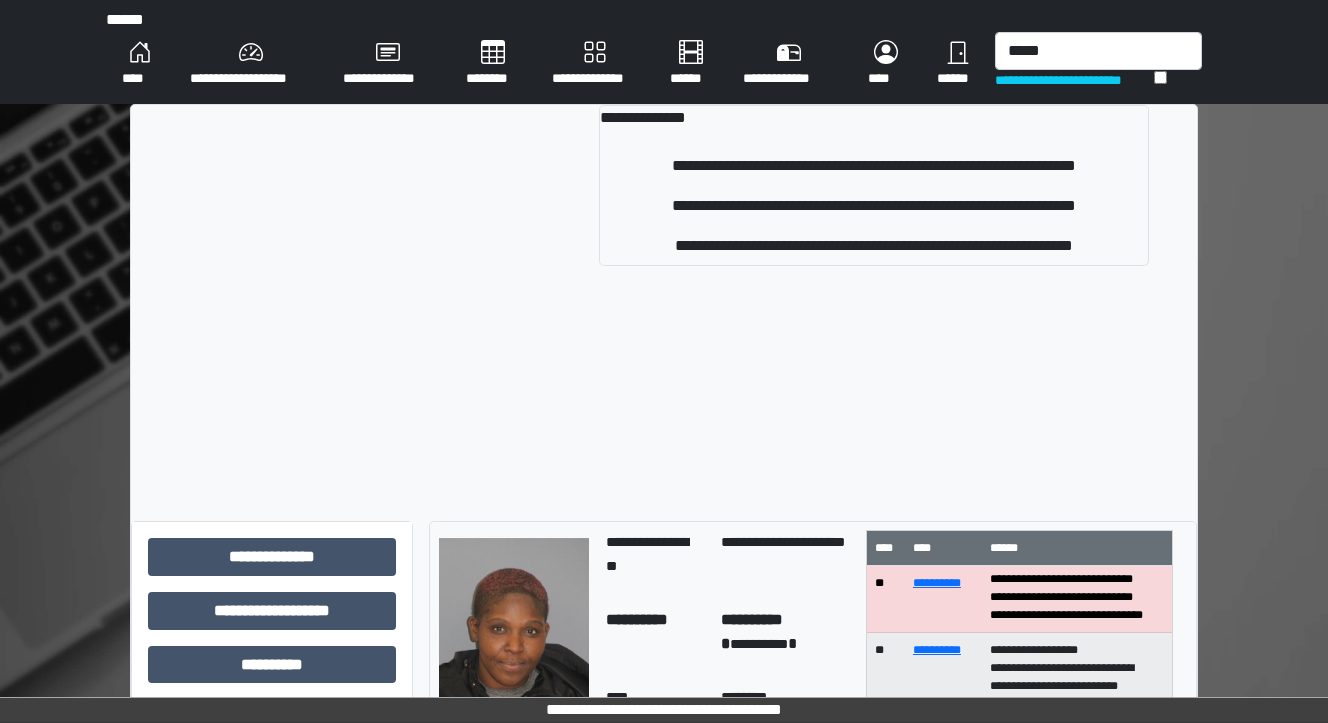 type 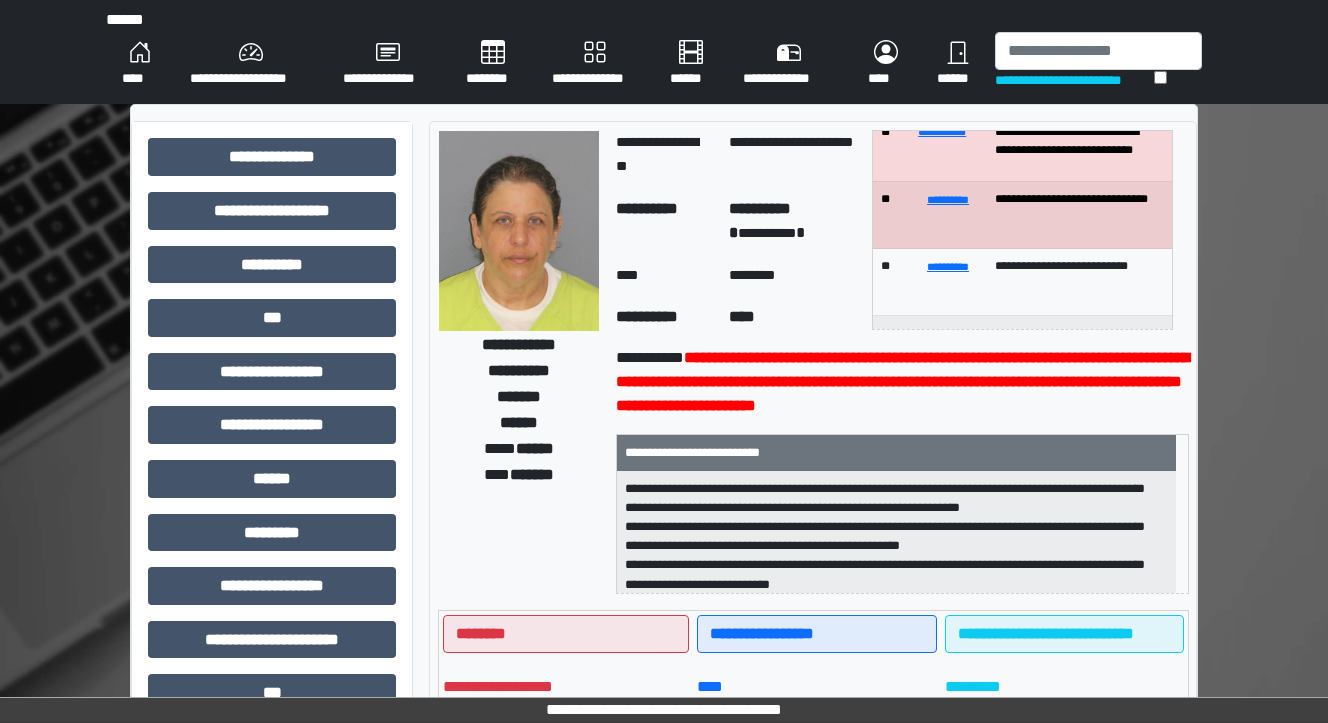 scroll, scrollTop: 80, scrollLeft: 0, axis: vertical 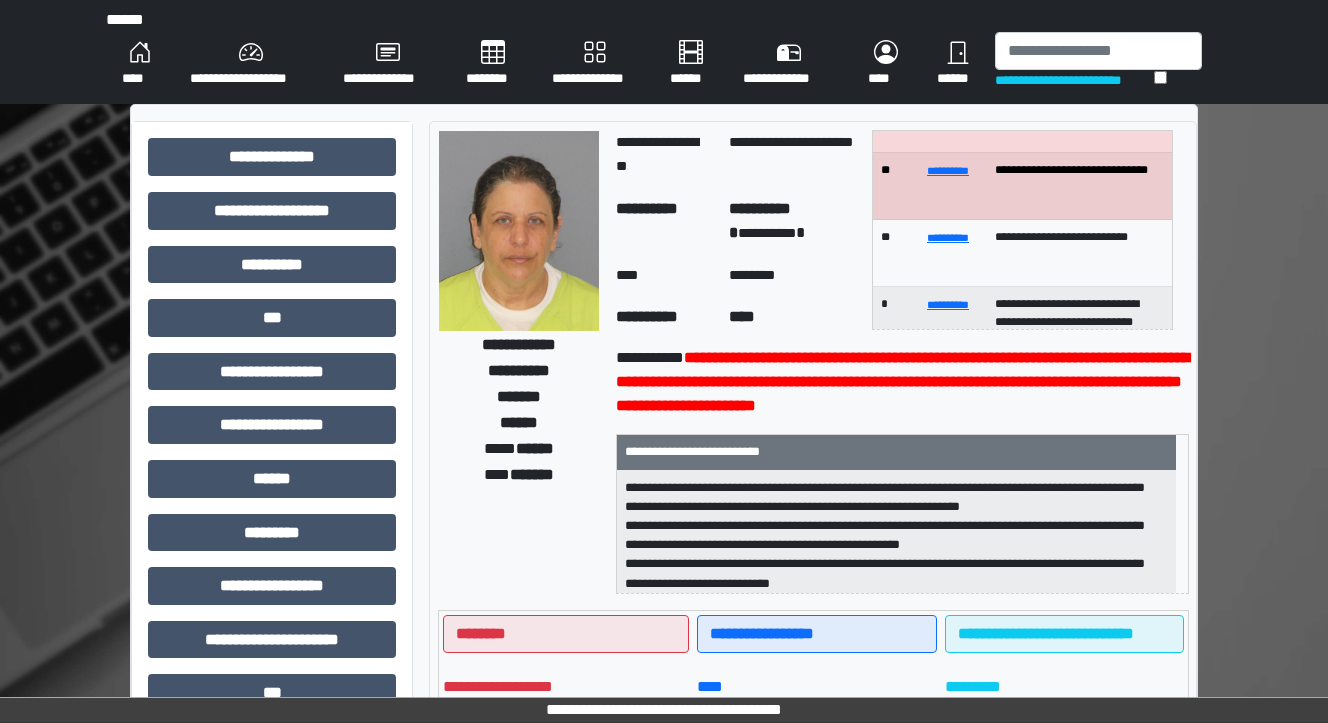 click on "****" at bounding box center [140, 64] 